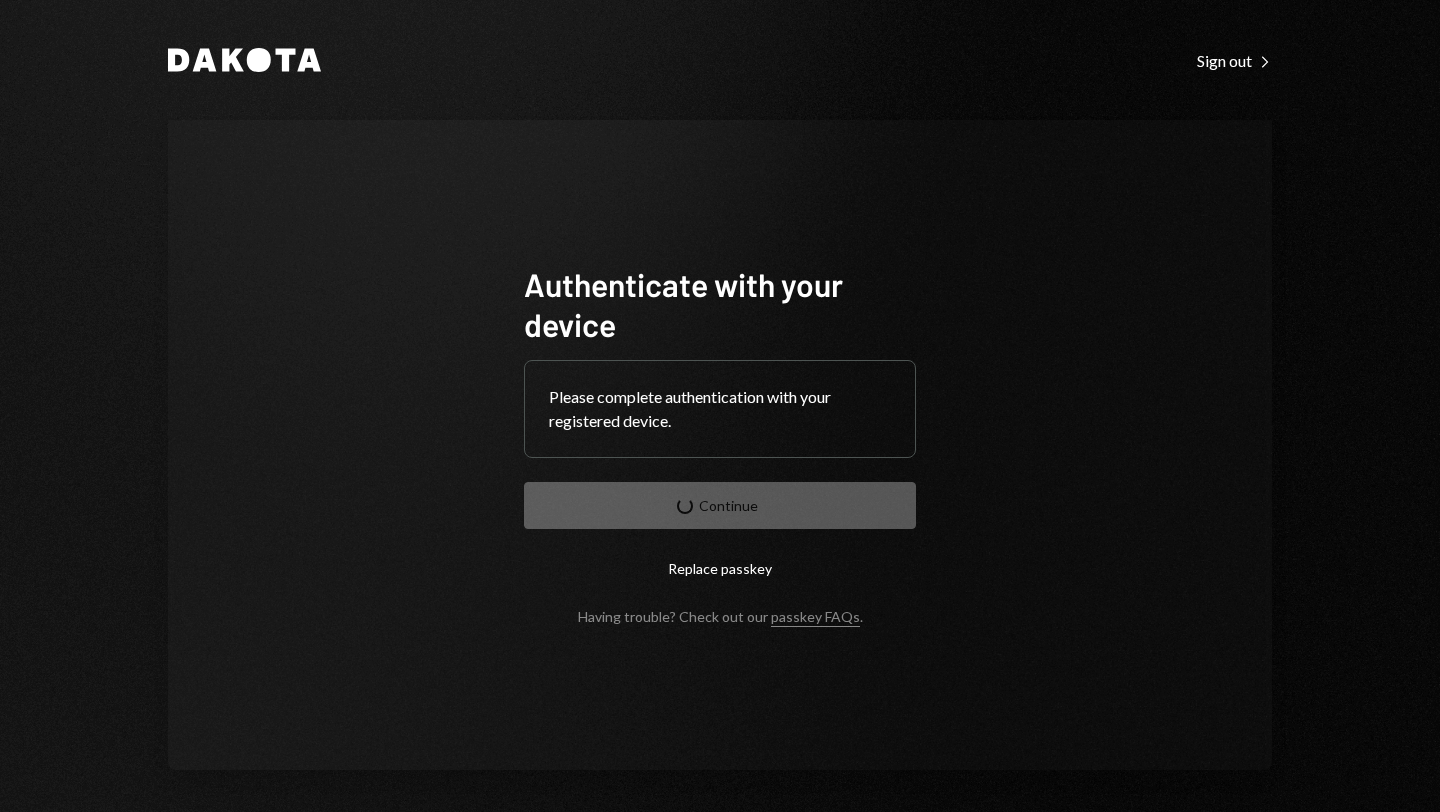 scroll, scrollTop: 0, scrollLeft: 0, axis: both 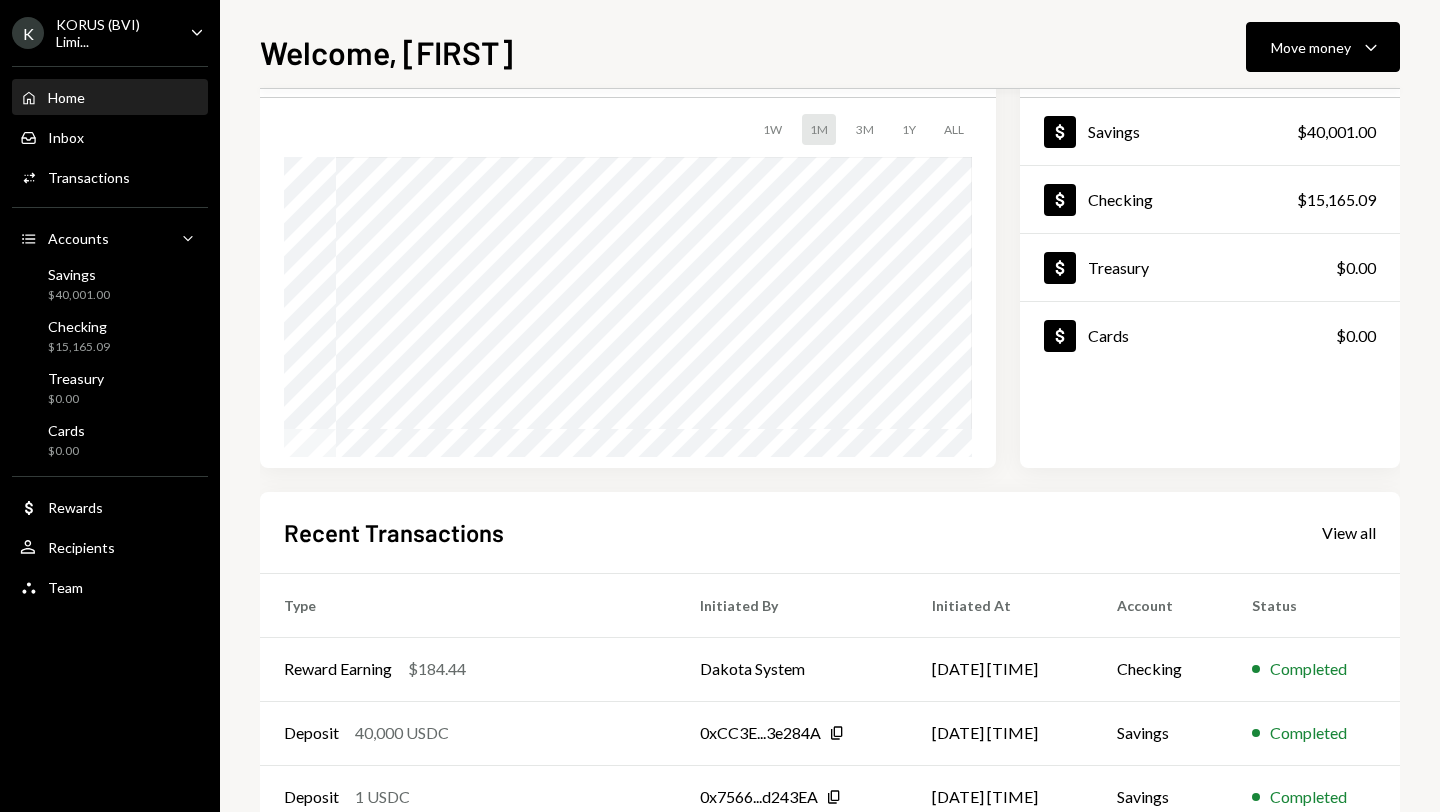 click on "Home Home Inbox Inbox Activities Transactions Accounts Accounts Caret Down Savings $40,001.00 Checking $15,165.09 Treasury $0.00 Cards $0.00 Dollar Rewards User Recipients Team Team" at bounding box center [110, 331] 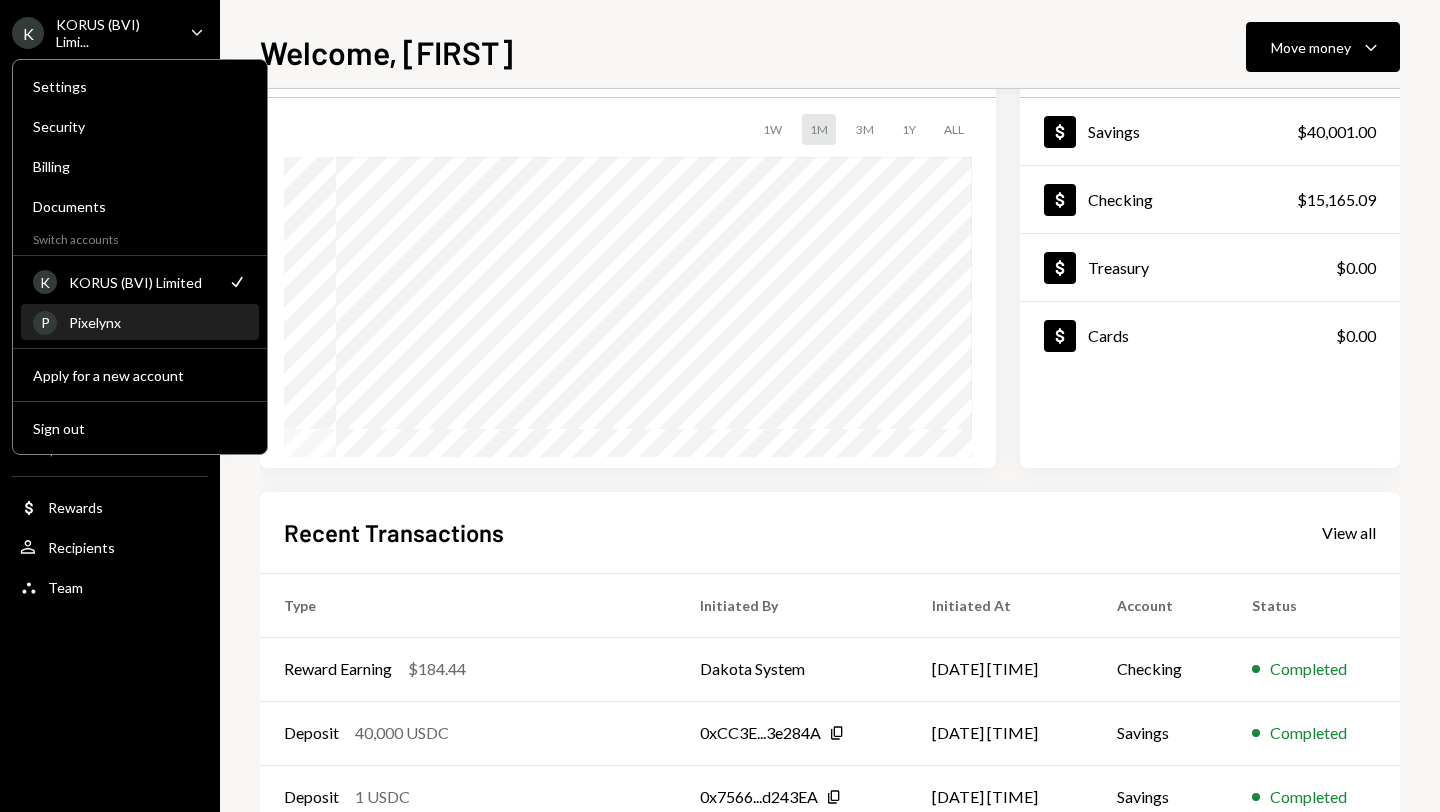 click on "P Pixelynx" at bounding box center (140, 323) 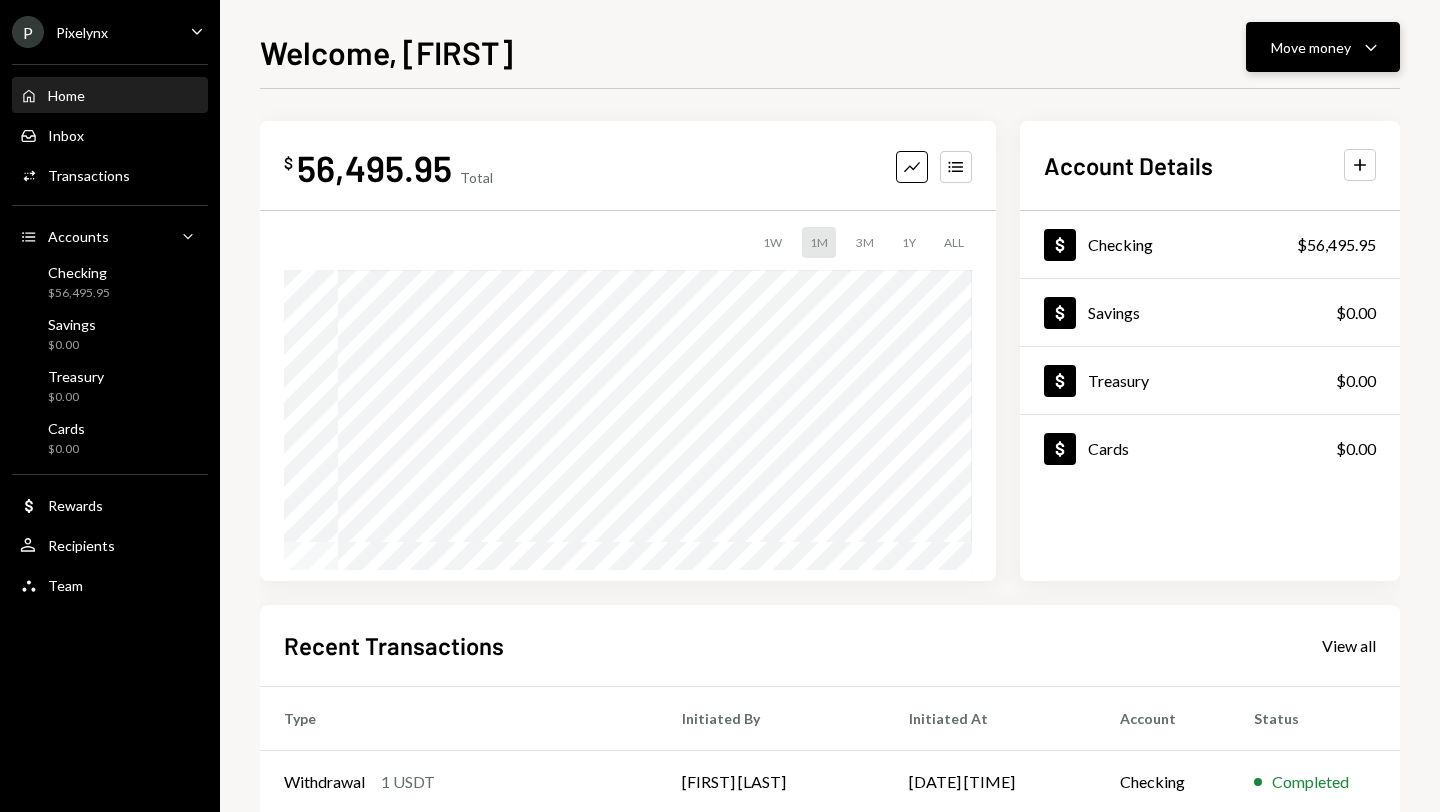click on "Move money" at bounding box center (1311, 47) 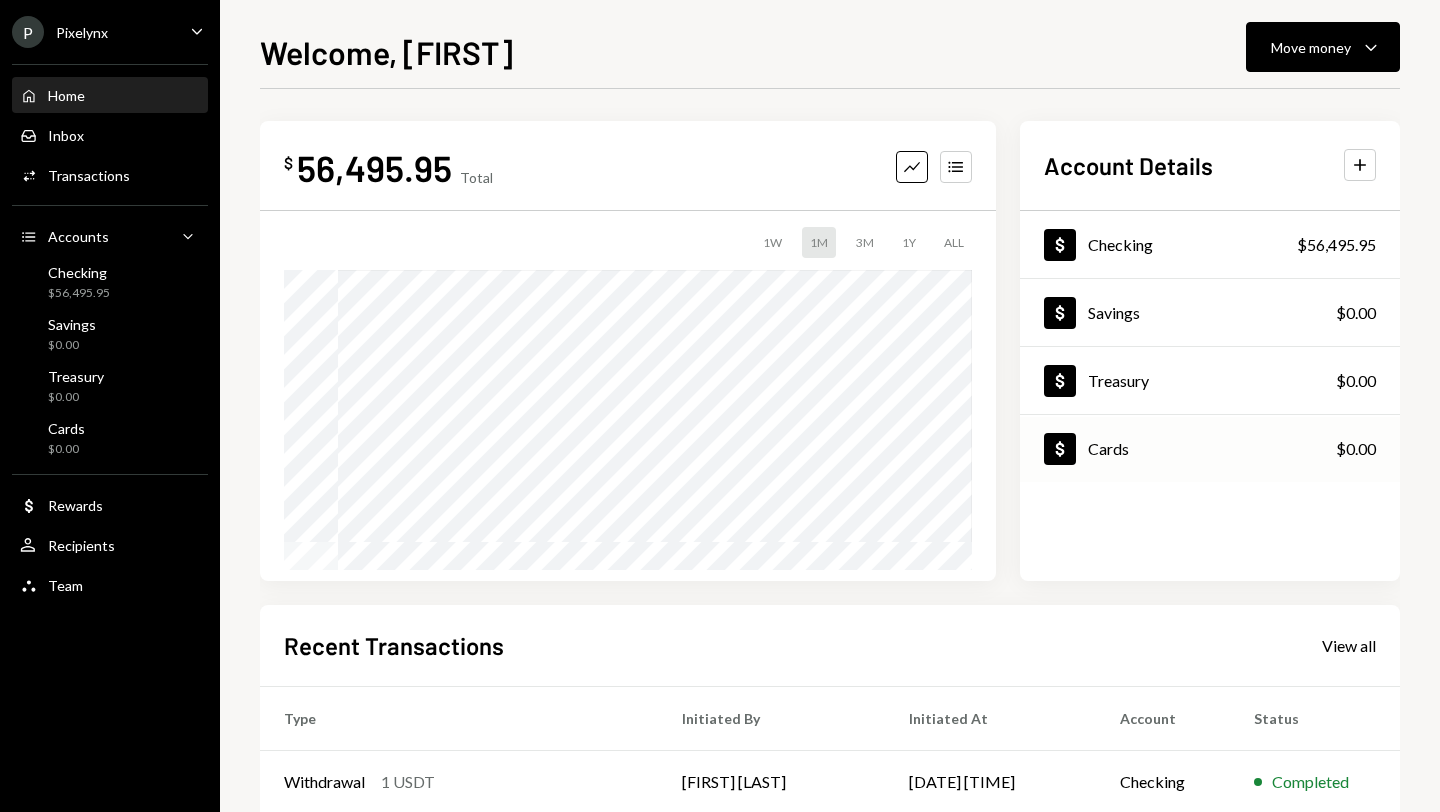 click on "Dollar Cards $0.00" at bounding box center [1210, 449] 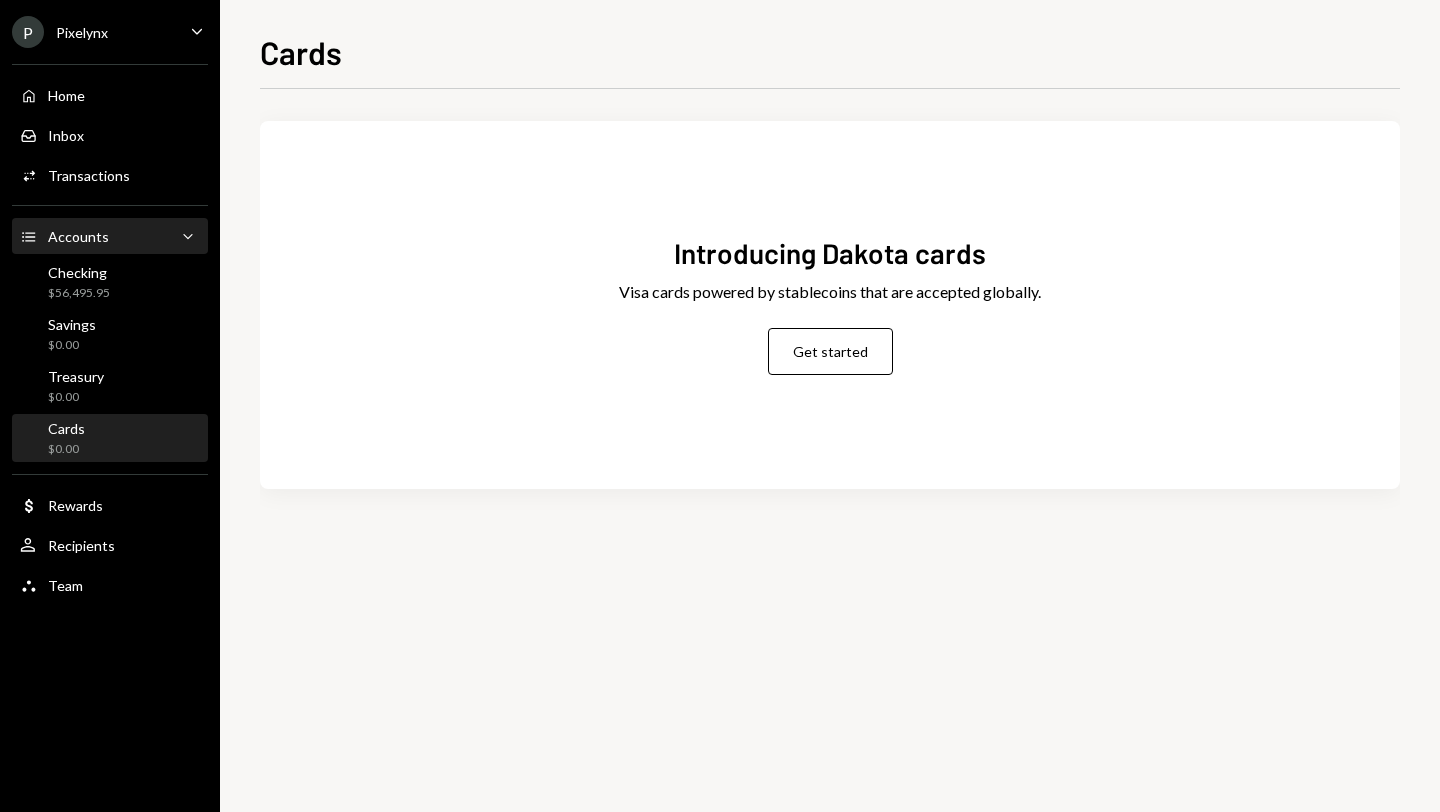 click on "Accounts Accounts Caret Down" at bounding box center [110, 237] 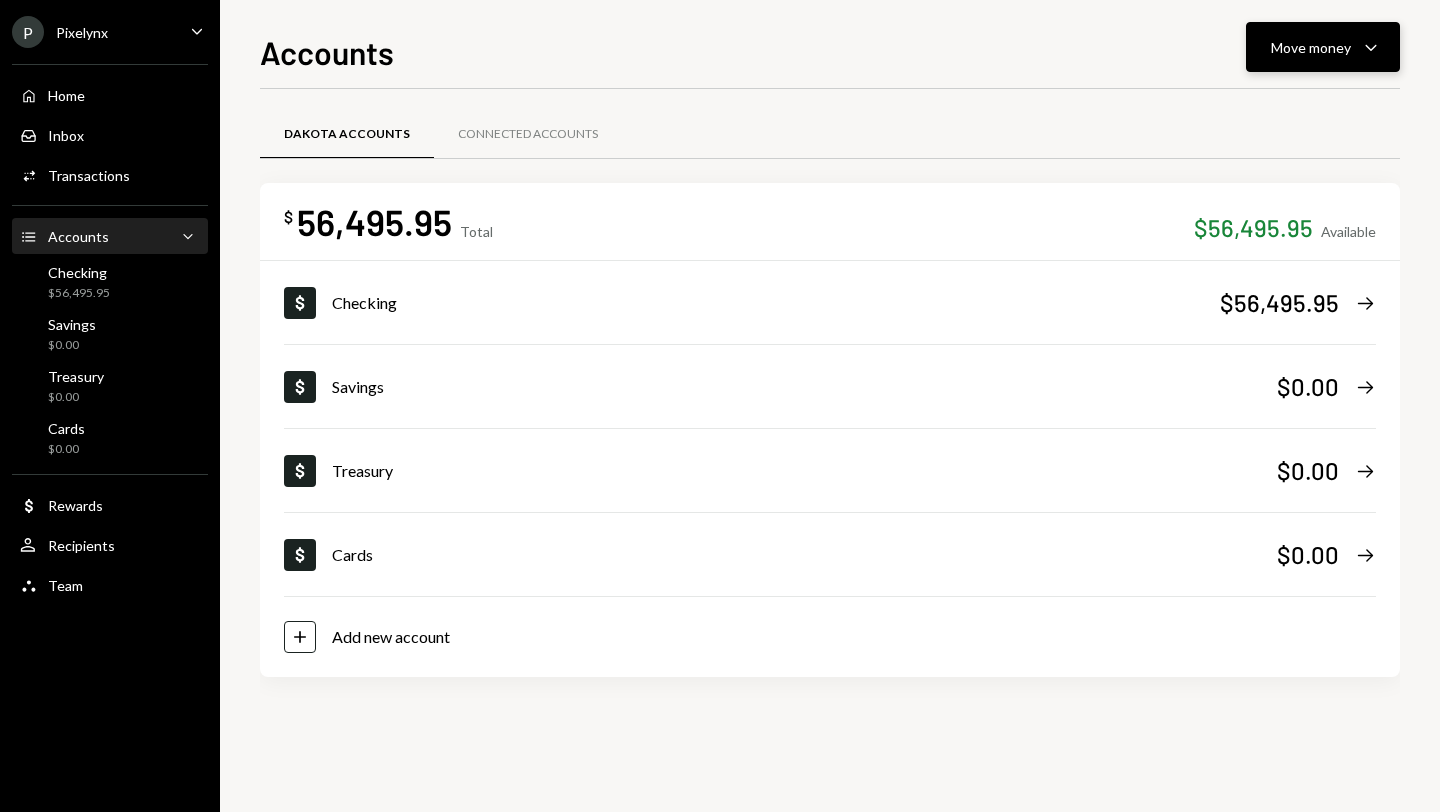 click on "Move money" at bounding box center (1311, 47) 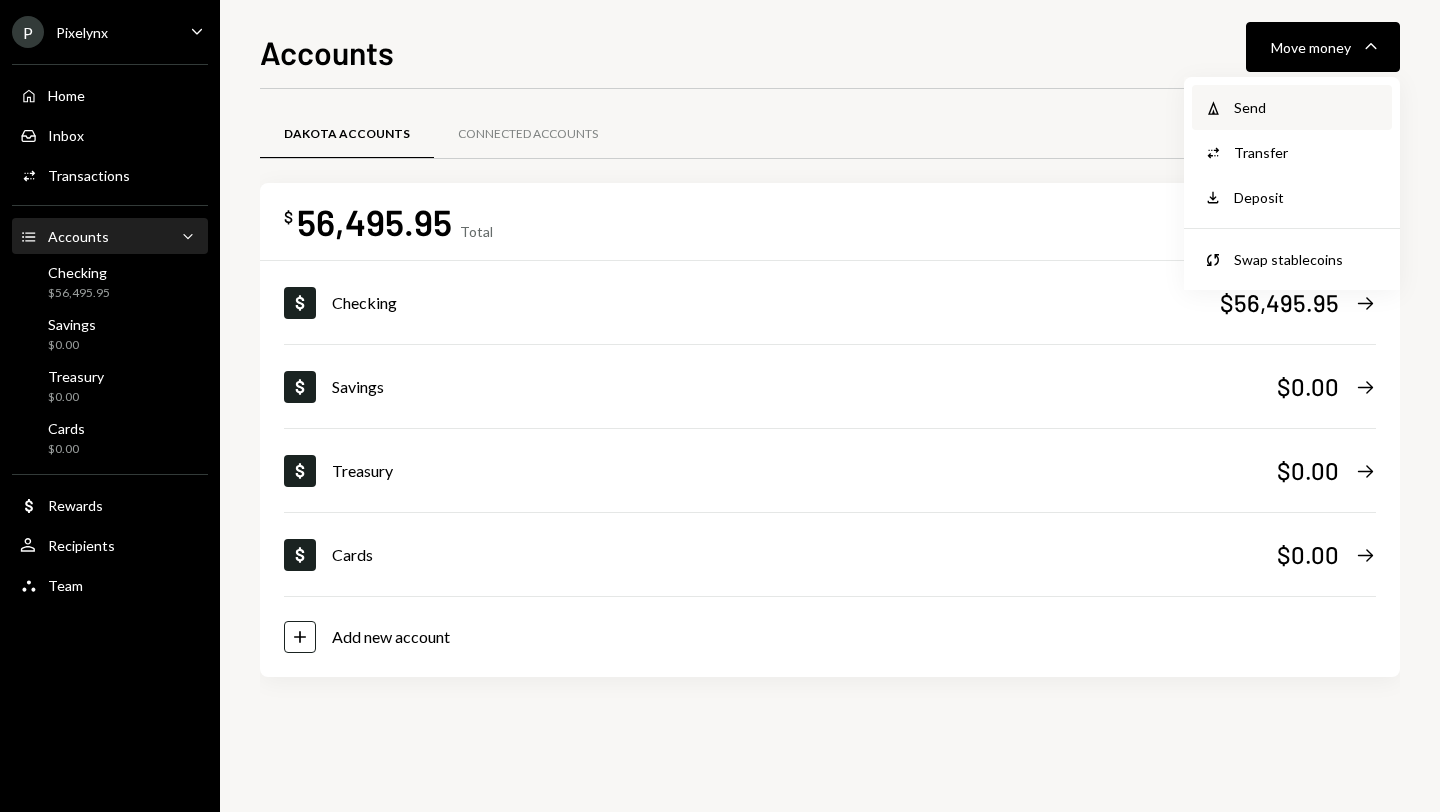 click on "Withdraw Send" at bounding box center [1292, 107] 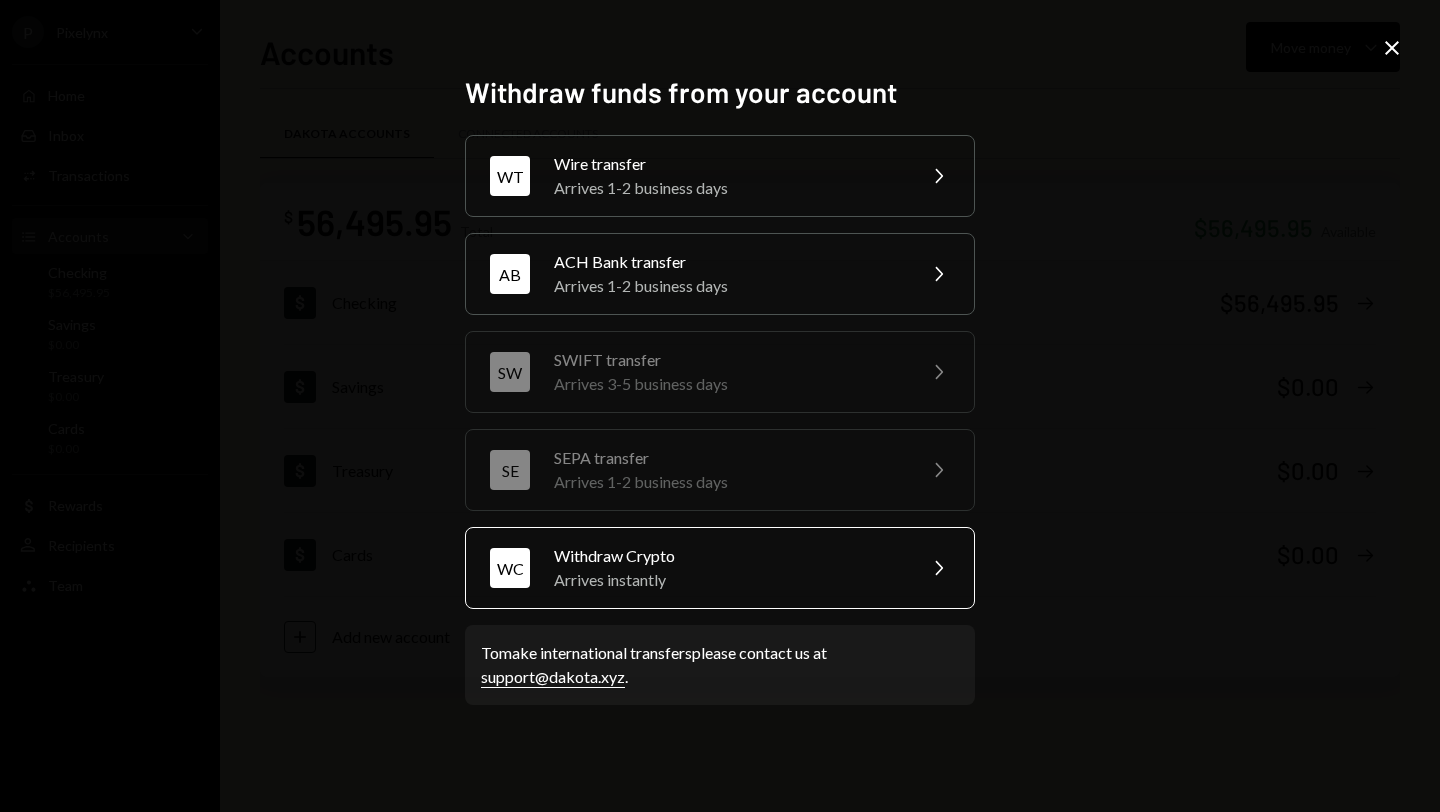 click on "Withdraw Crypto" at bounding box center [728, 556] 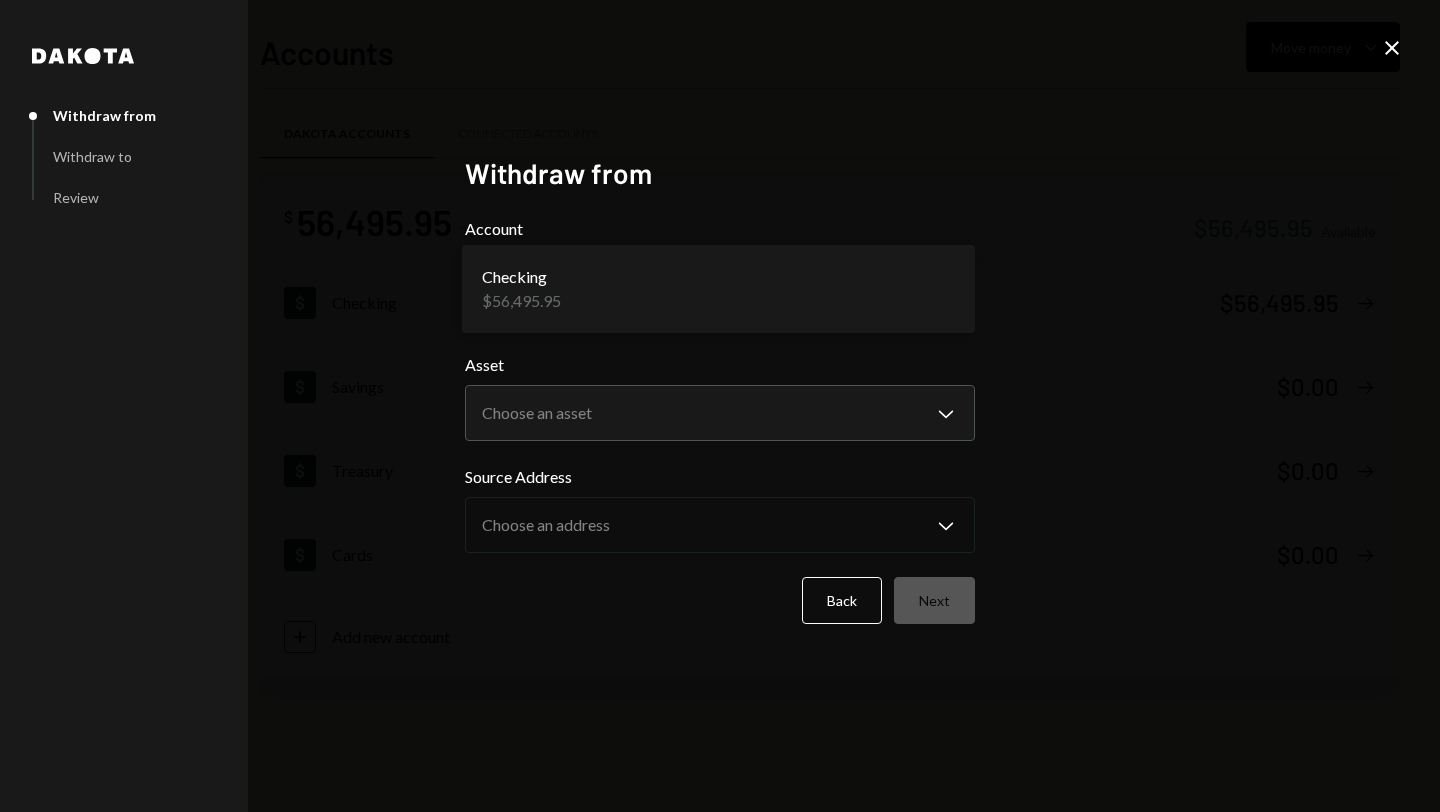 click on "**********" at bounding box center (720, 406) 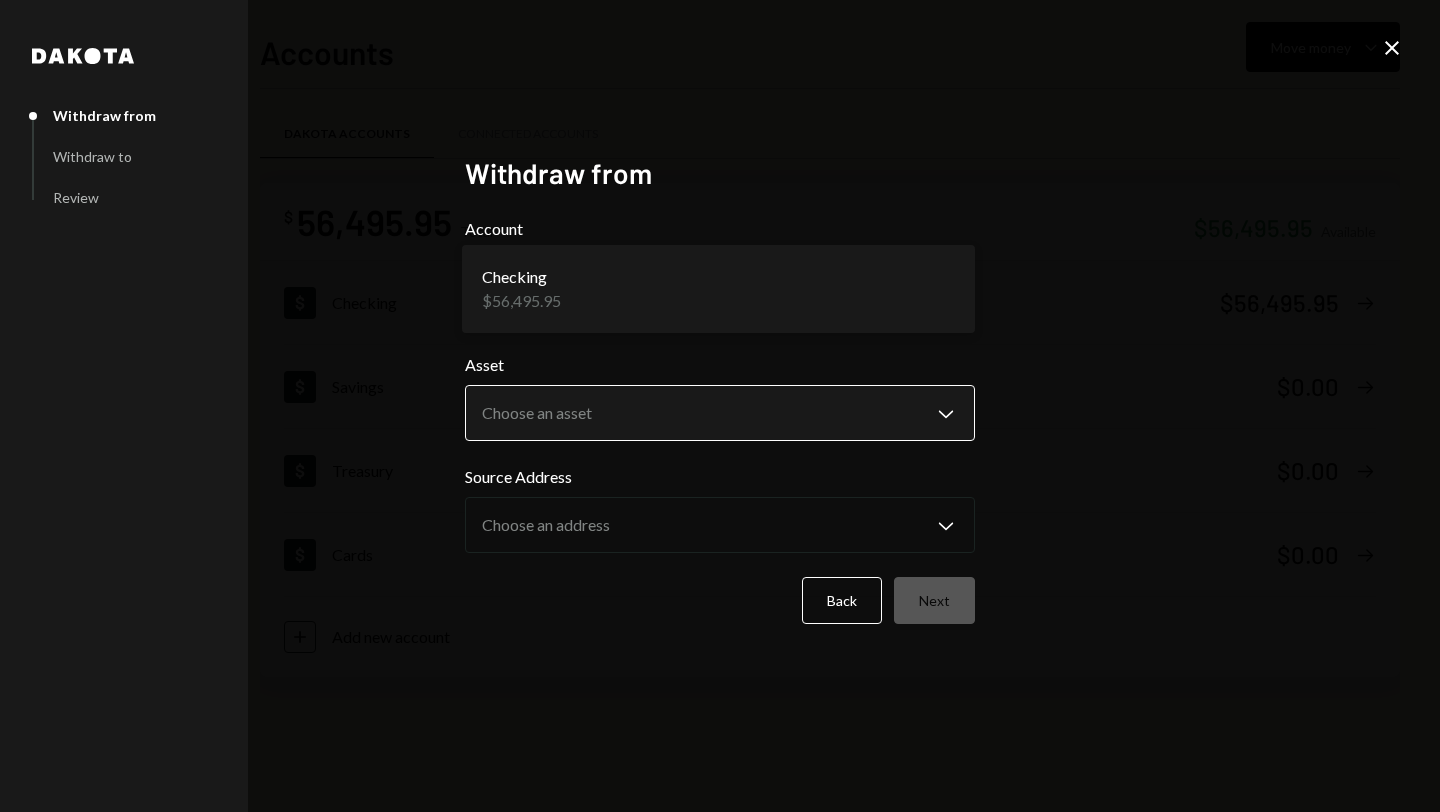 click on "**********" at bounding box center (720, 406) 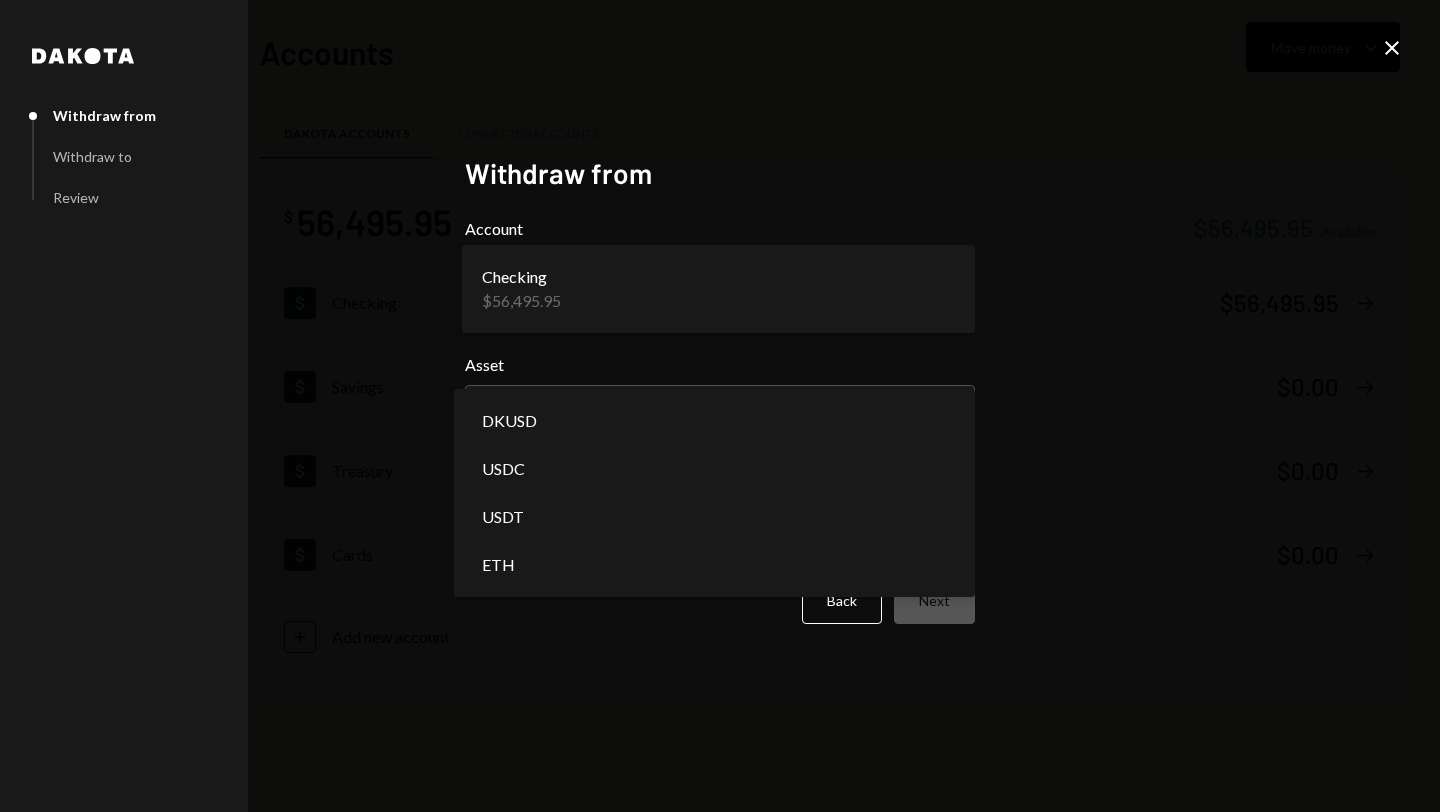 click on "**********" at bounding box center (720, 406) 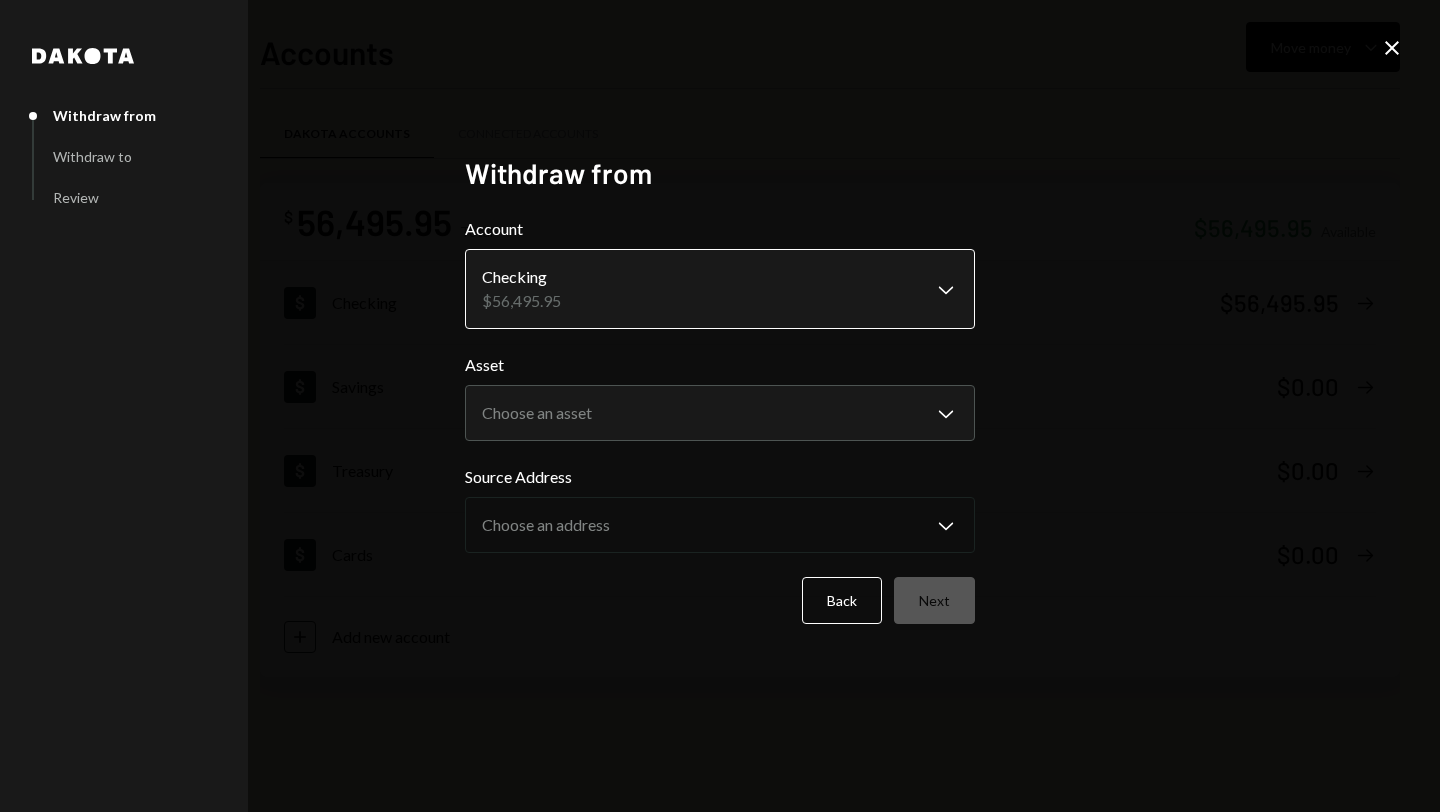click on "**********" at bounding box center [720, 406] 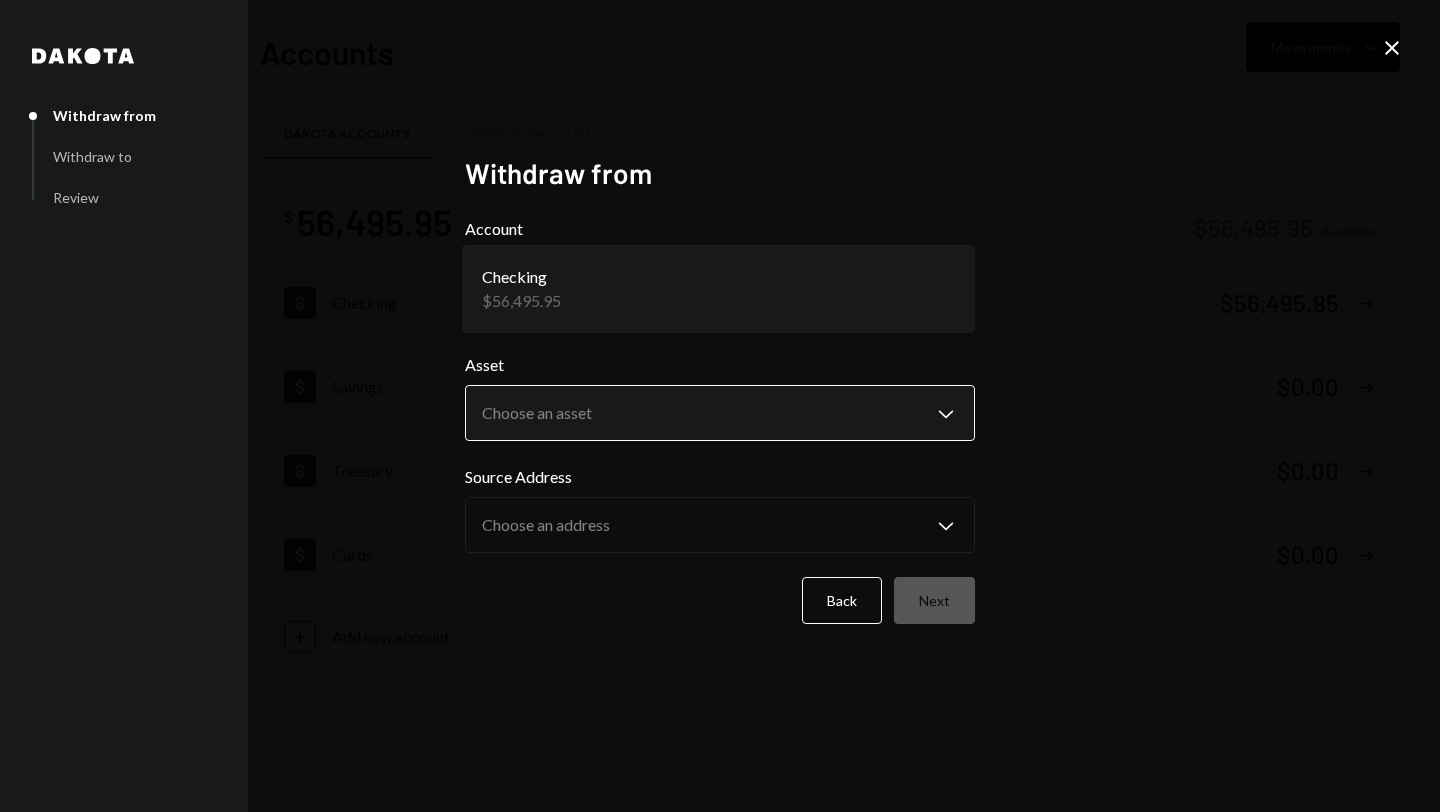 click on "**********" at bounding box center [720, 406] 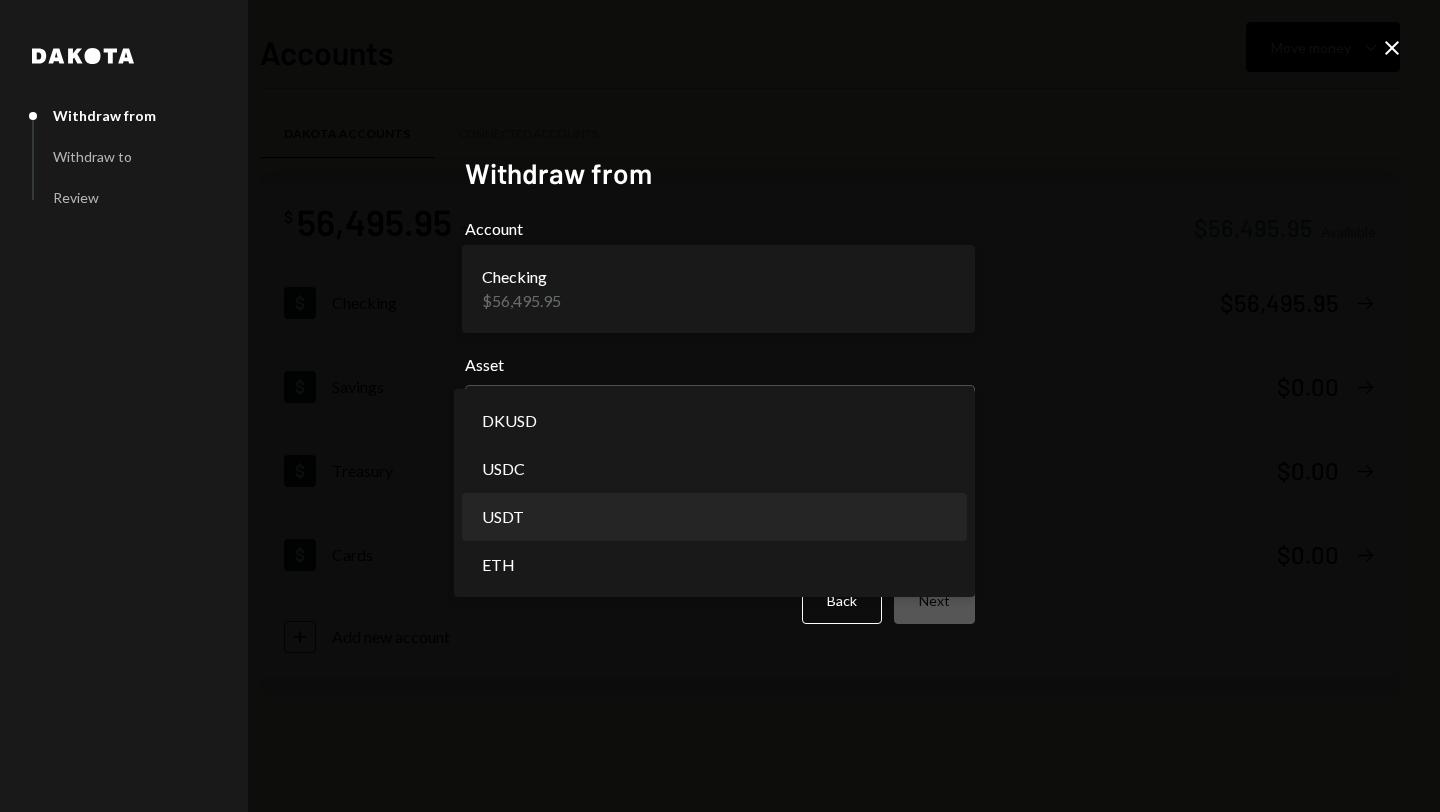 select on "****" 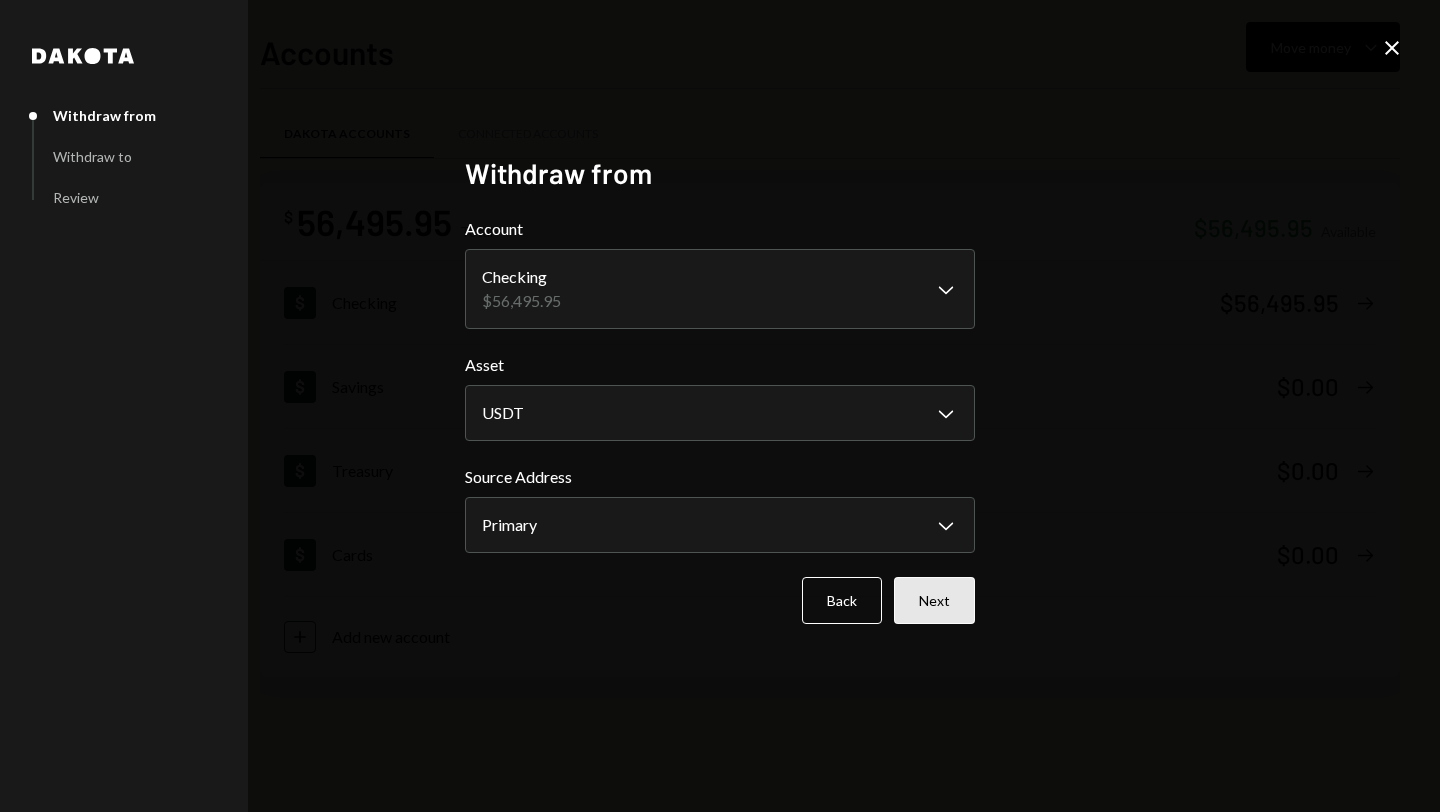 click on "Next" at bounding box center (934, 600) 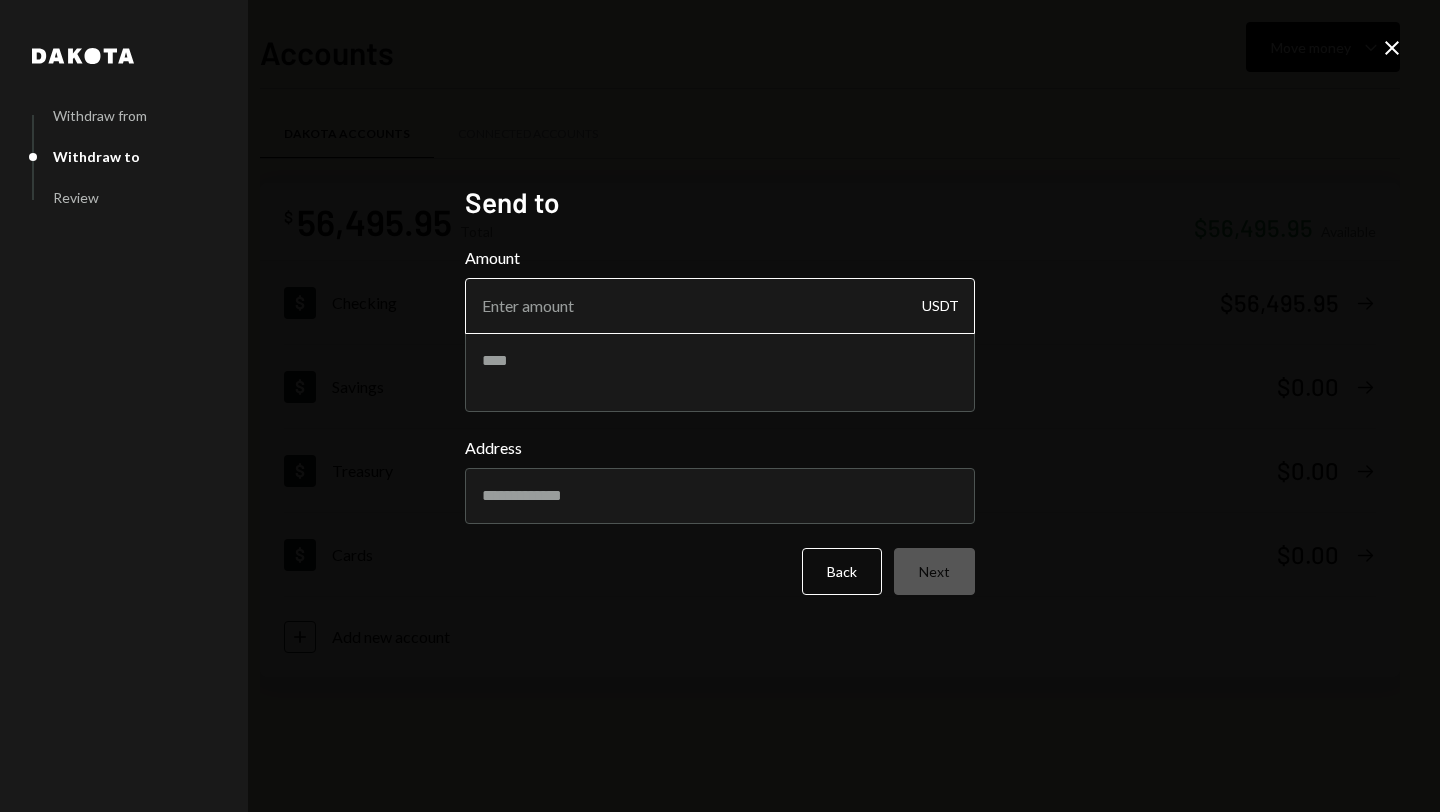 click on "Amount" at bounding box center [720, 306] 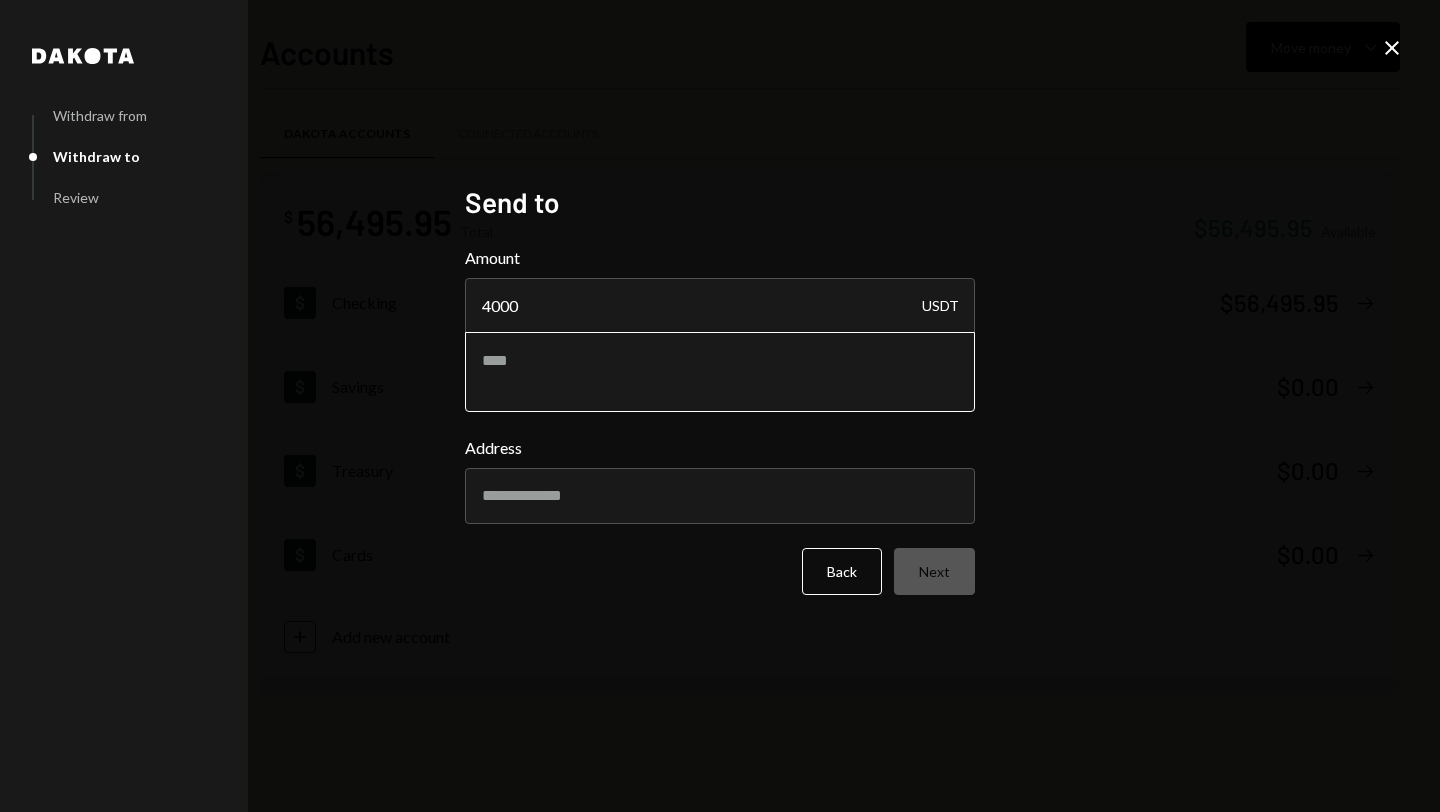 type on "4000" 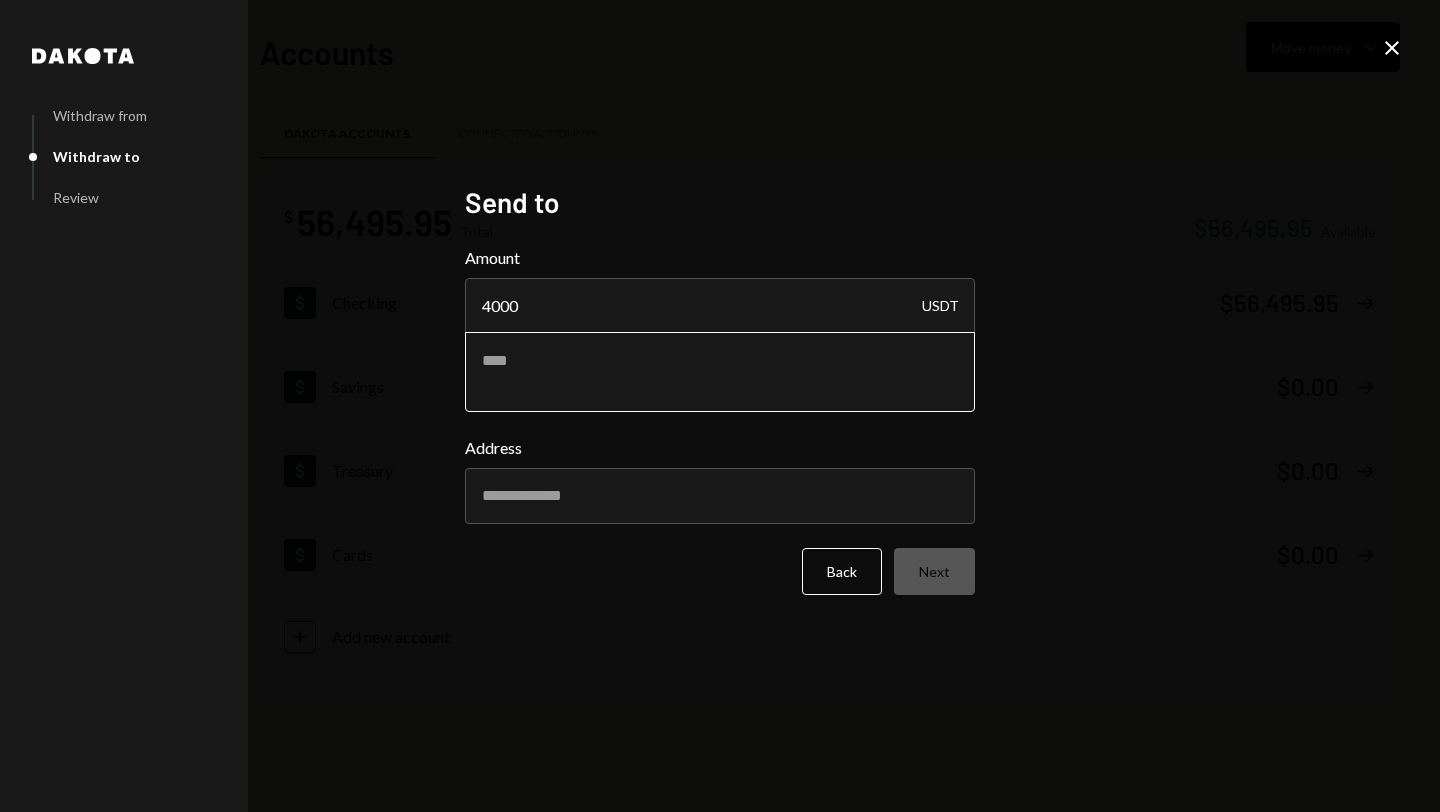 click at bounding box center (720, 372) 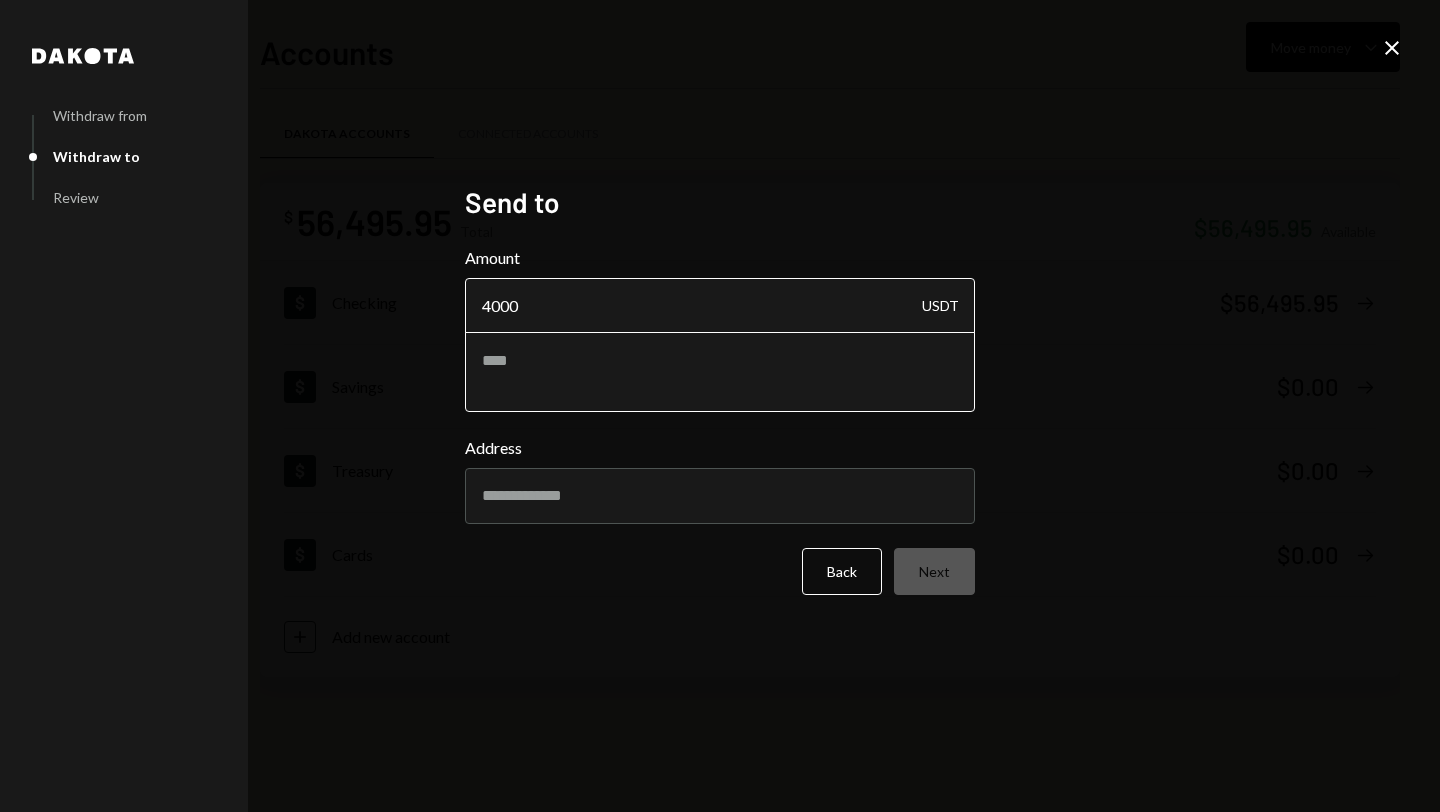 paste on "**********" 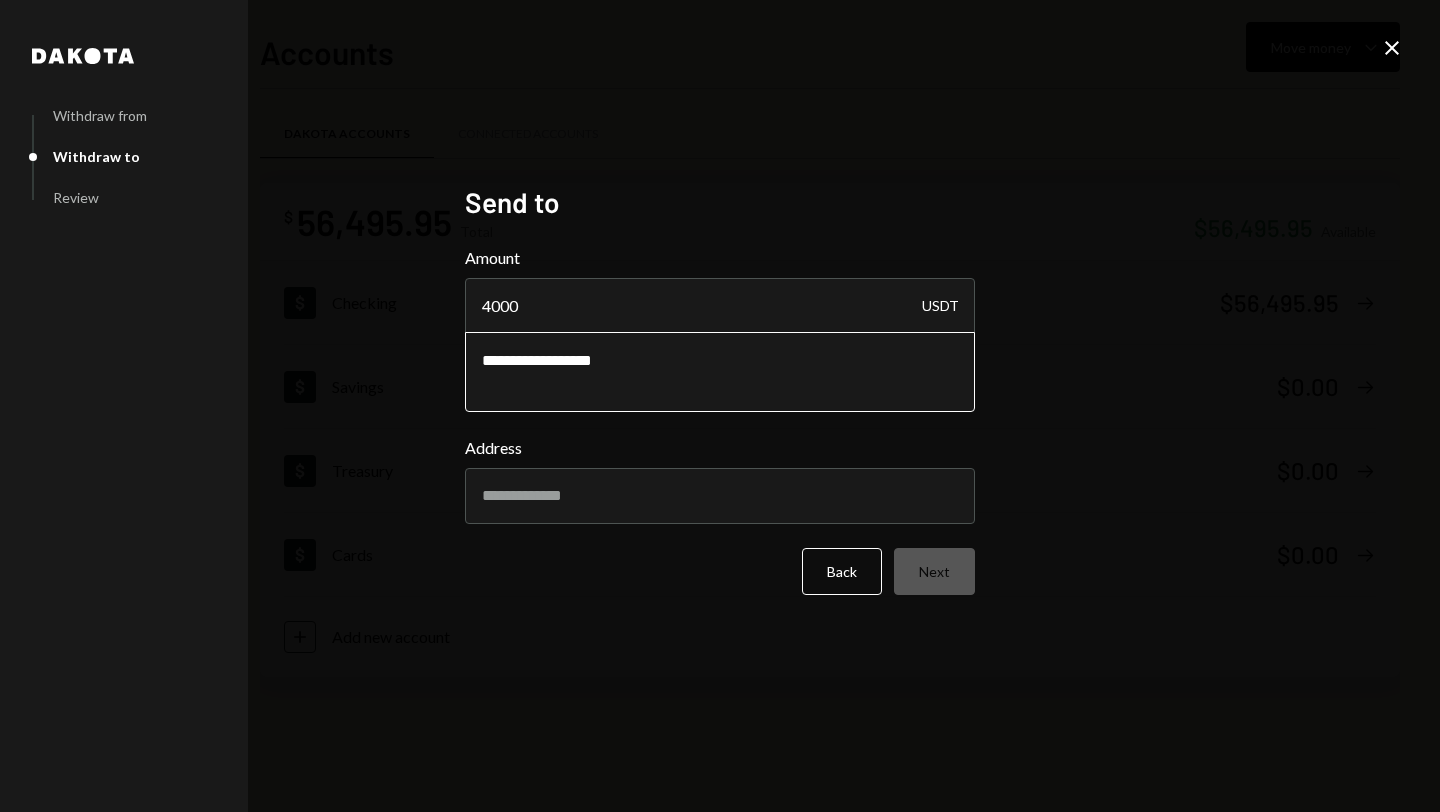 paste on "*****" 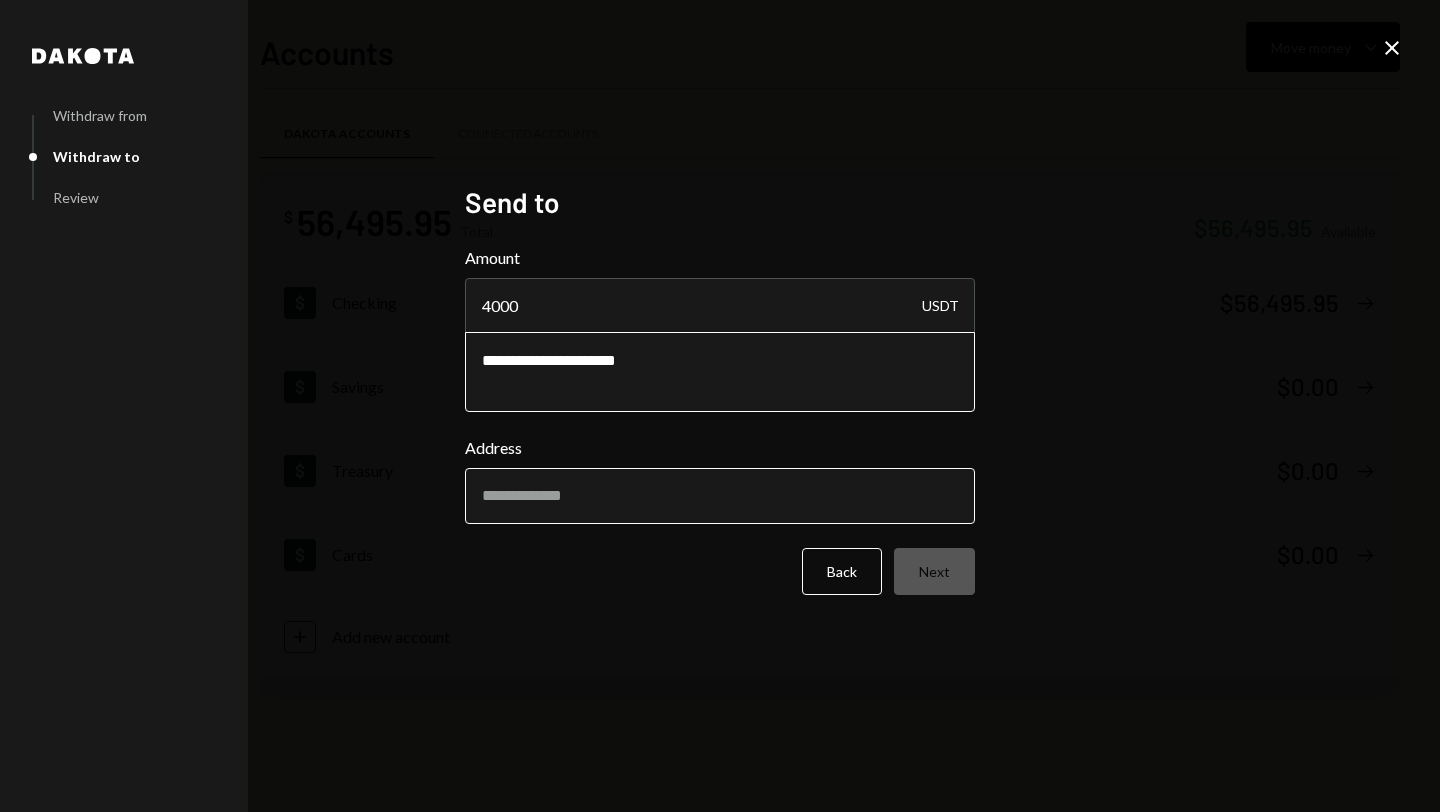 type on "**********" 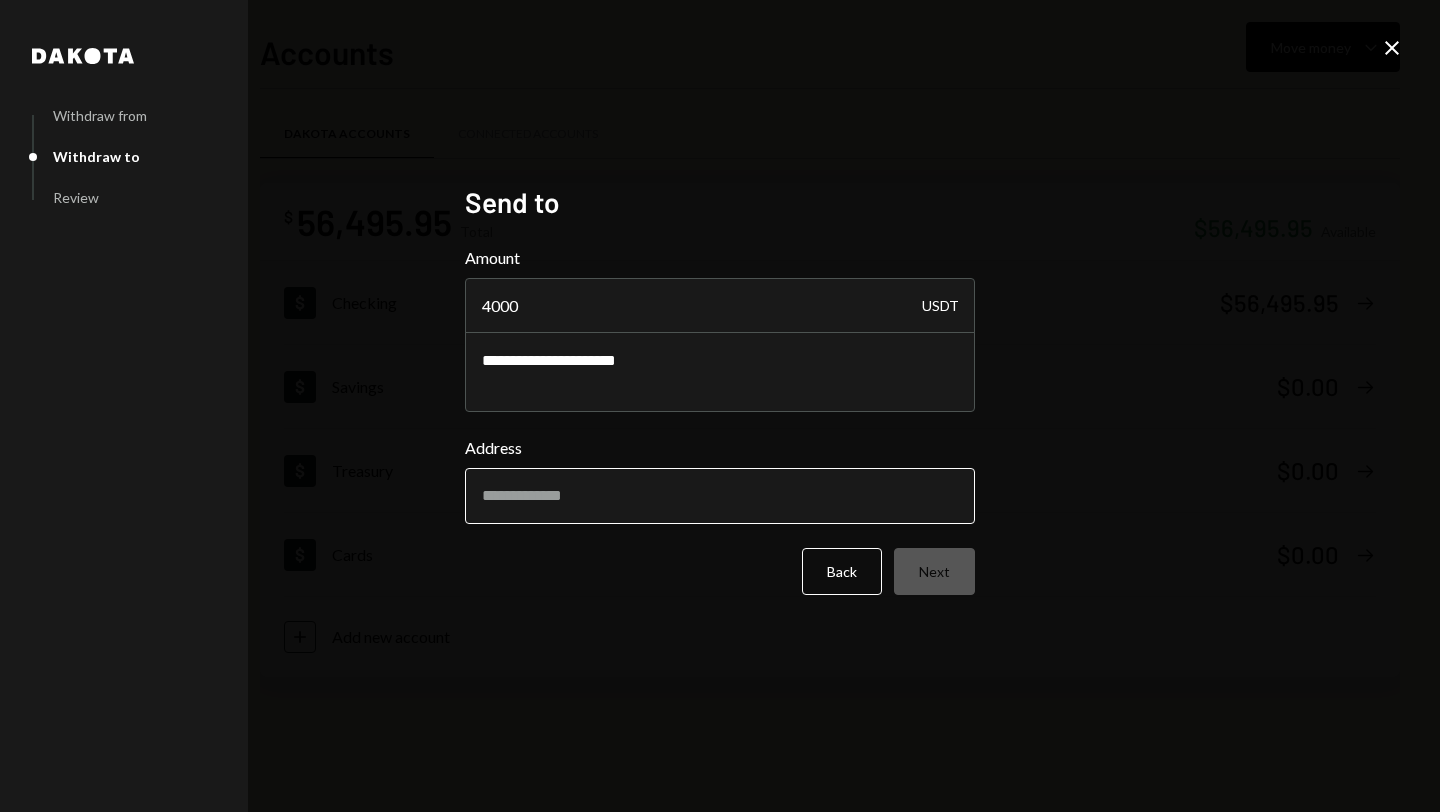 click on "Address" at bounding box center [720, 496] 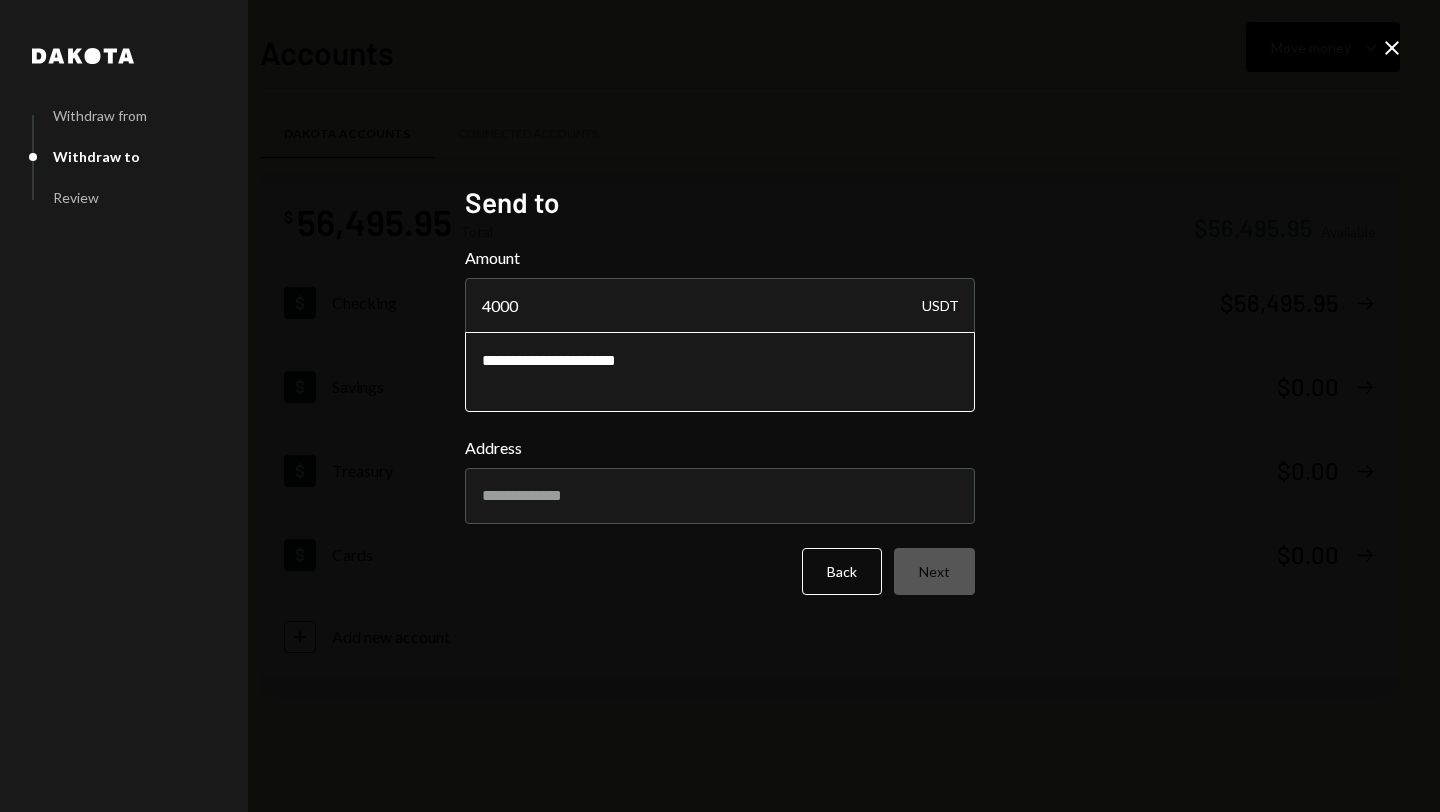 paste on "**********" 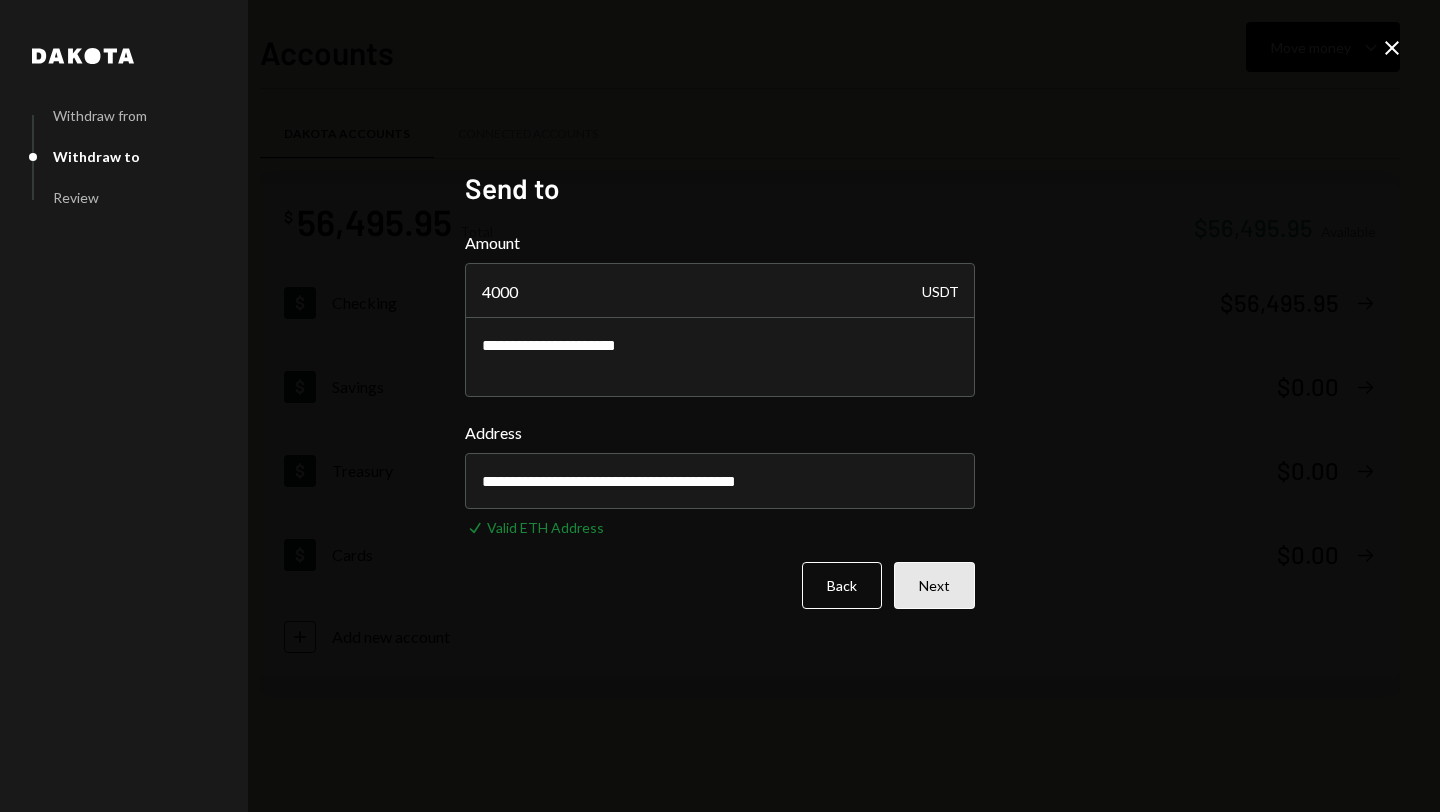 type on "**********" 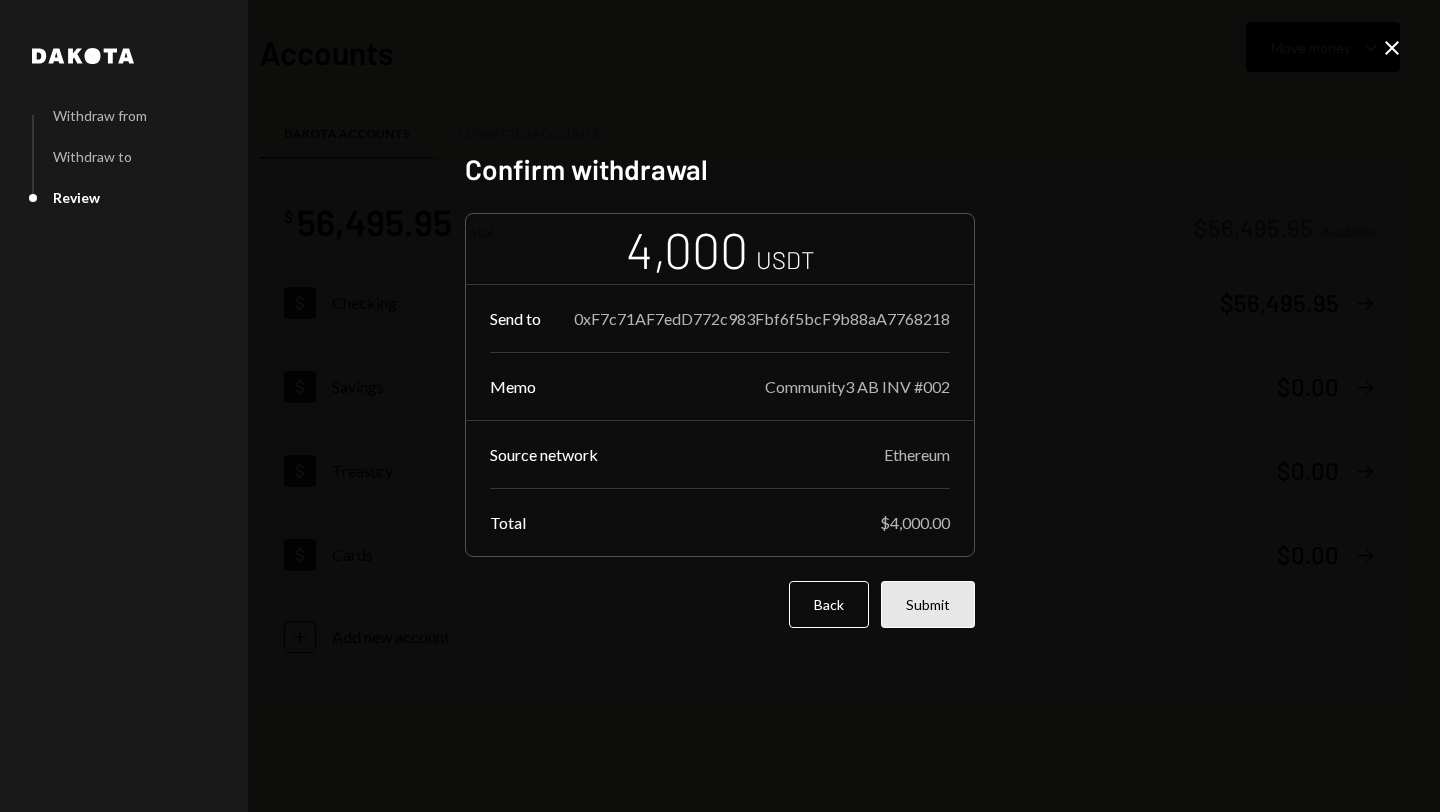 click on "Submit" at bounding box center [928, 604] 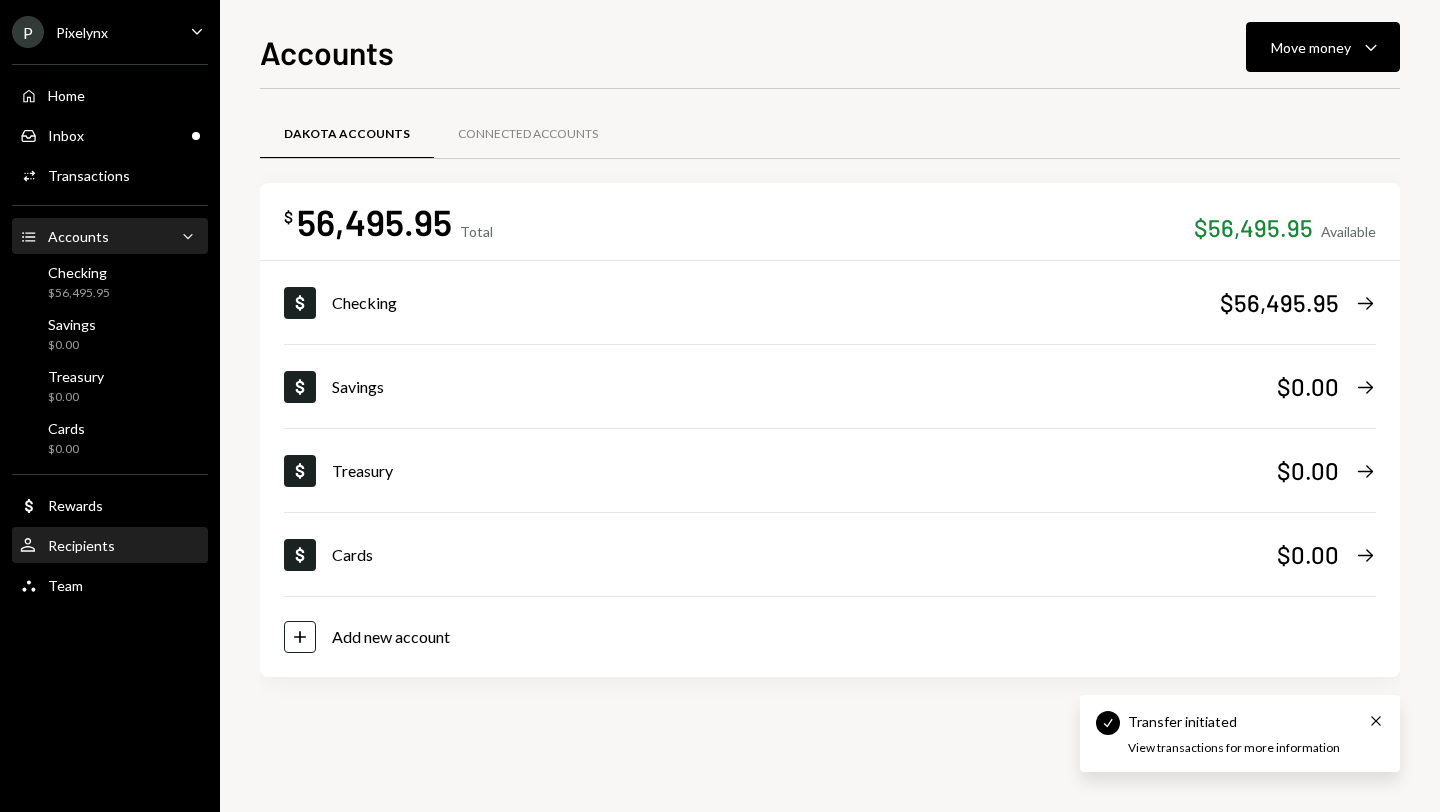 click on "Recipients" at bounding box center [81, 545] 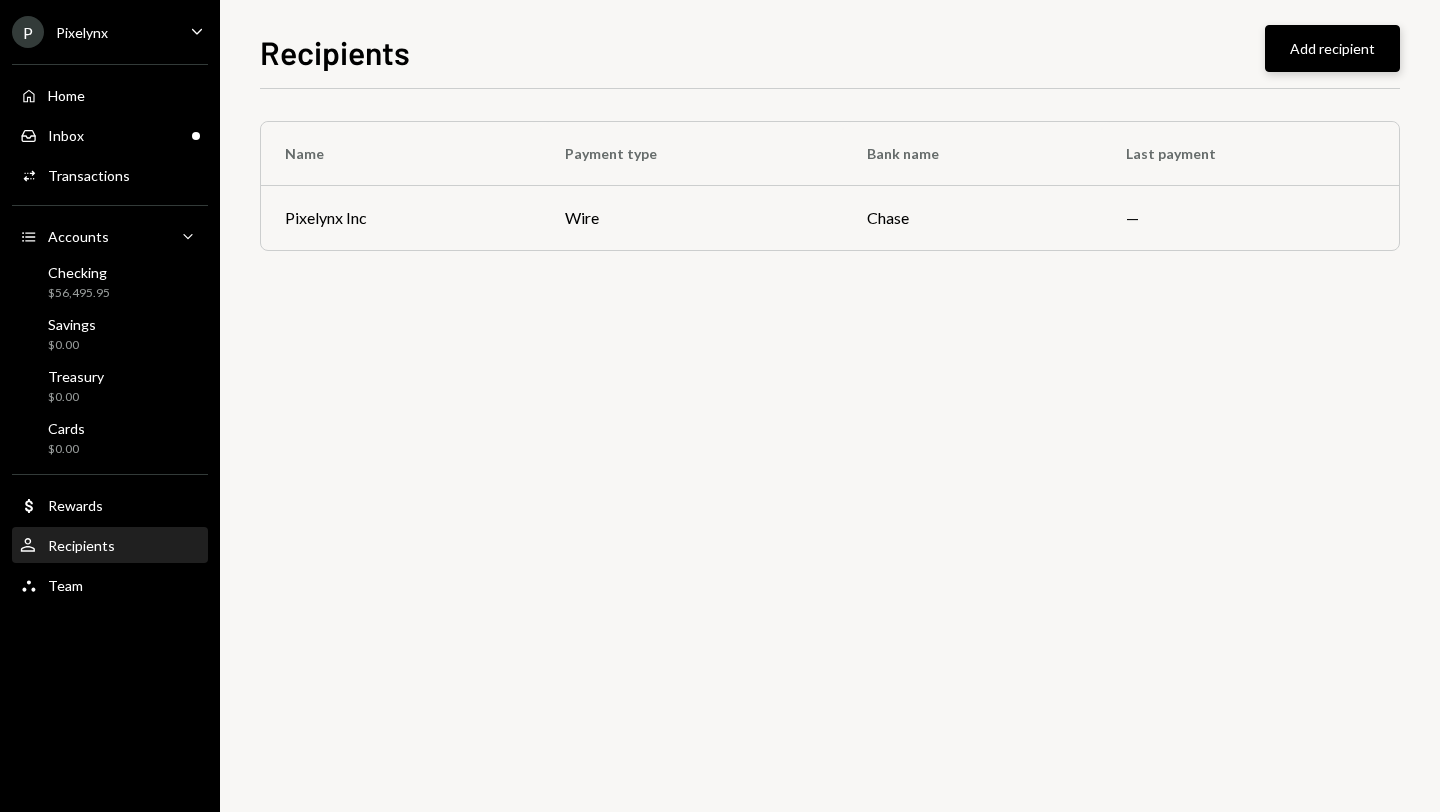 click on "Add recipient" at bounding box center (1332, 48) 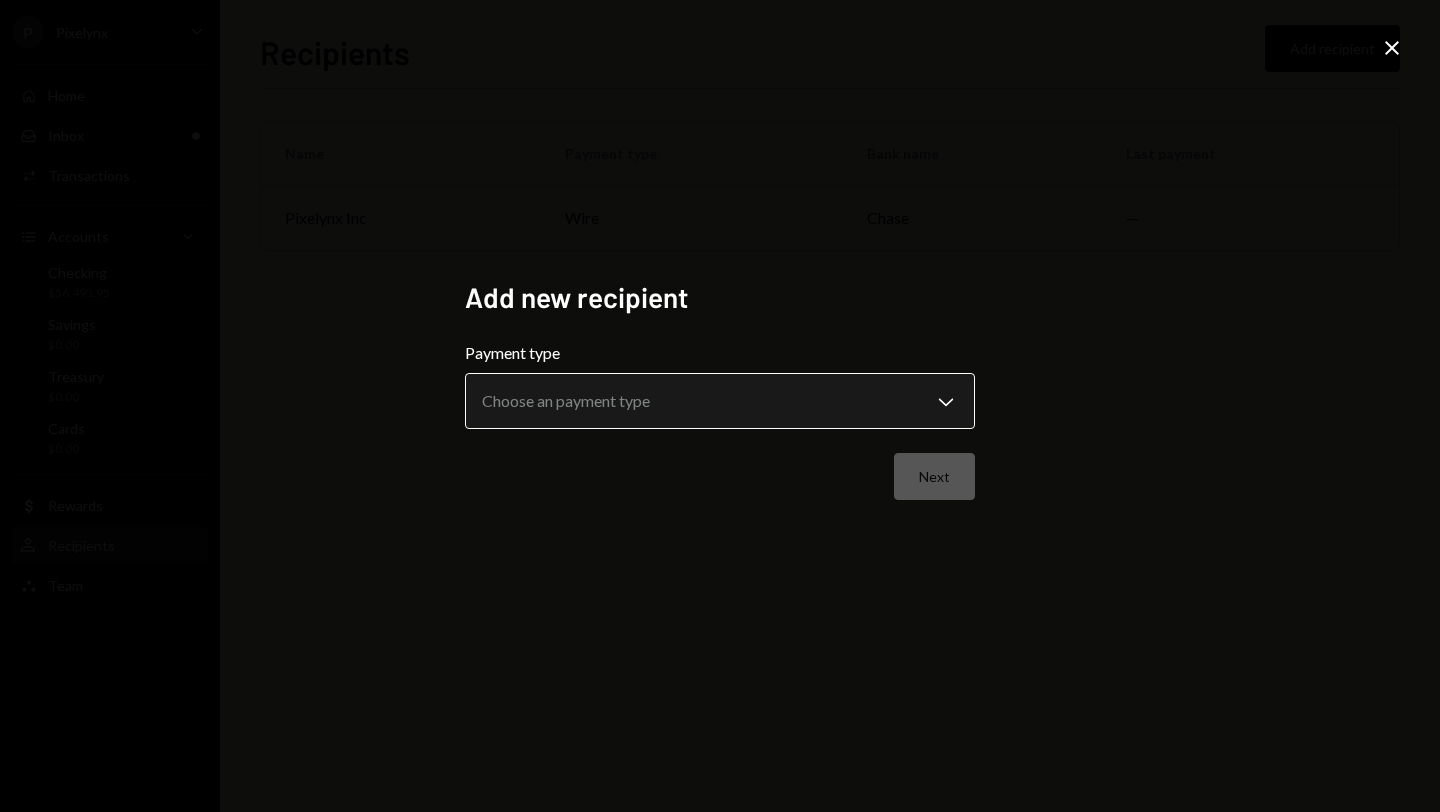 click on "**********" at bounding box center (720, 406) 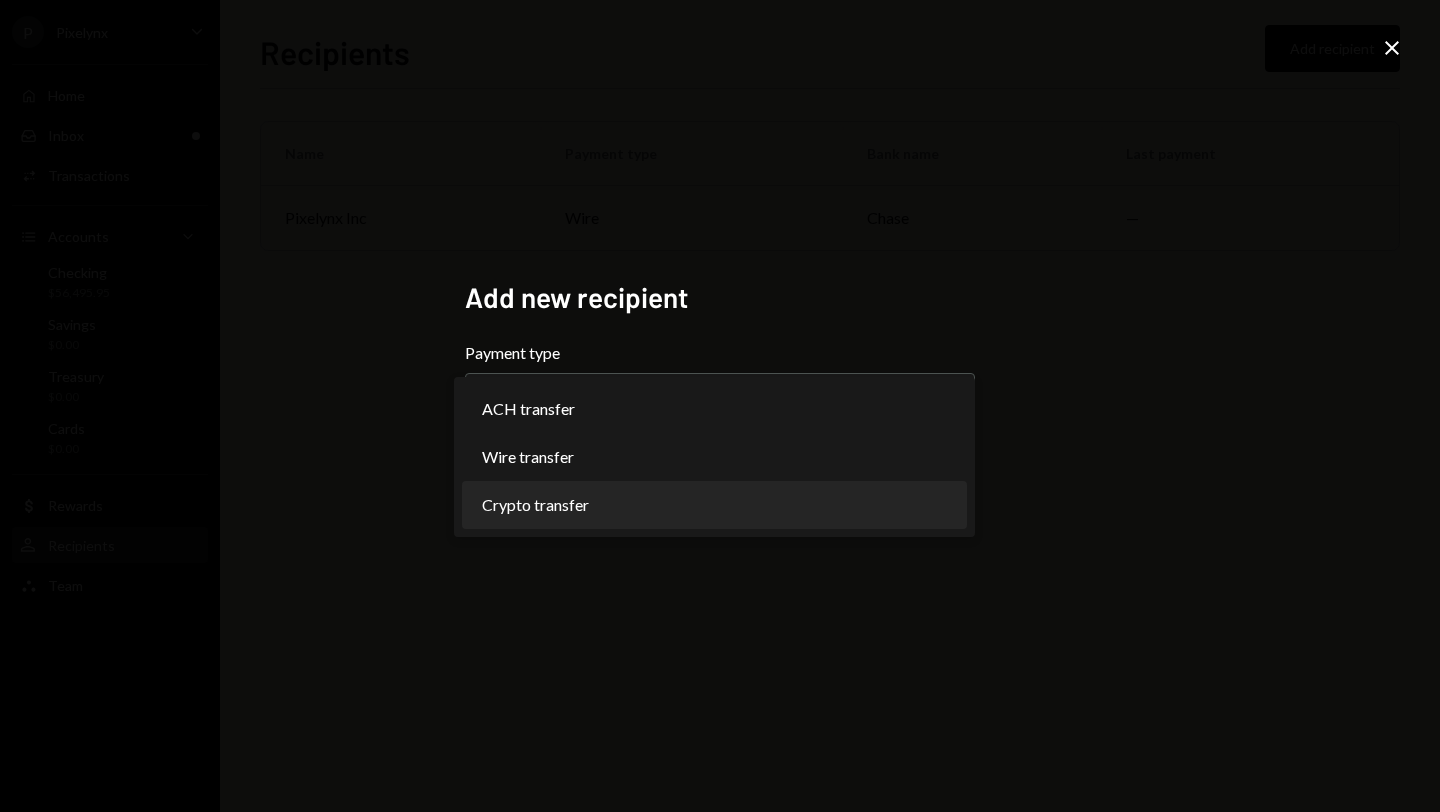 select on "******" 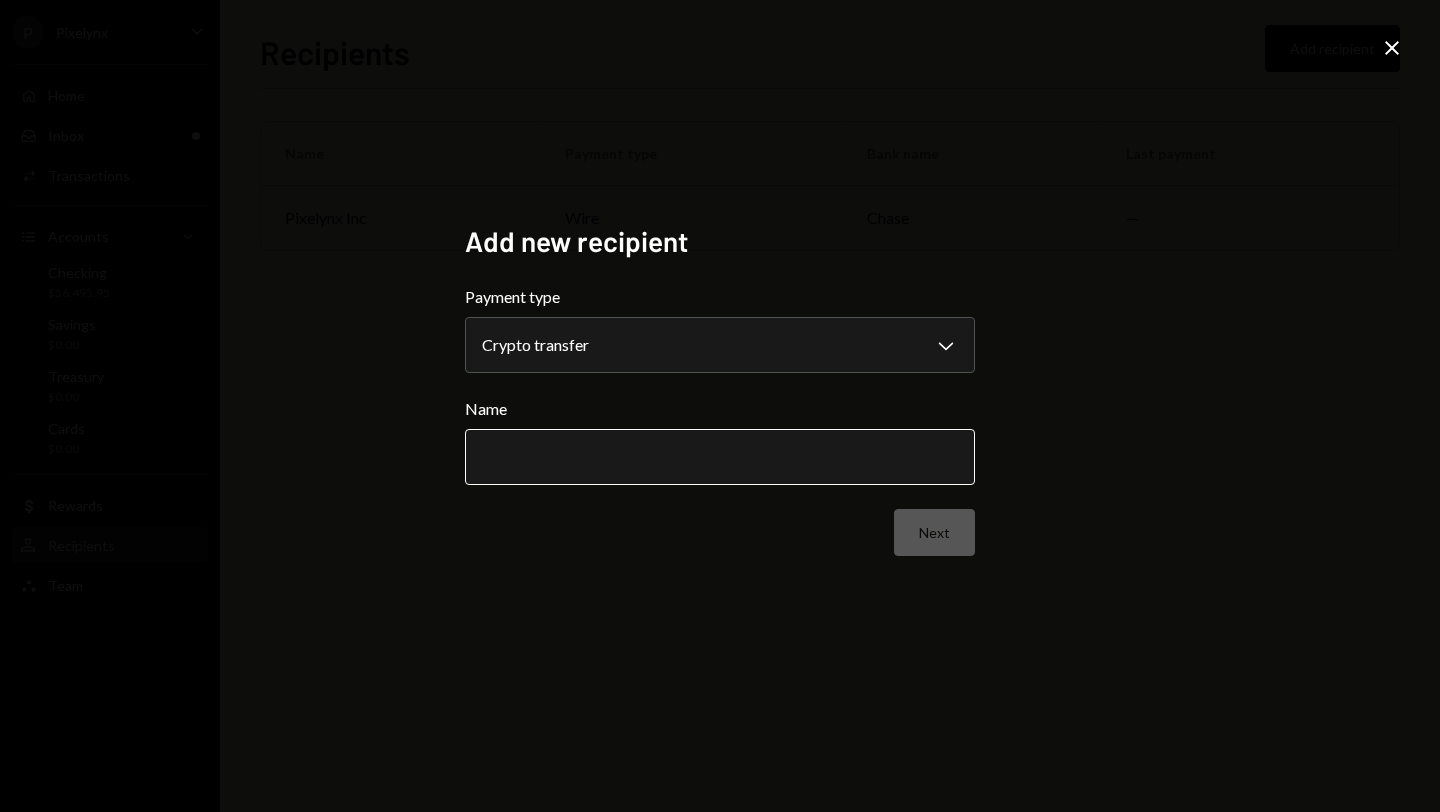 click on "Name" at bounding box center (720, 457) 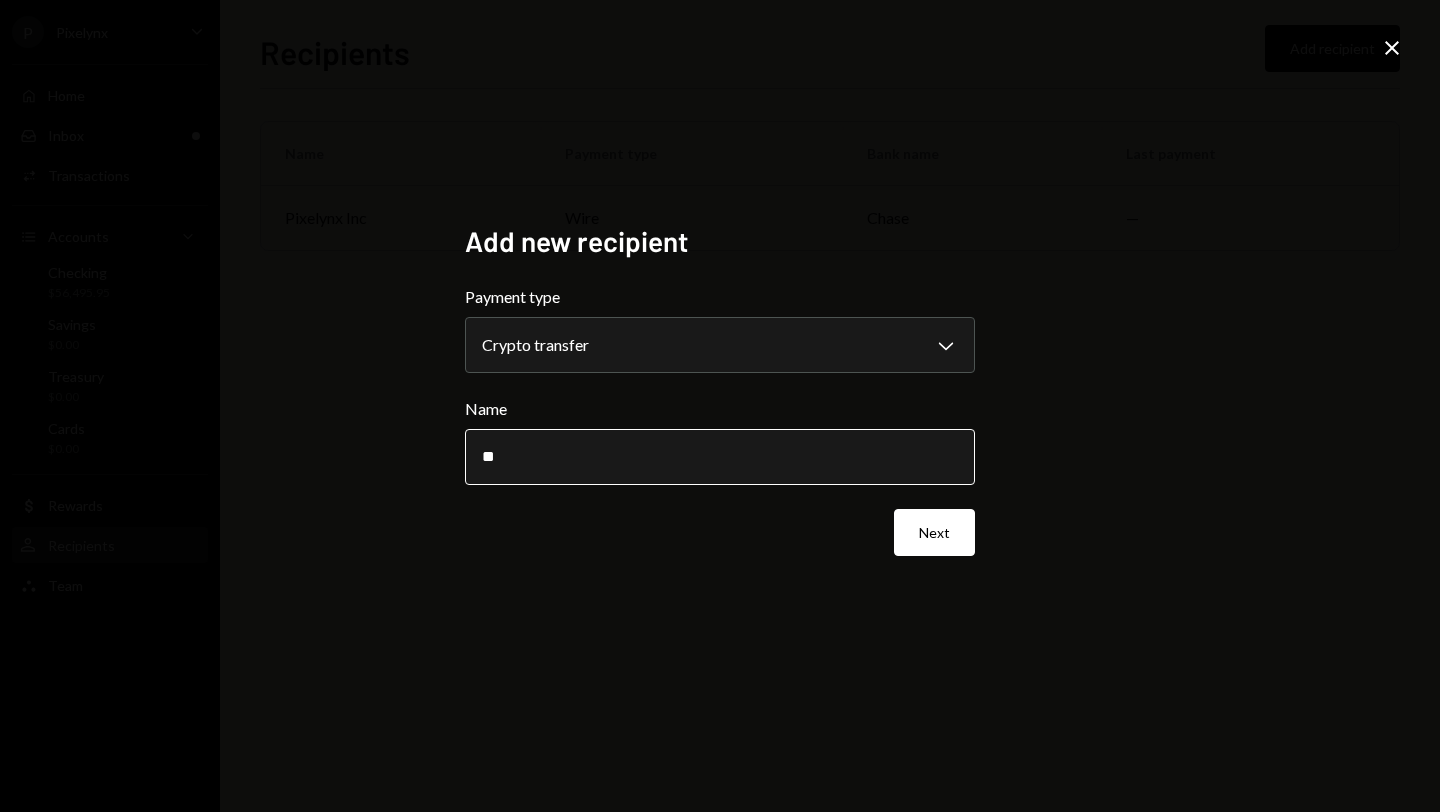 type on "*" 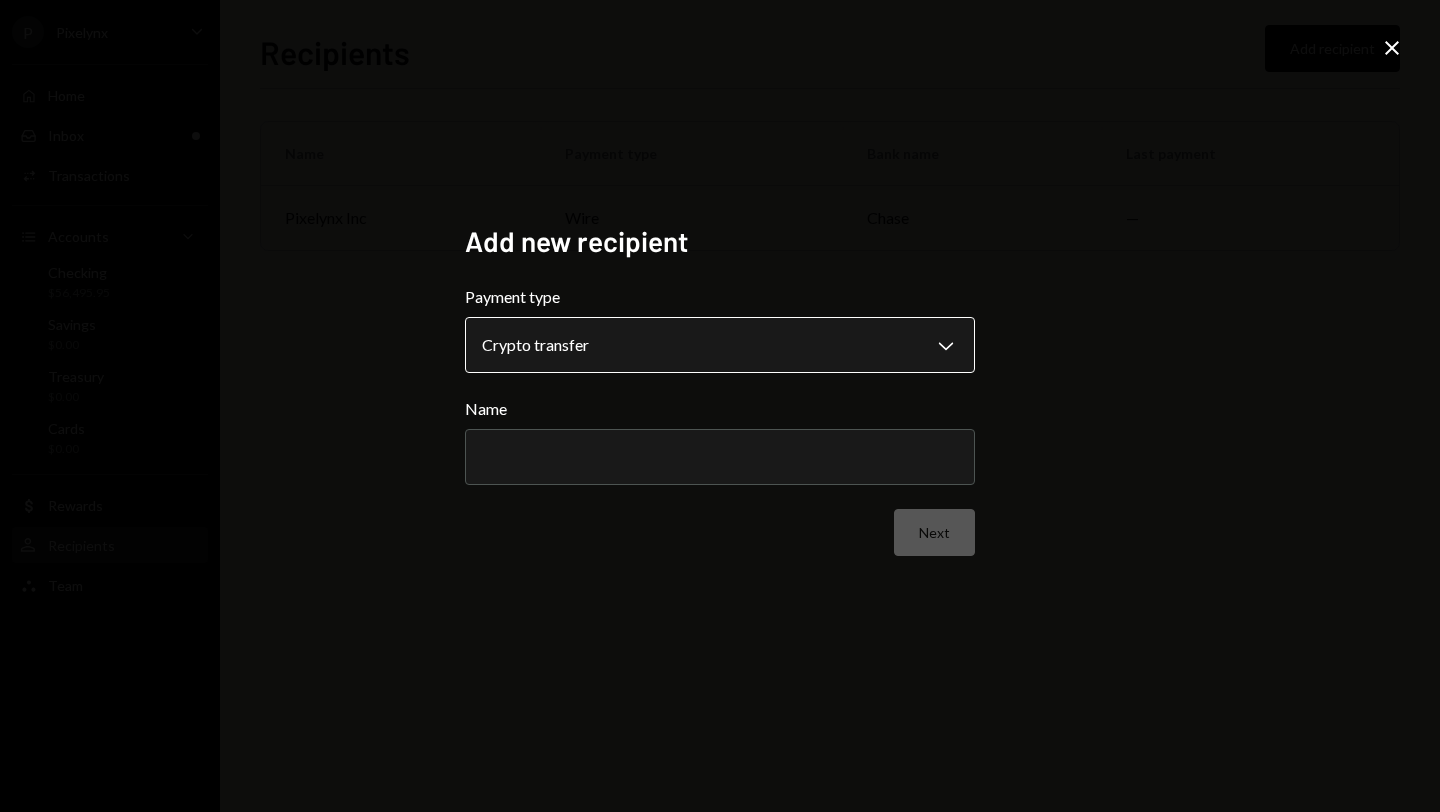 paste on "**********" 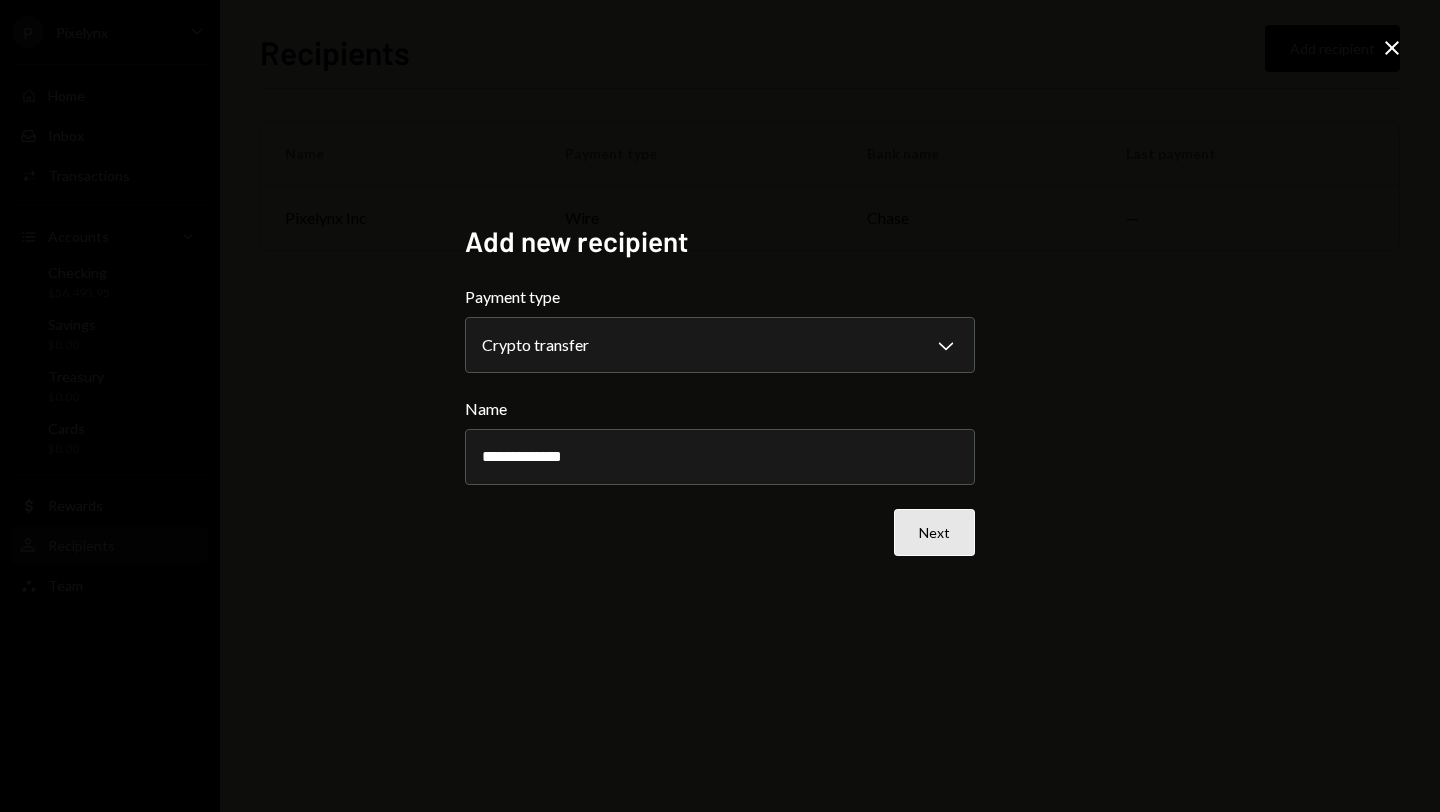 type on "**********" 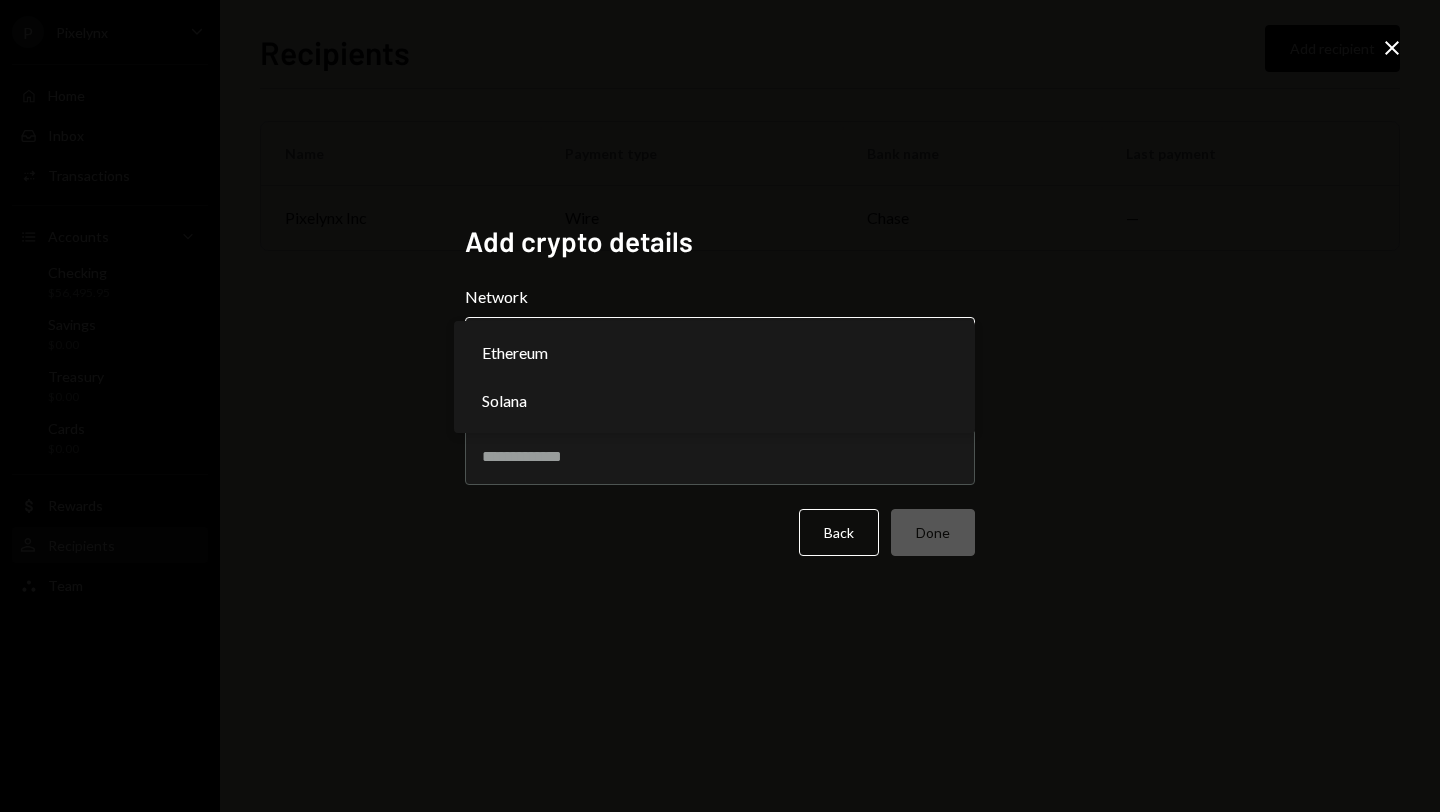 click on "P Pixelynx Caret Down Home Home Inbox Inbox Activities Transactions Accounts Accounts Caret Down Checking $56,495.95 Savings $0.00 Treasury $0.00 Cards $0.00 Dollar Rewards User Recipients Team Team Recipients Add recipient Name Payment type Bank name Last payment Pixelynx Inc wire Chase — Recipients - Dakota Add crypto details Network Choose a network Chevron Down ******** ****** Address Back Done Close Ethereum Solana" at bounding box center (720, 406) 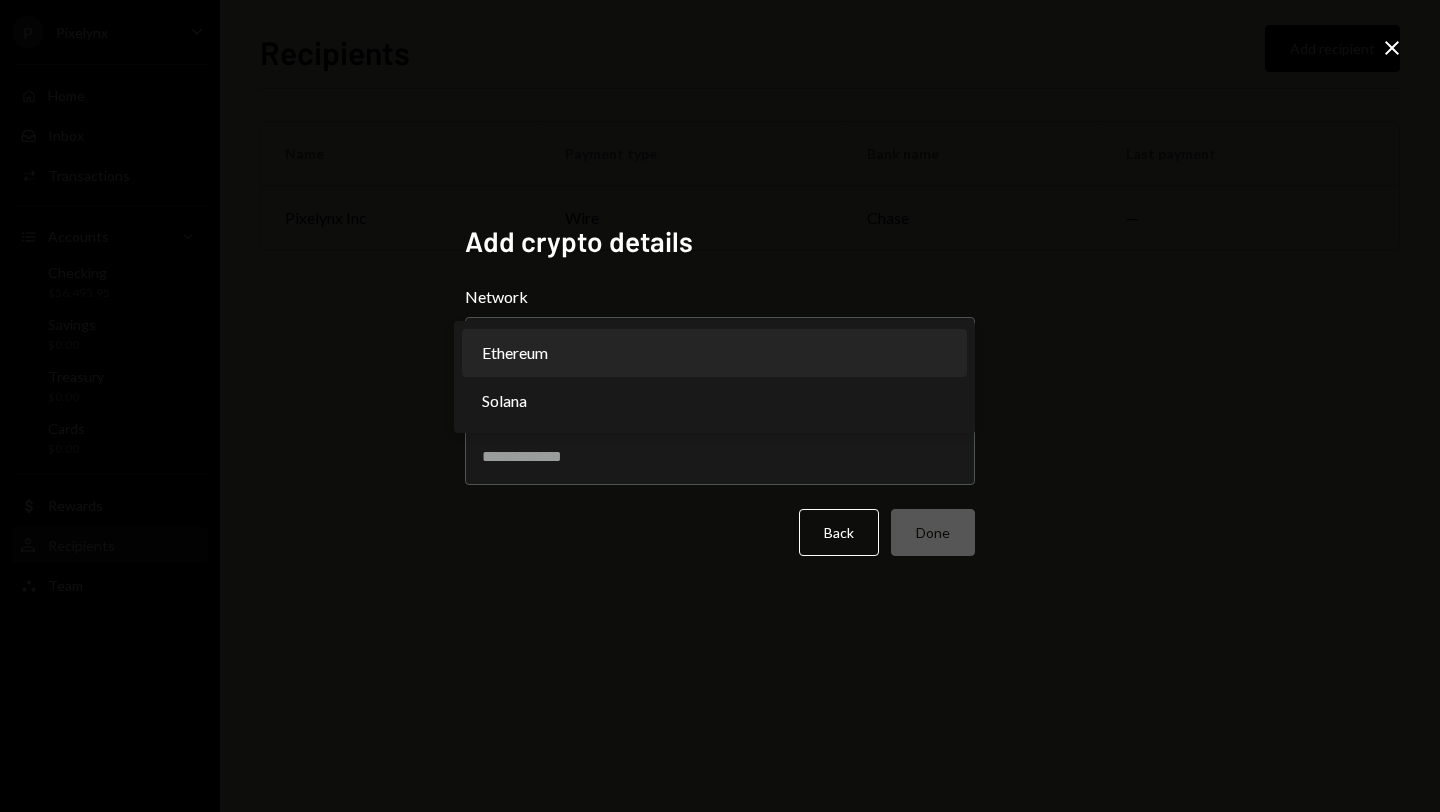 select on "**********" 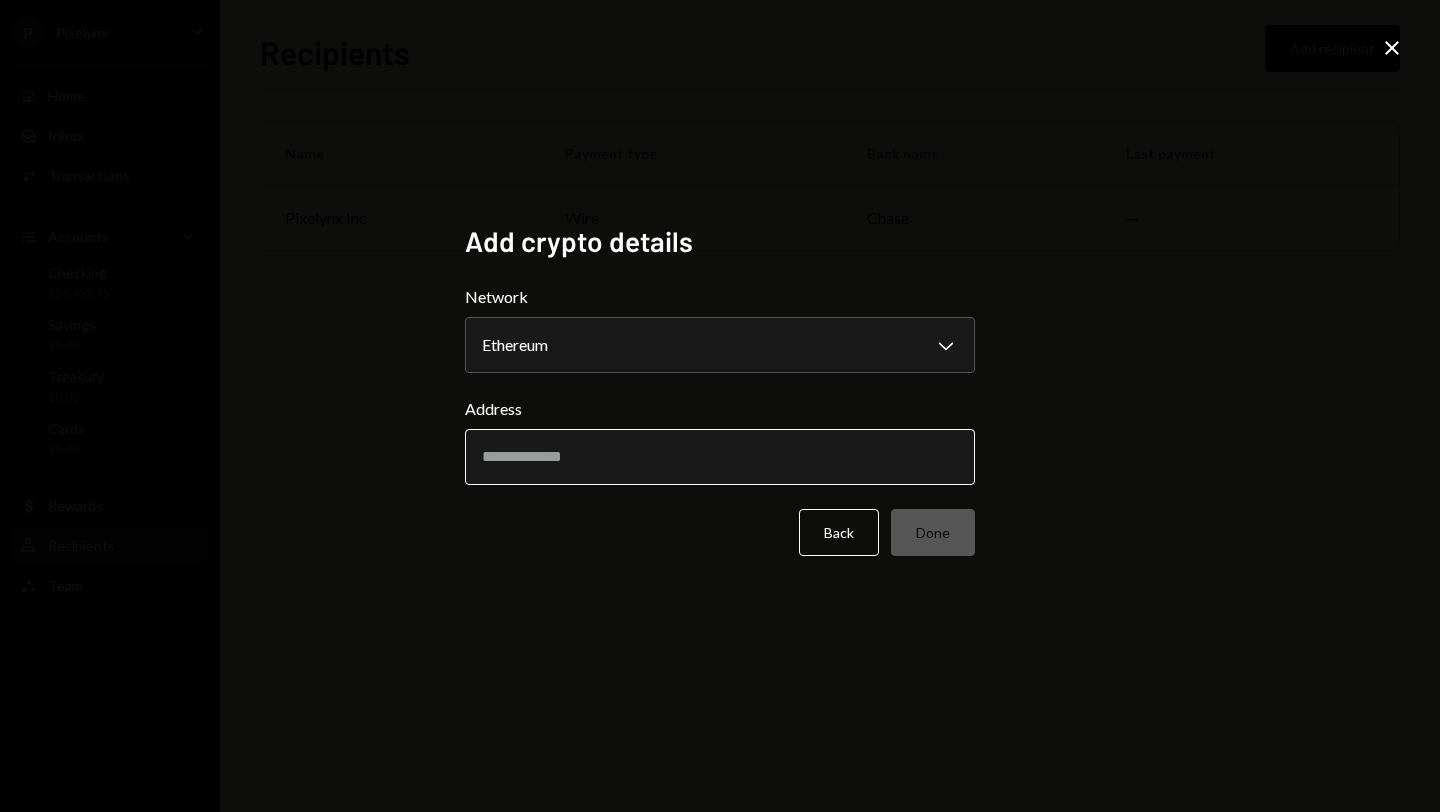 click on "Address" at bounding box center (720, 457) 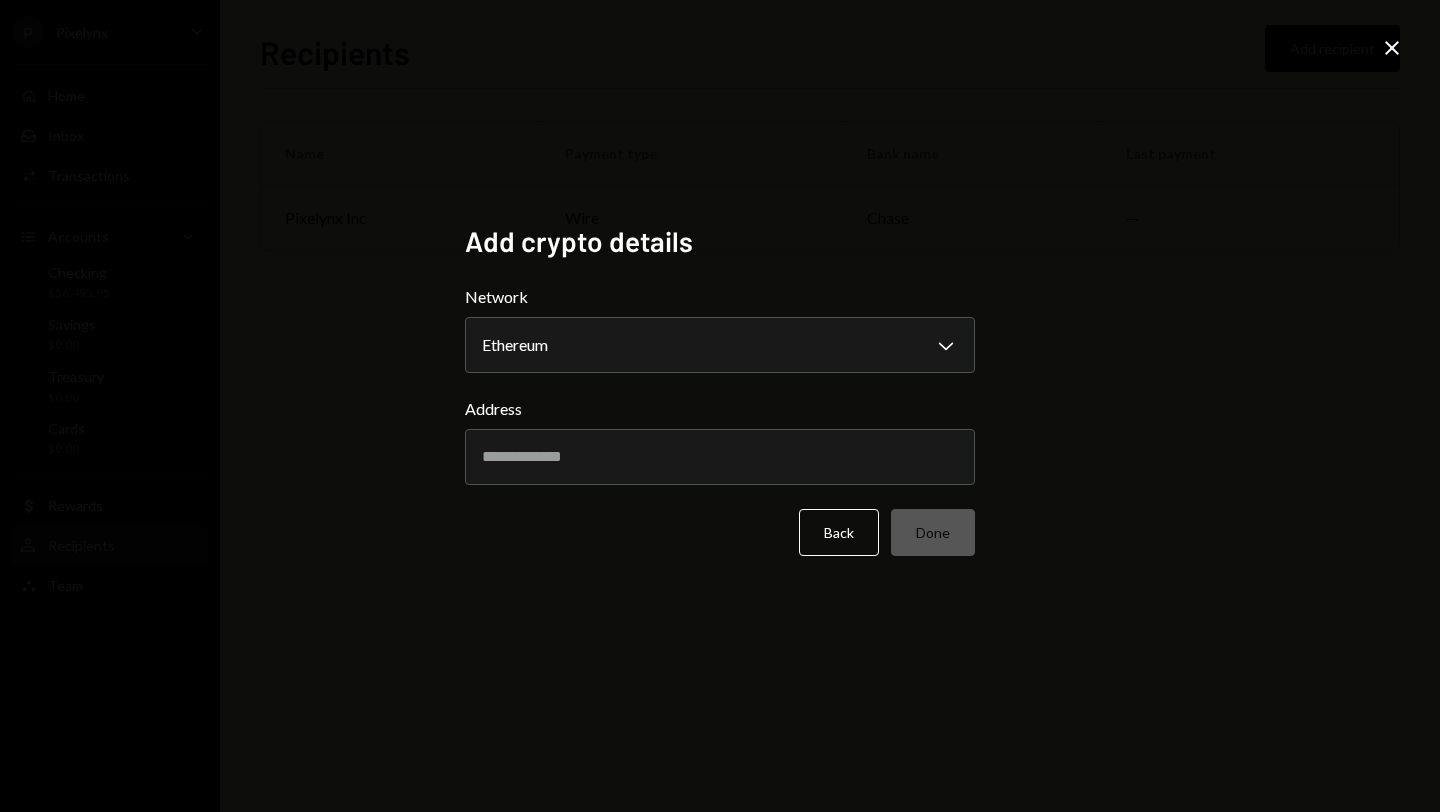 paste on "**********" 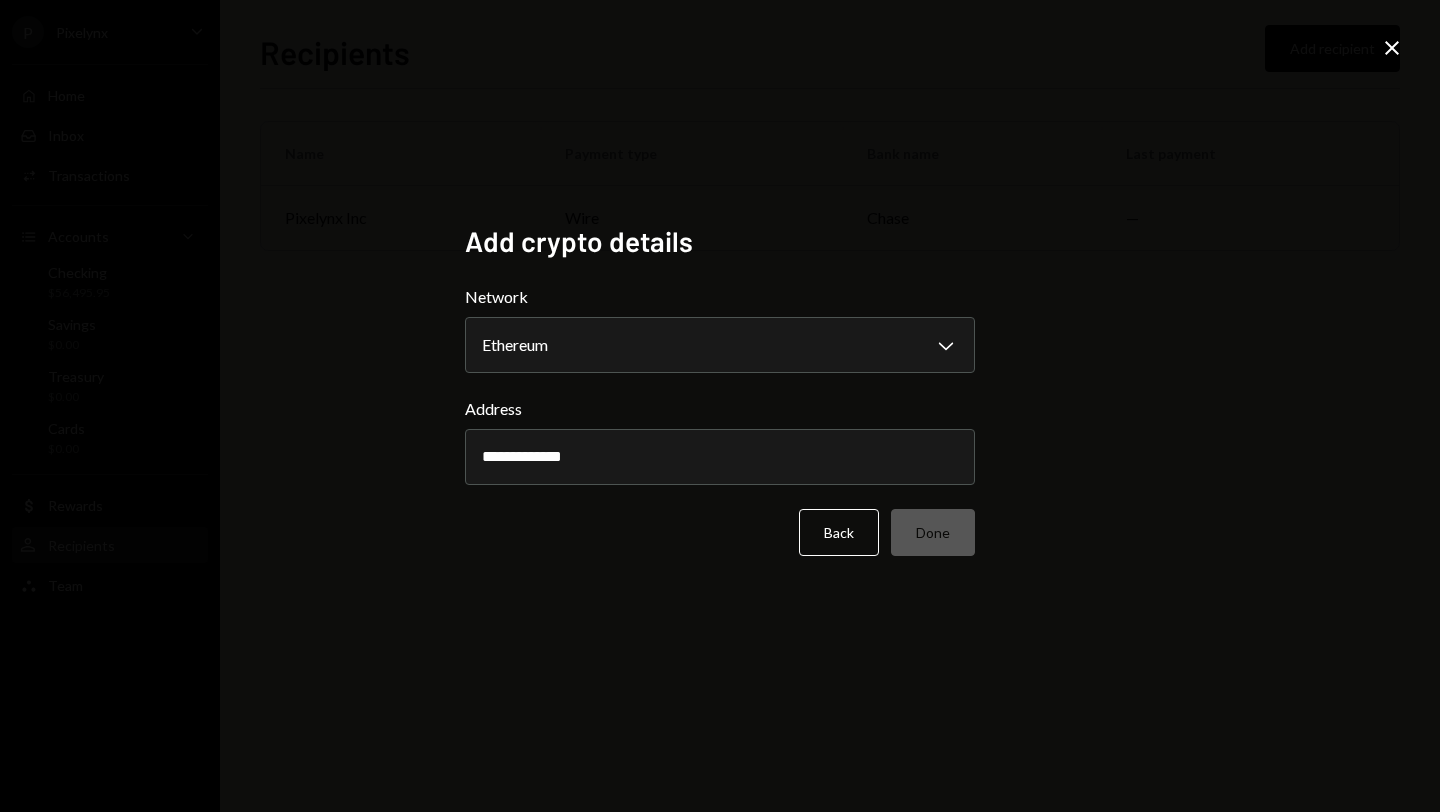 drag, startPoint x: 616, startPoint y: 461, endPoint x: 436, endPoint y: 449, distance: 180.39955 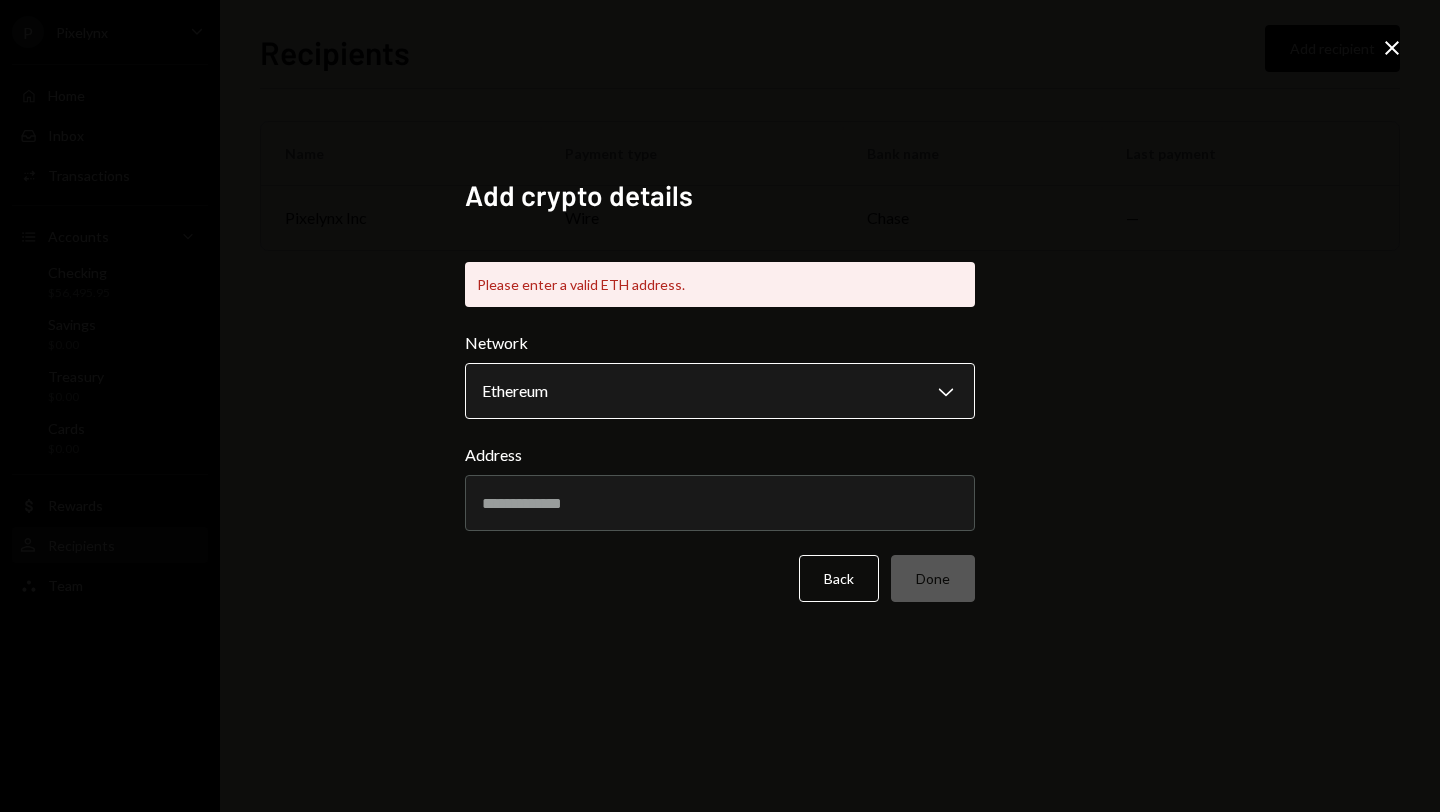 paste on "**********" 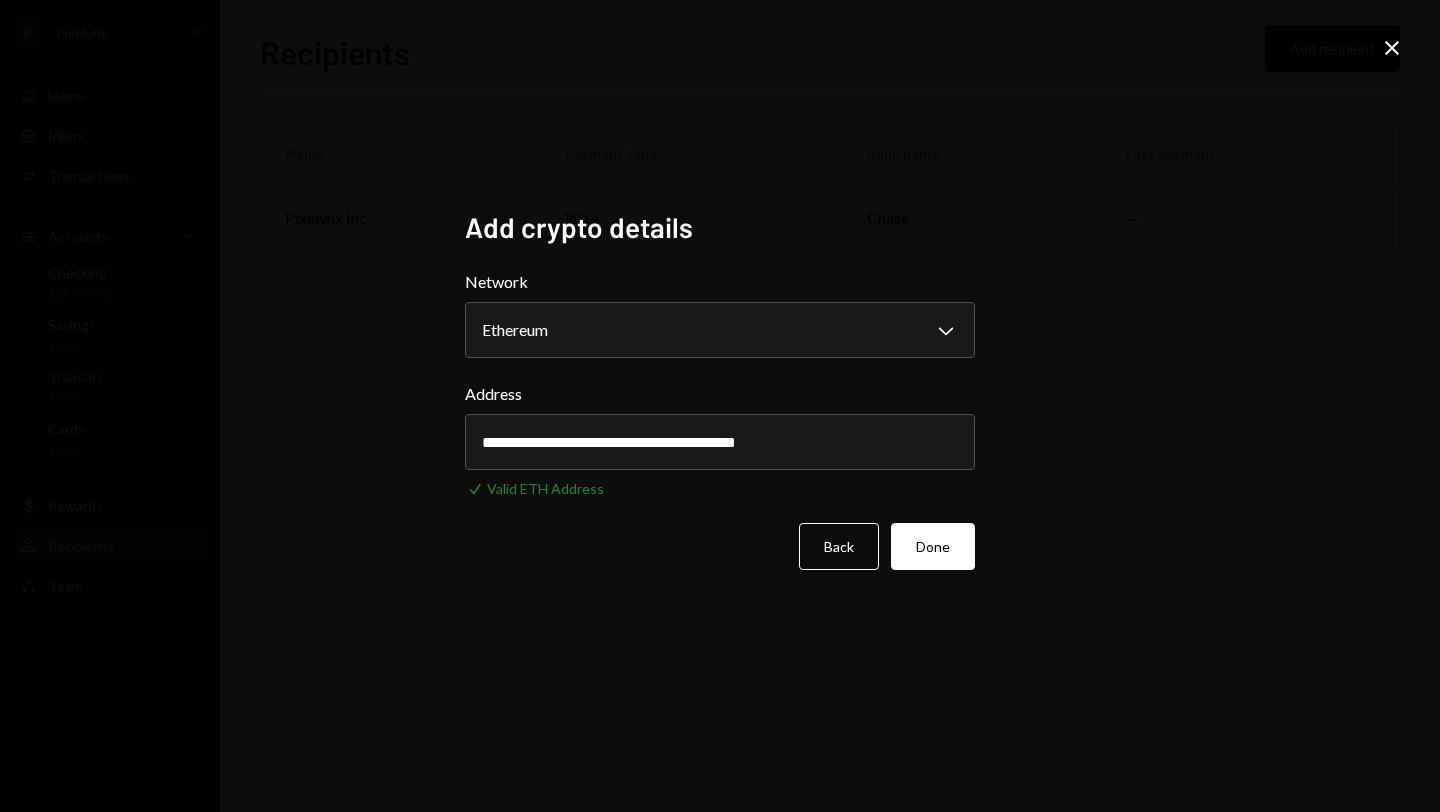 type on "**********" 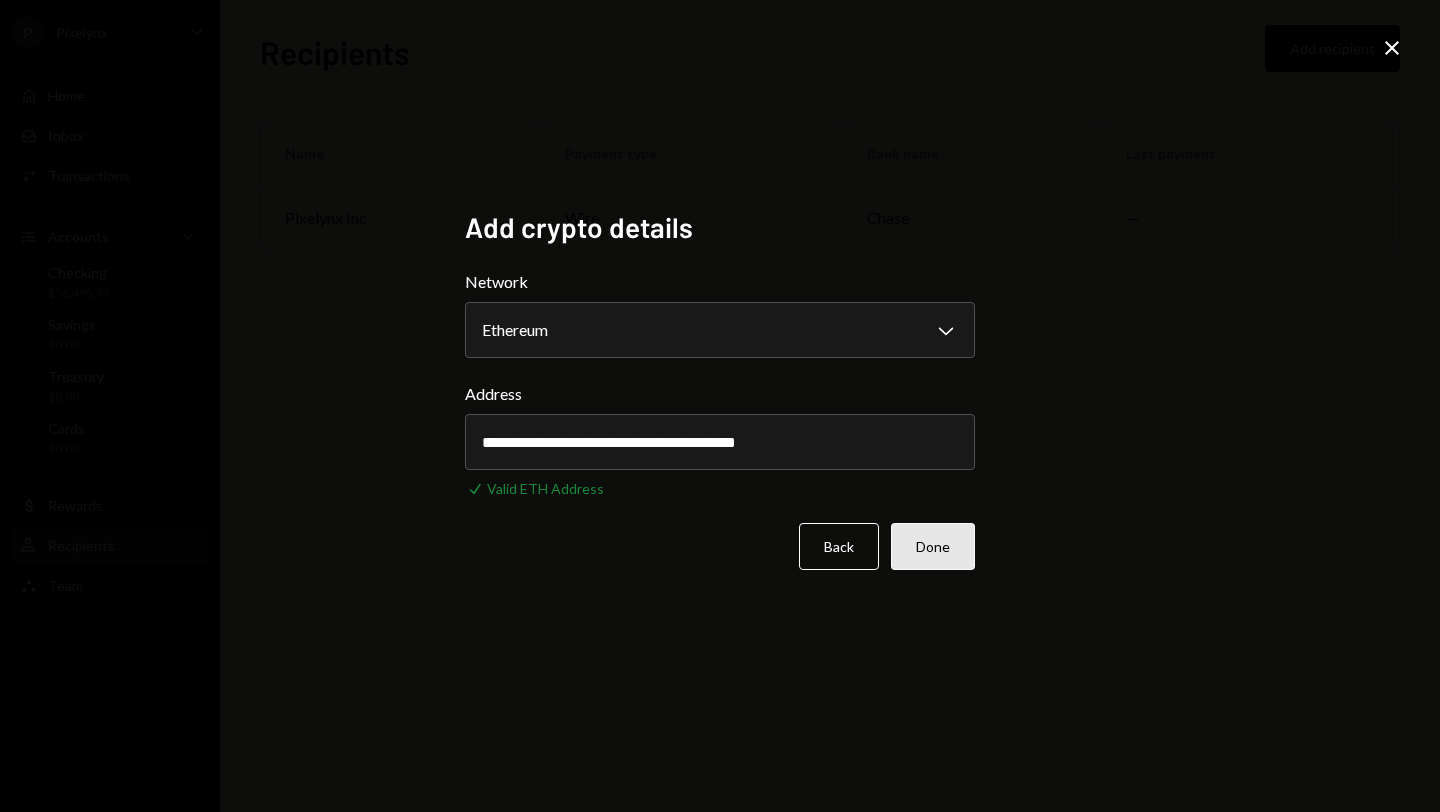 click on "Done" at bounding box center (933, 546) 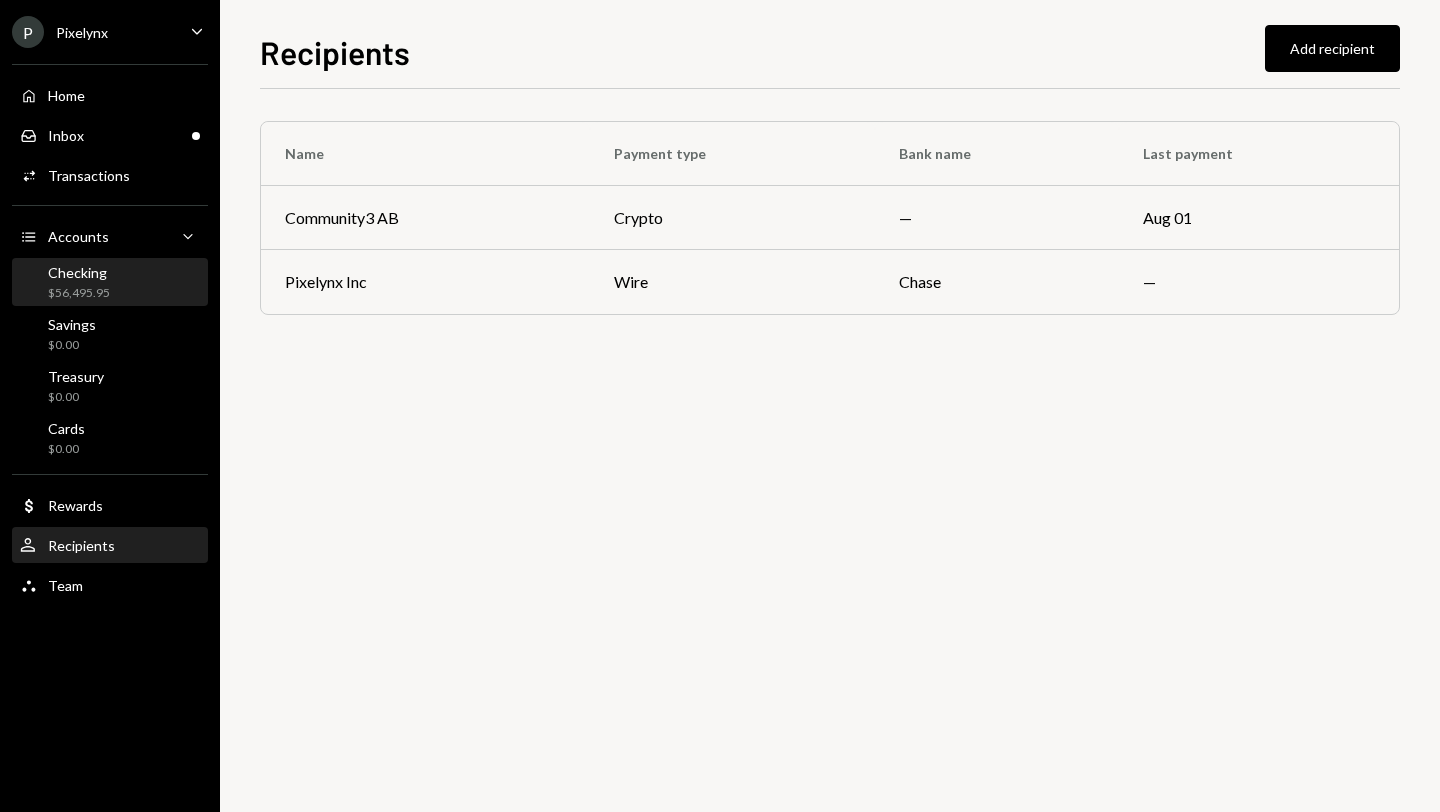 click on "Checking $56,495.95" at bounding box center [79, 283] 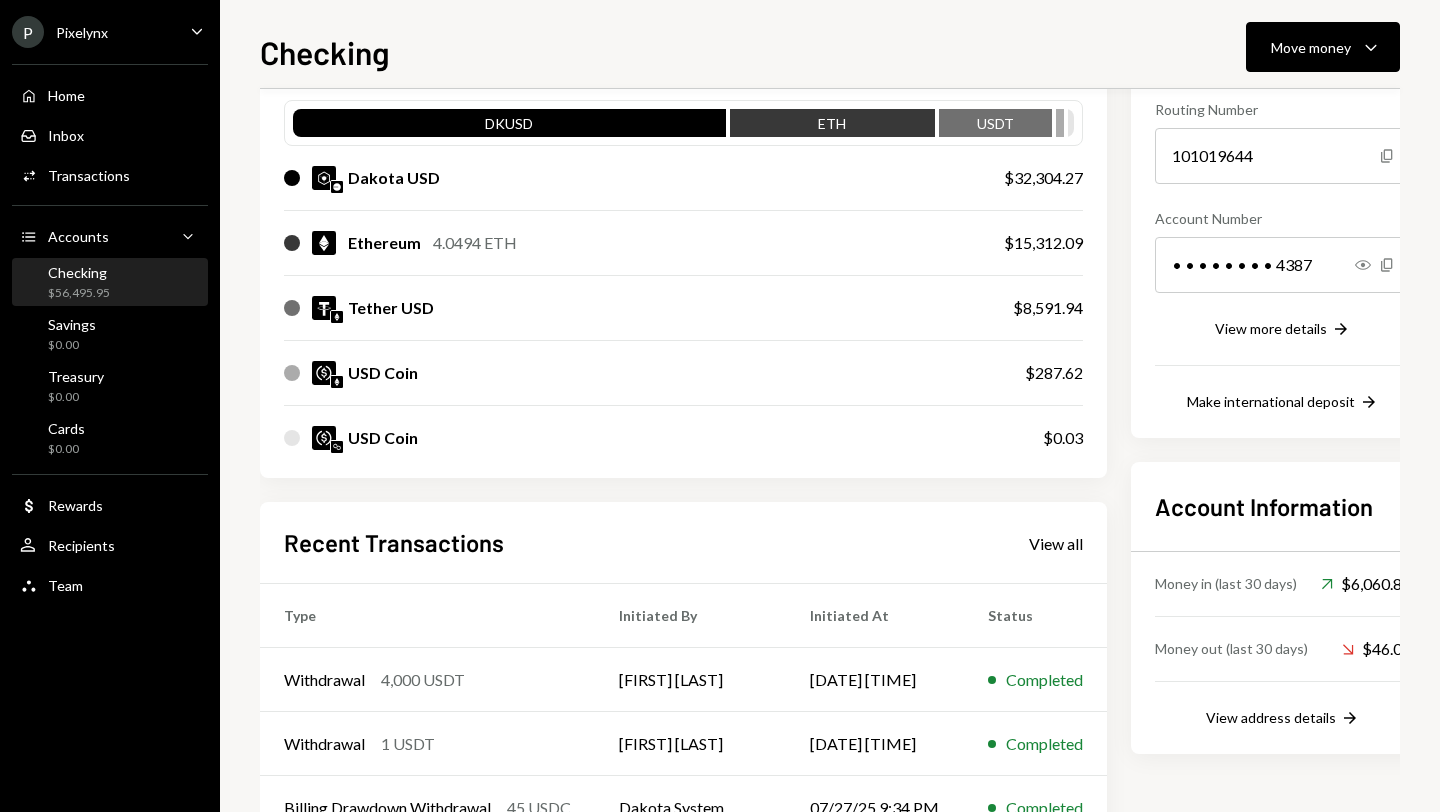 scroll, scrollTop: 382, scrollLeft: 0, axis: vertical 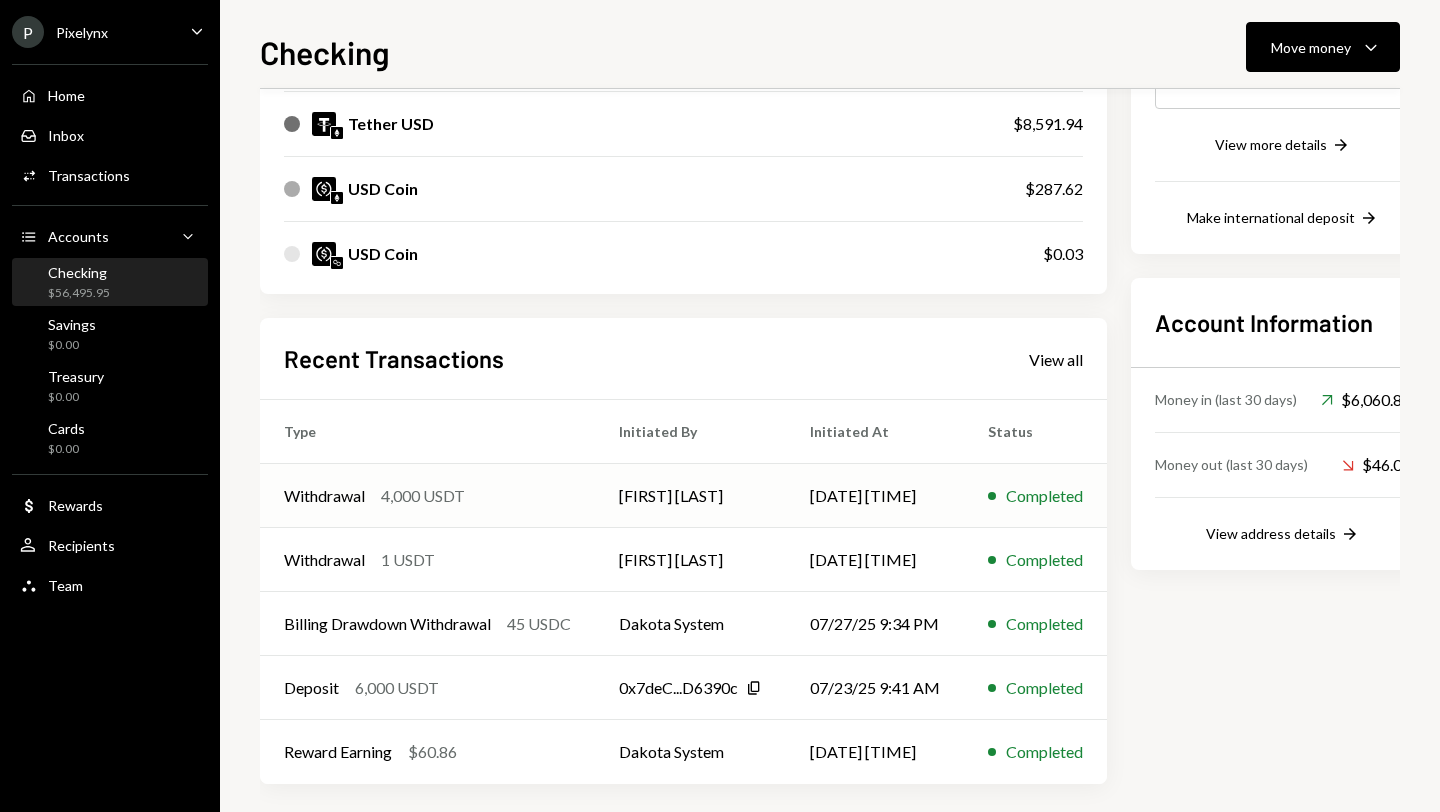click on "Withdrawal 4,000  USDT" at bounding box center (427, 496) 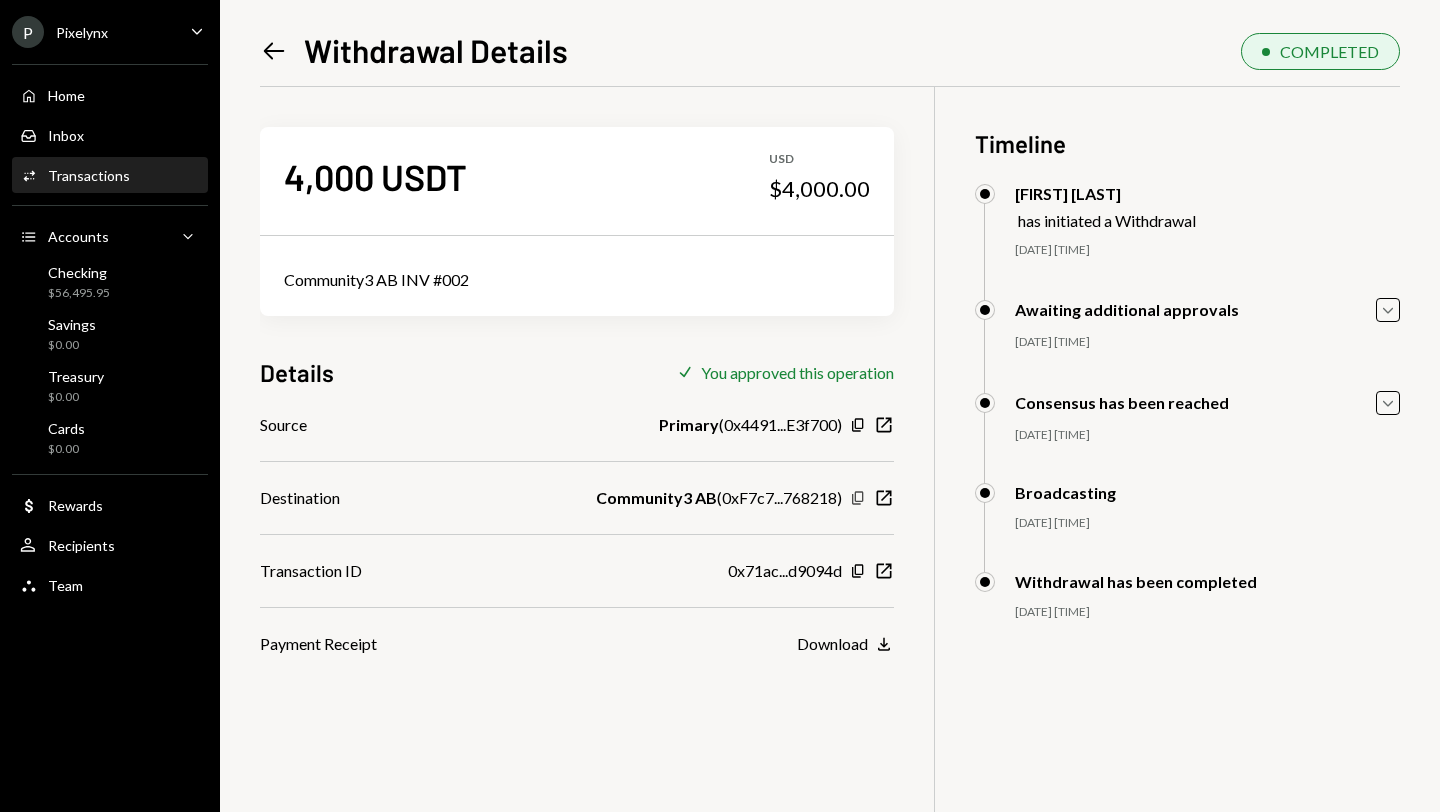 click on "Copy" 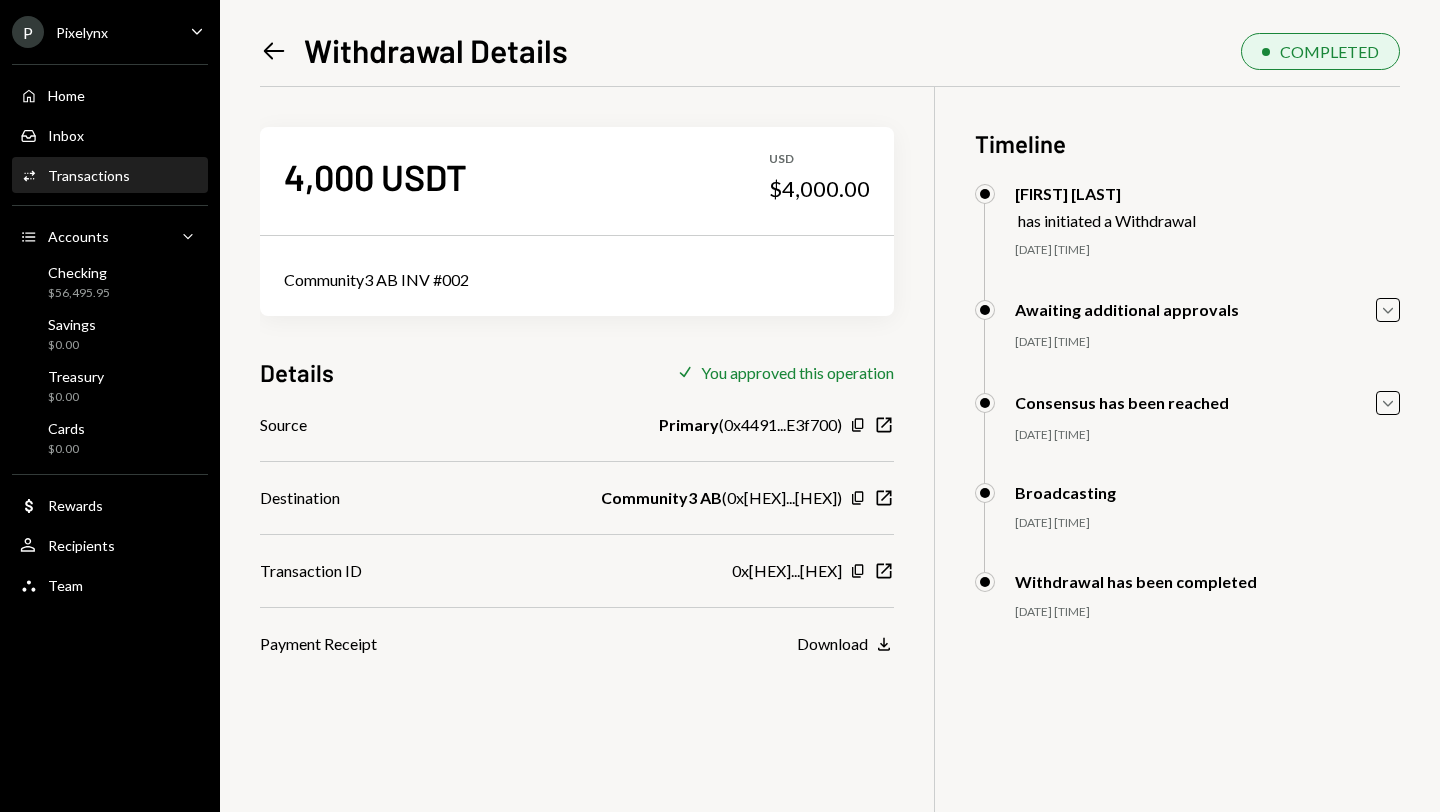 scroll, scrollTop: 0, scrollLeft: 0, axis: both 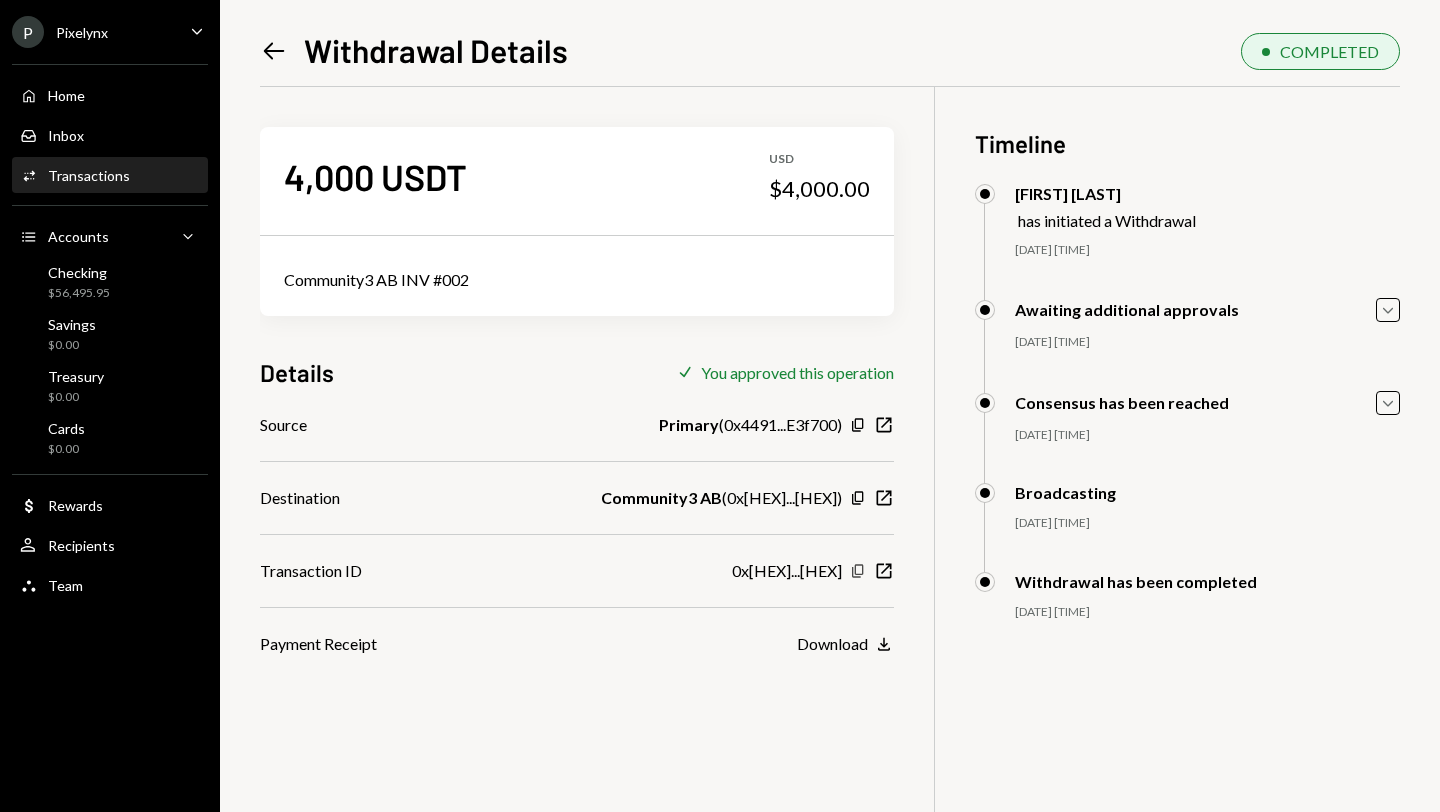 click on "Copy" 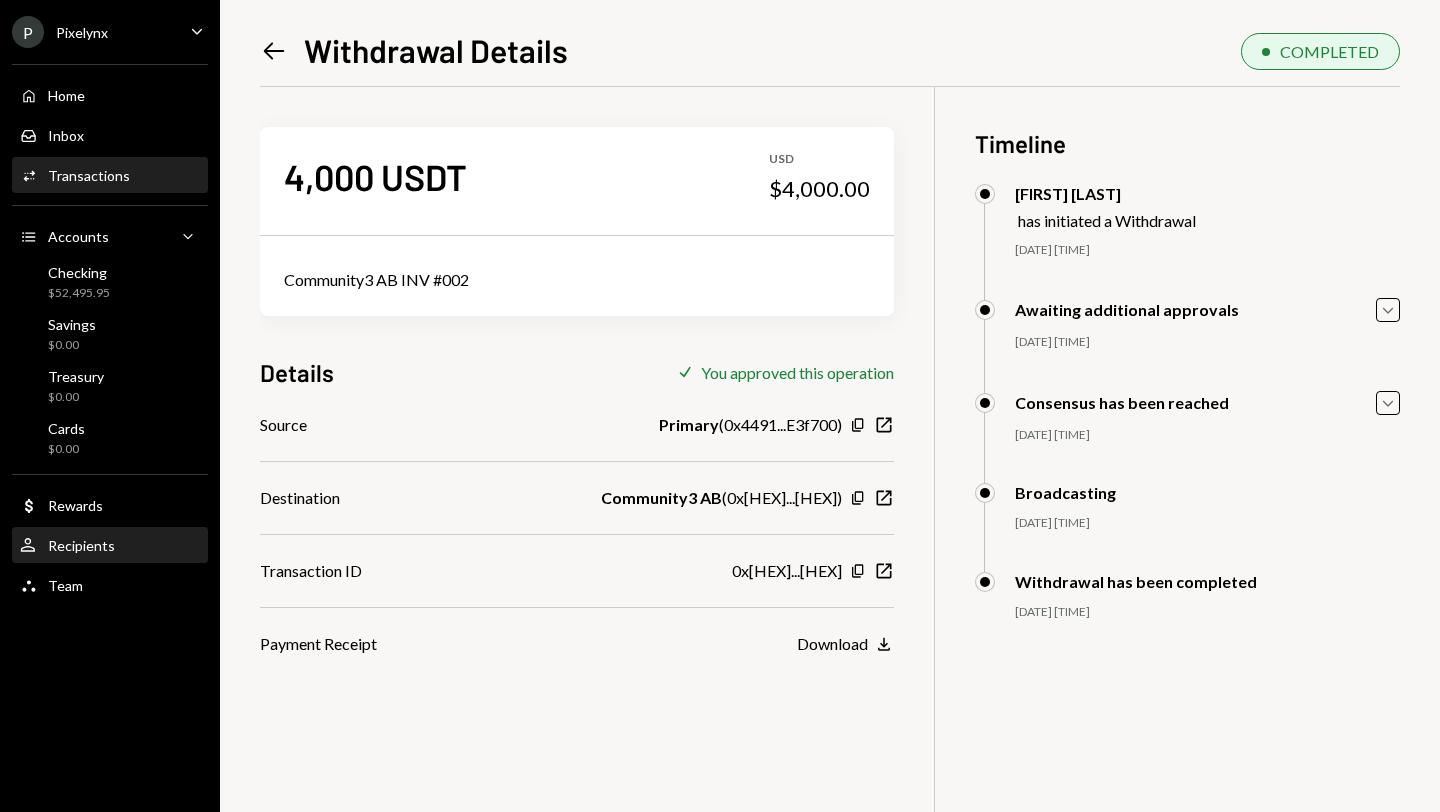 click on "User Recipients" at bounding box center (110, 546) 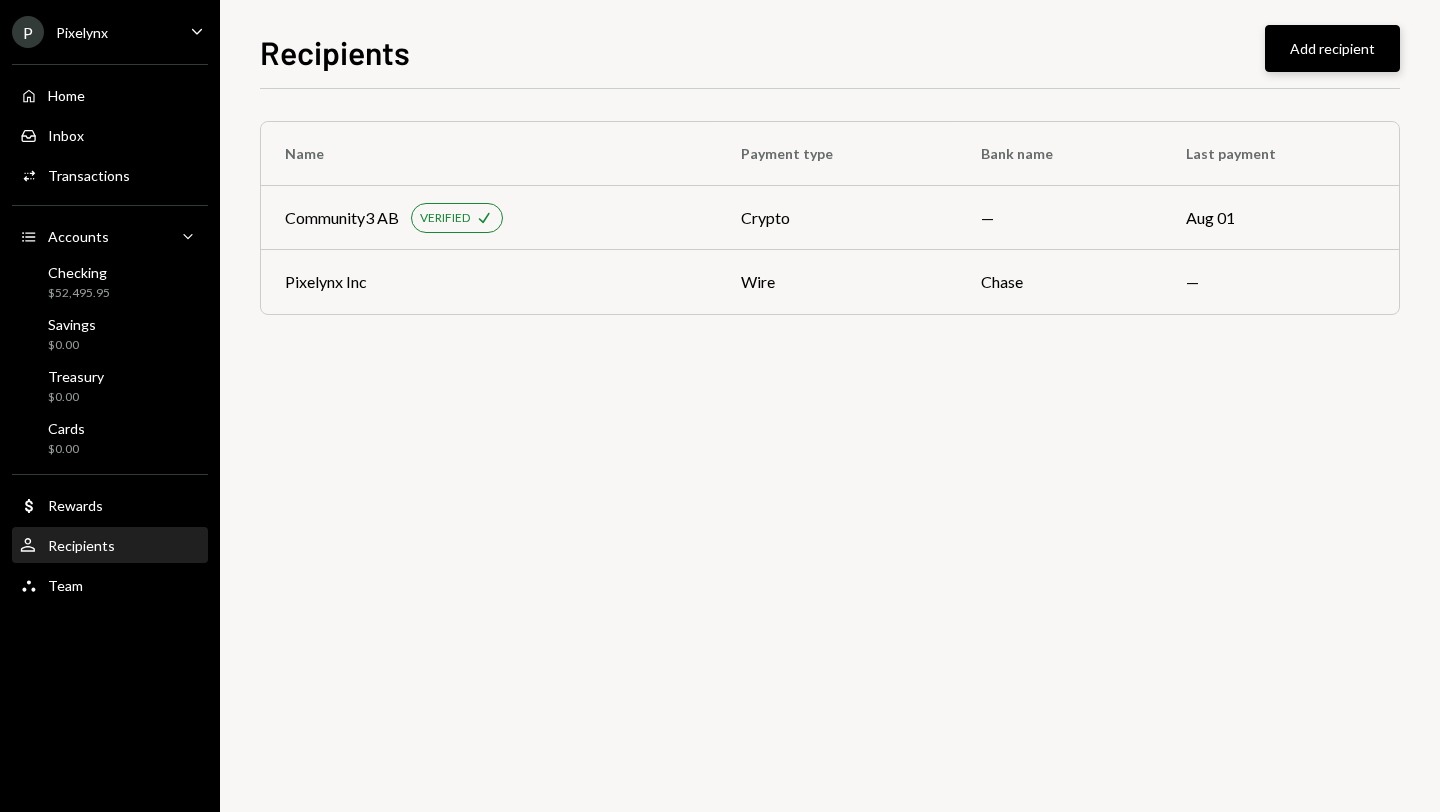 click on "Add recipient" at bounding box center (1332, 48) 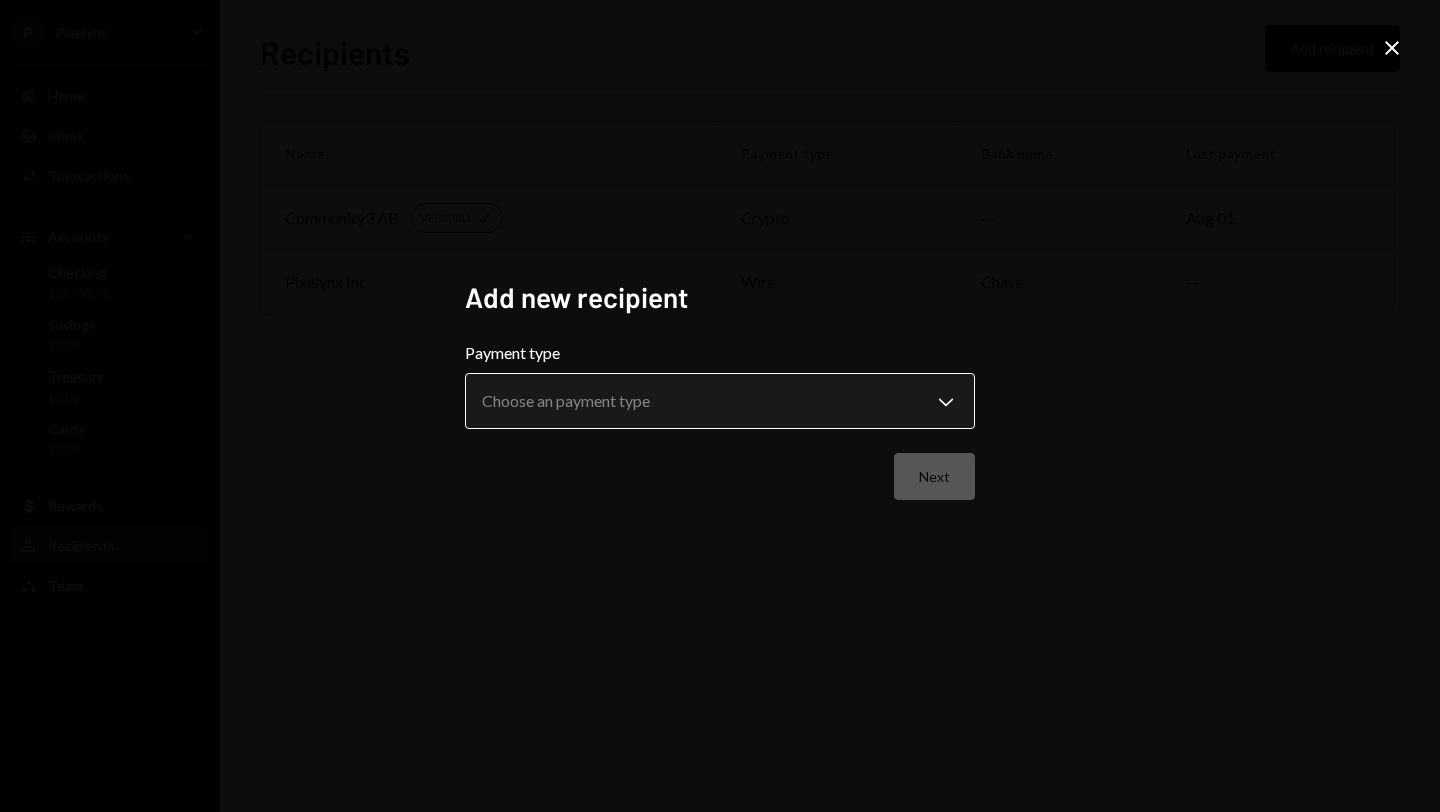 click on "**********" at bounding box center [720, 406] 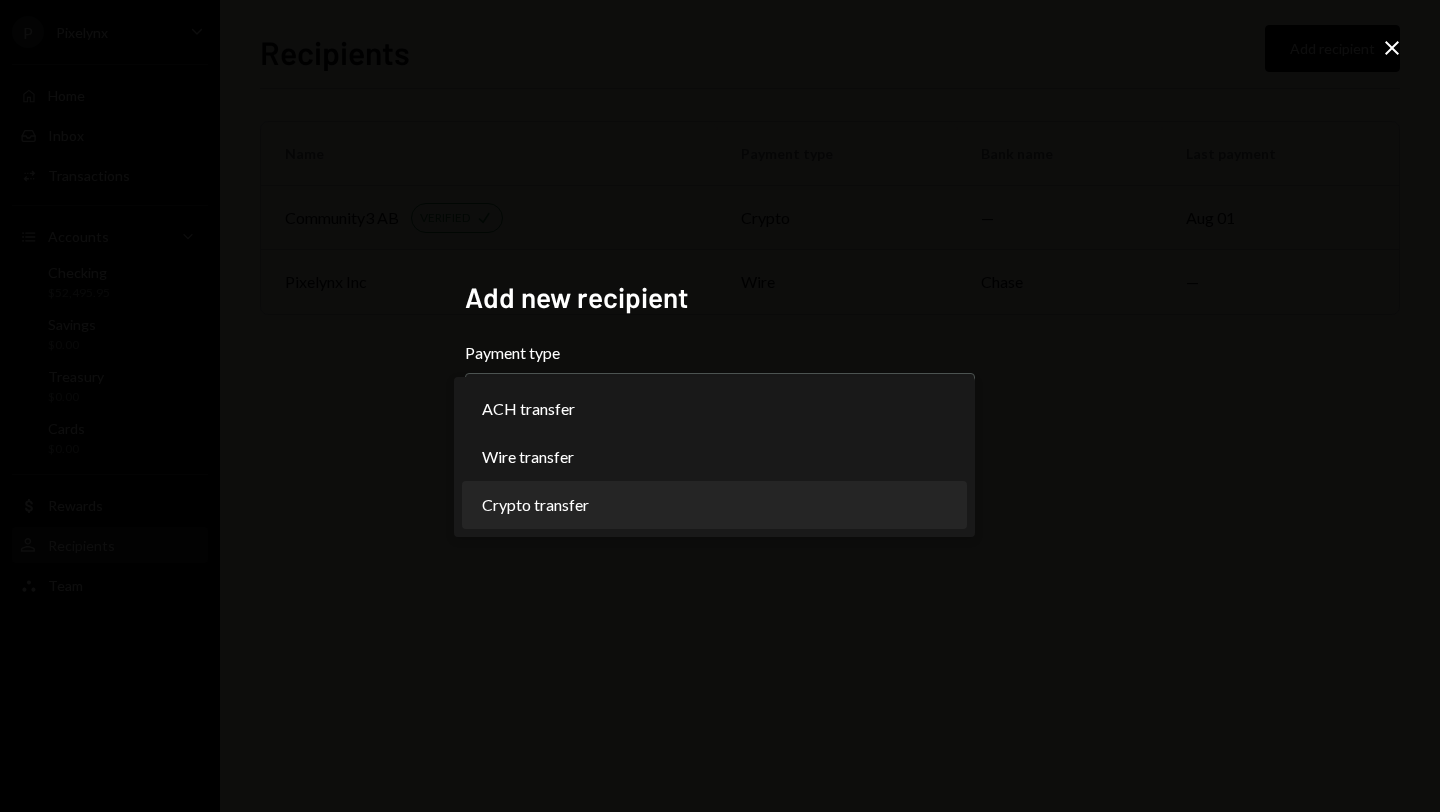 select on "******" 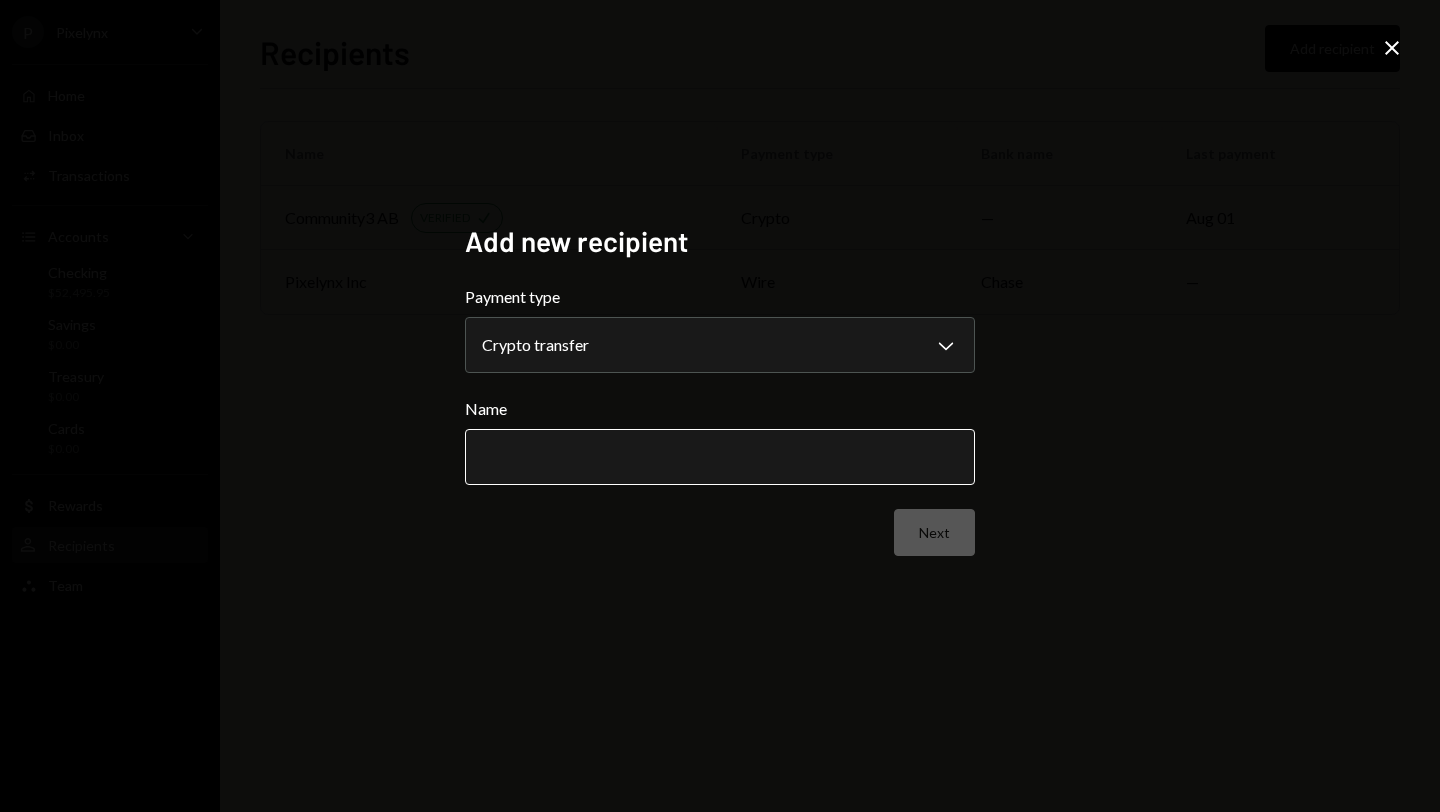 click on "Name" at bounding box center (720, 457) 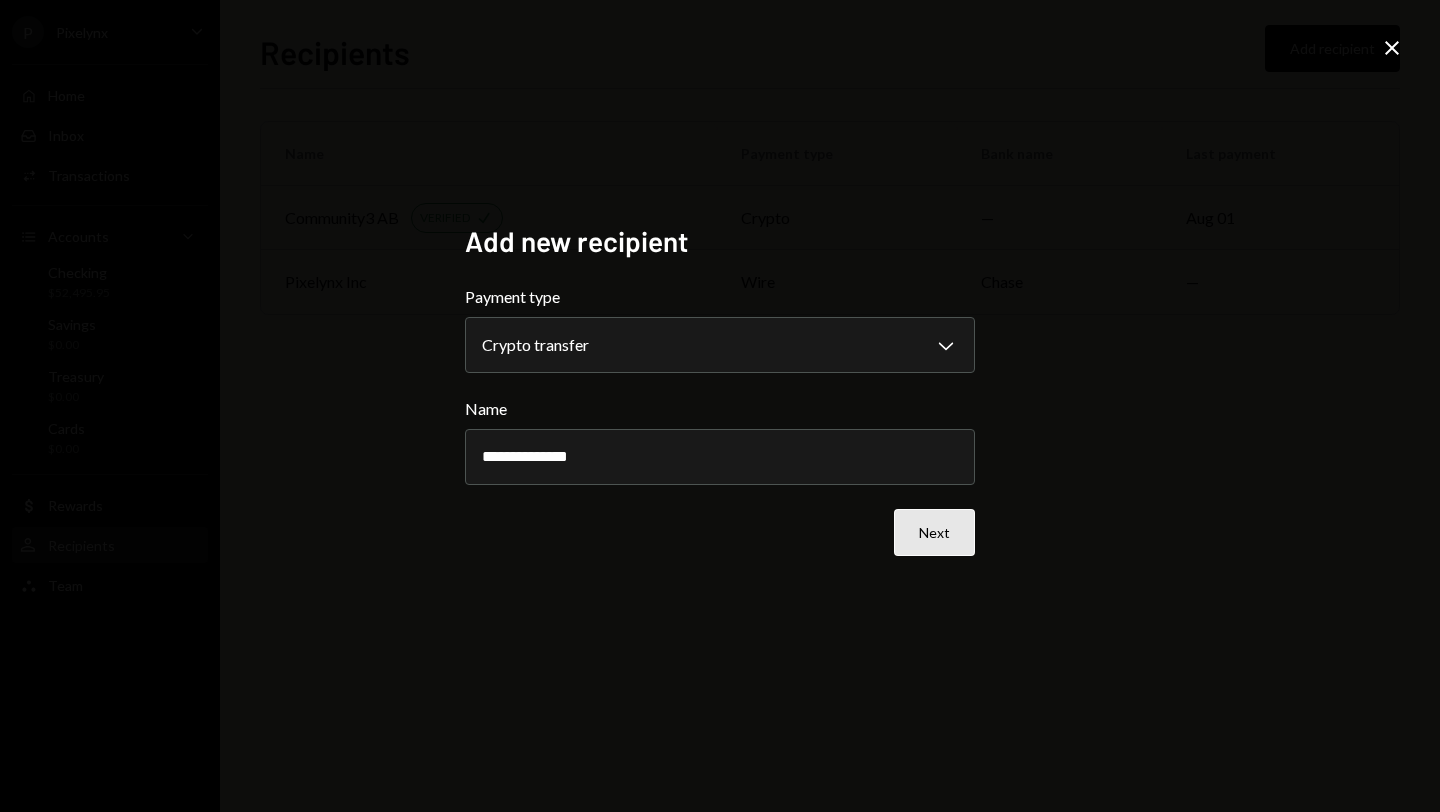 type on "**********" 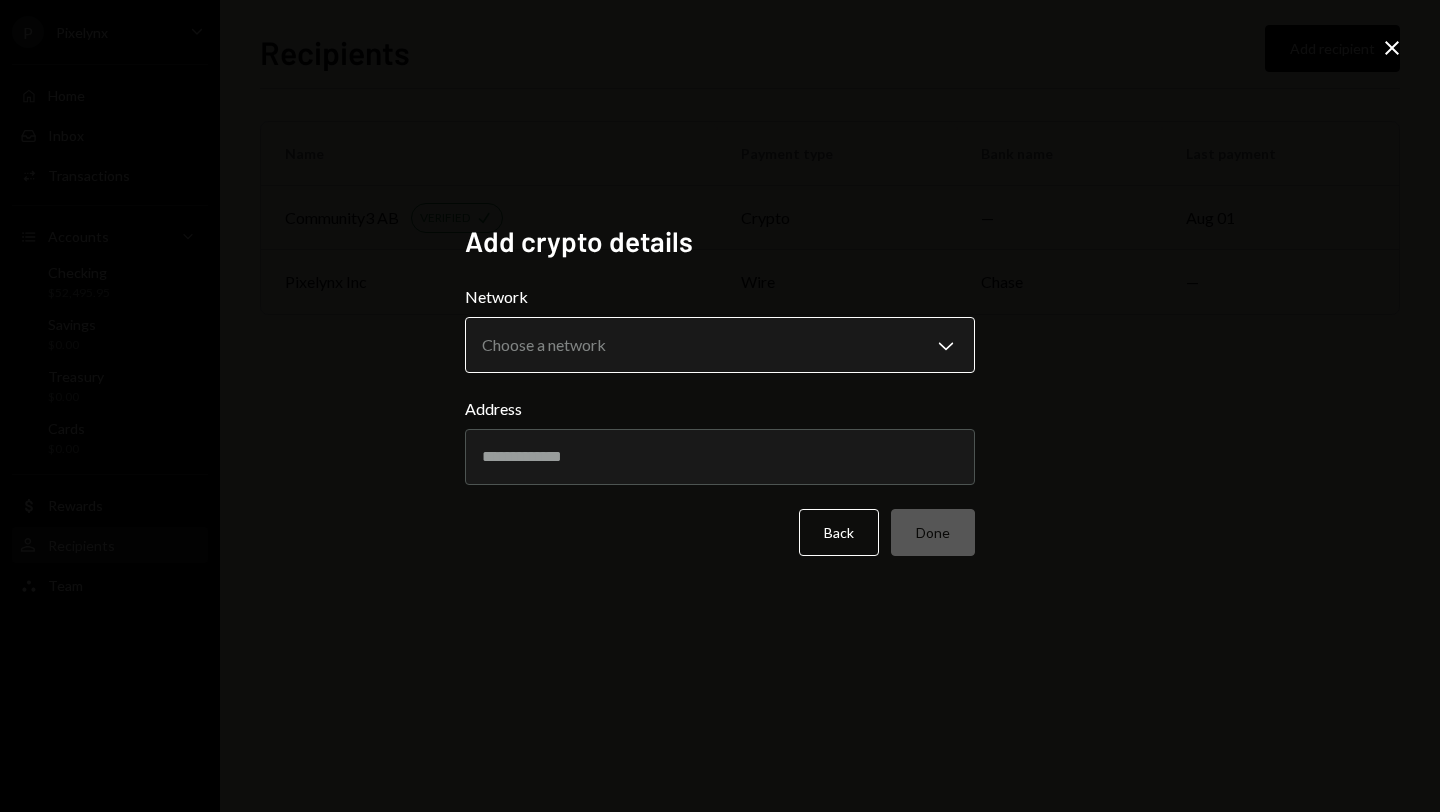 click on "P Pixelynx Caret Down Home Home Inbox Inbox Activities Transactions Accounts Accounts Caret Down Checking $52,495.95 Savings $0.00 Treasury $0.00 Cards $0.00 Dollar Rewards User Recipients Team Team Recipients Add recipient Name Payment type Bank name Last payment Community3 AB VERIFIED Check crypto — Aug 01 Pixelynx Inc wire Chase — Recipients - Dakota Add crypto details Network Choose a network Chevron Down ******** ****** Address Back Done Close" at bounding box center [720, 406] 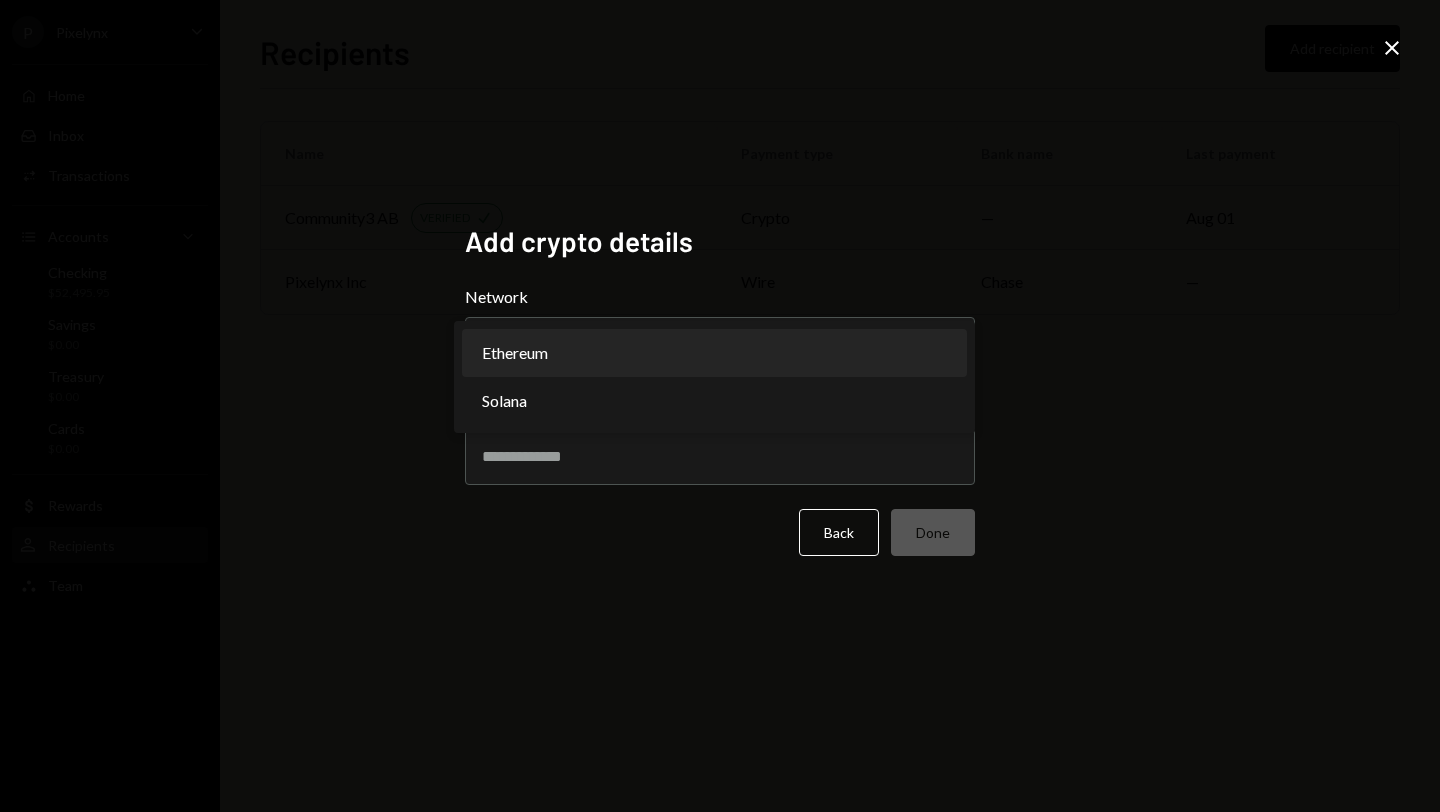 select on "**********" 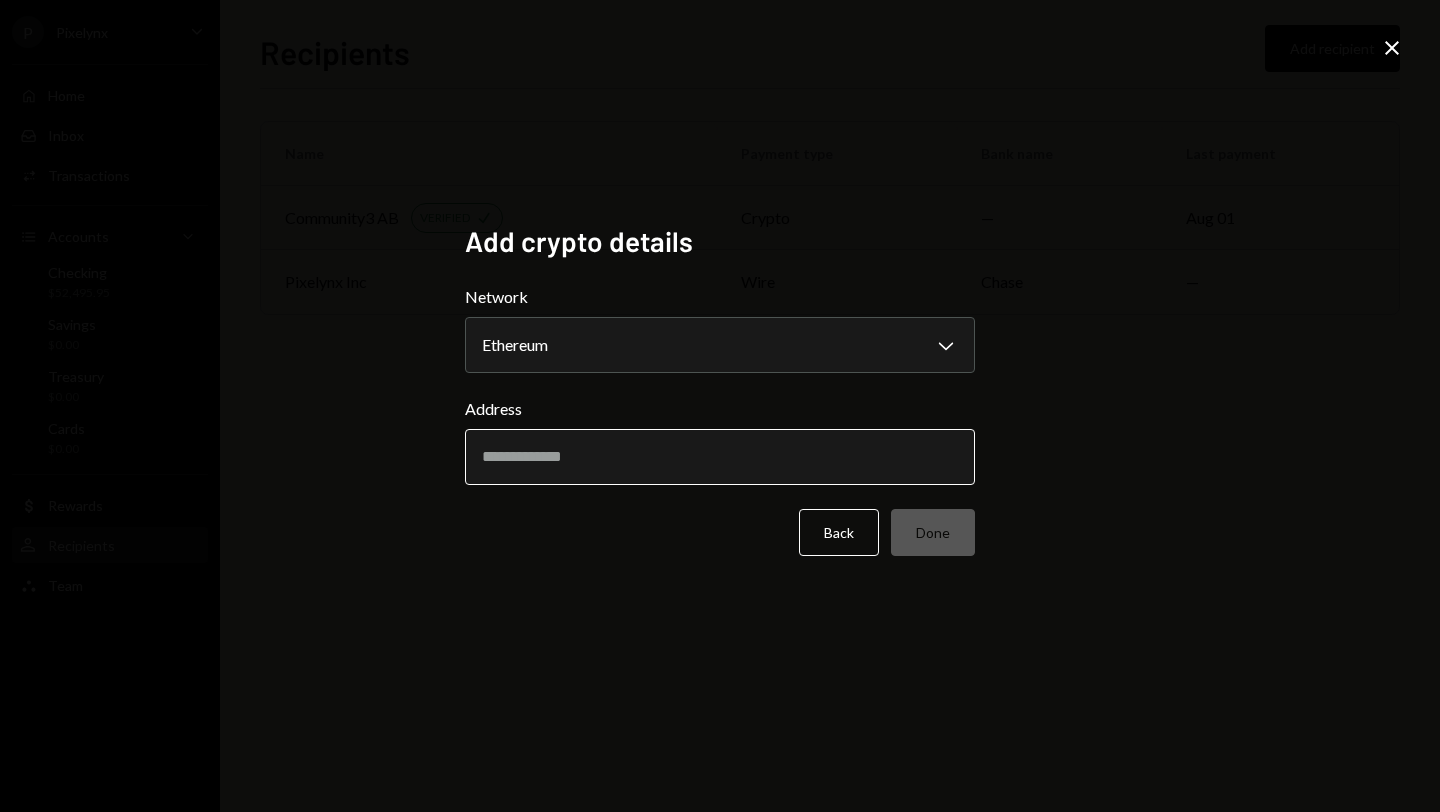 click on "Address" at bounding box center (720, 457) 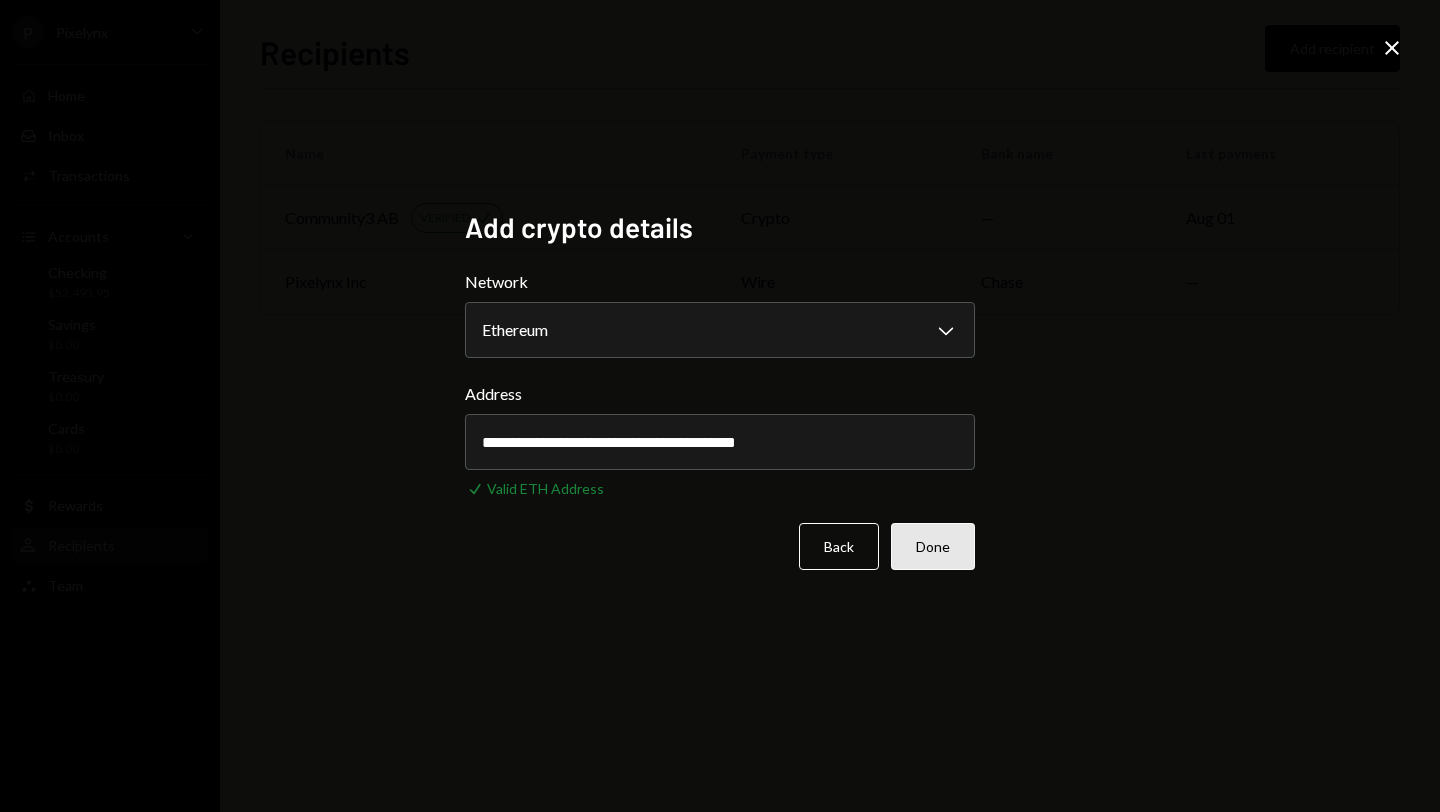 type on "**********" 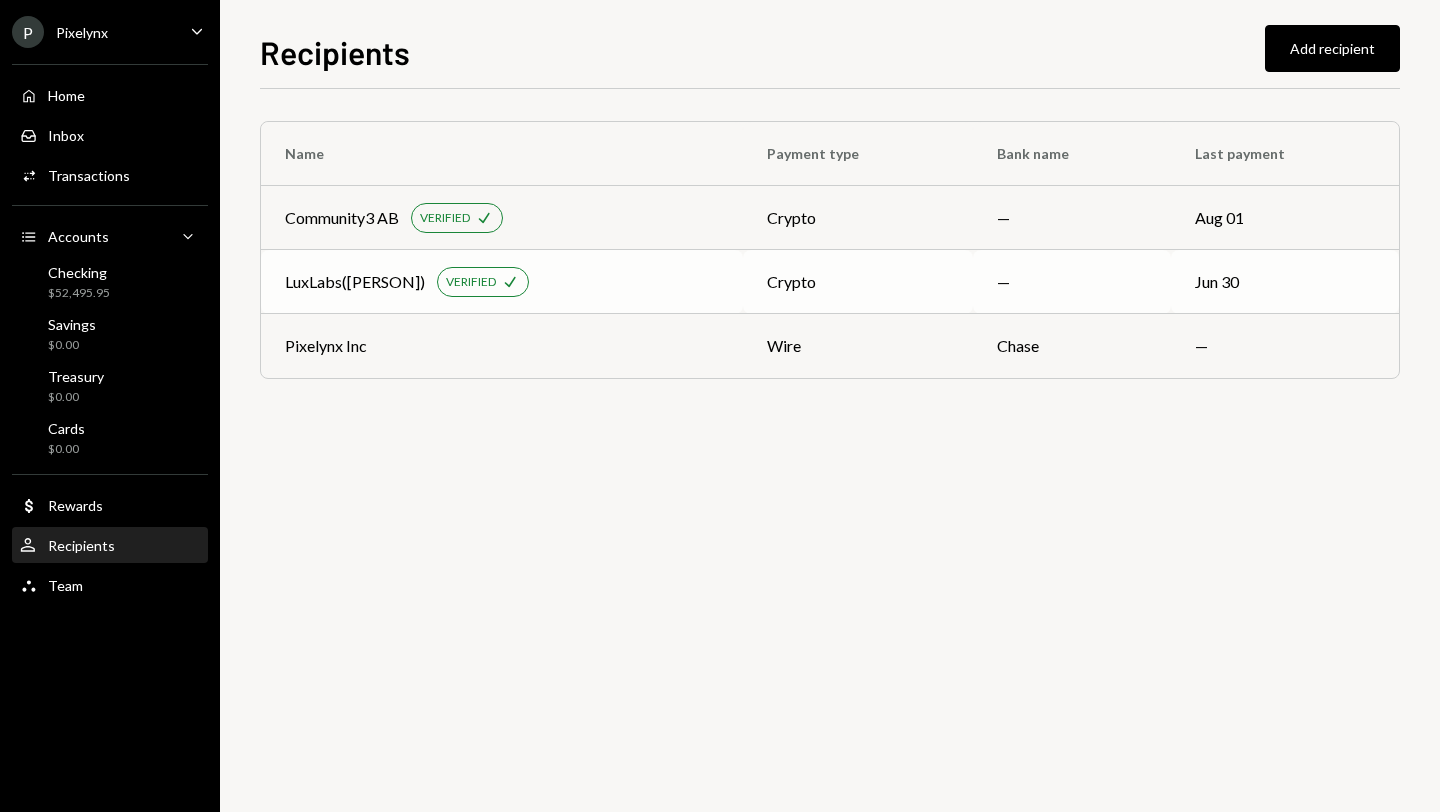 click on "LuxLabs(Andre) VERIFIED Check" at bounding box center (502, 282) 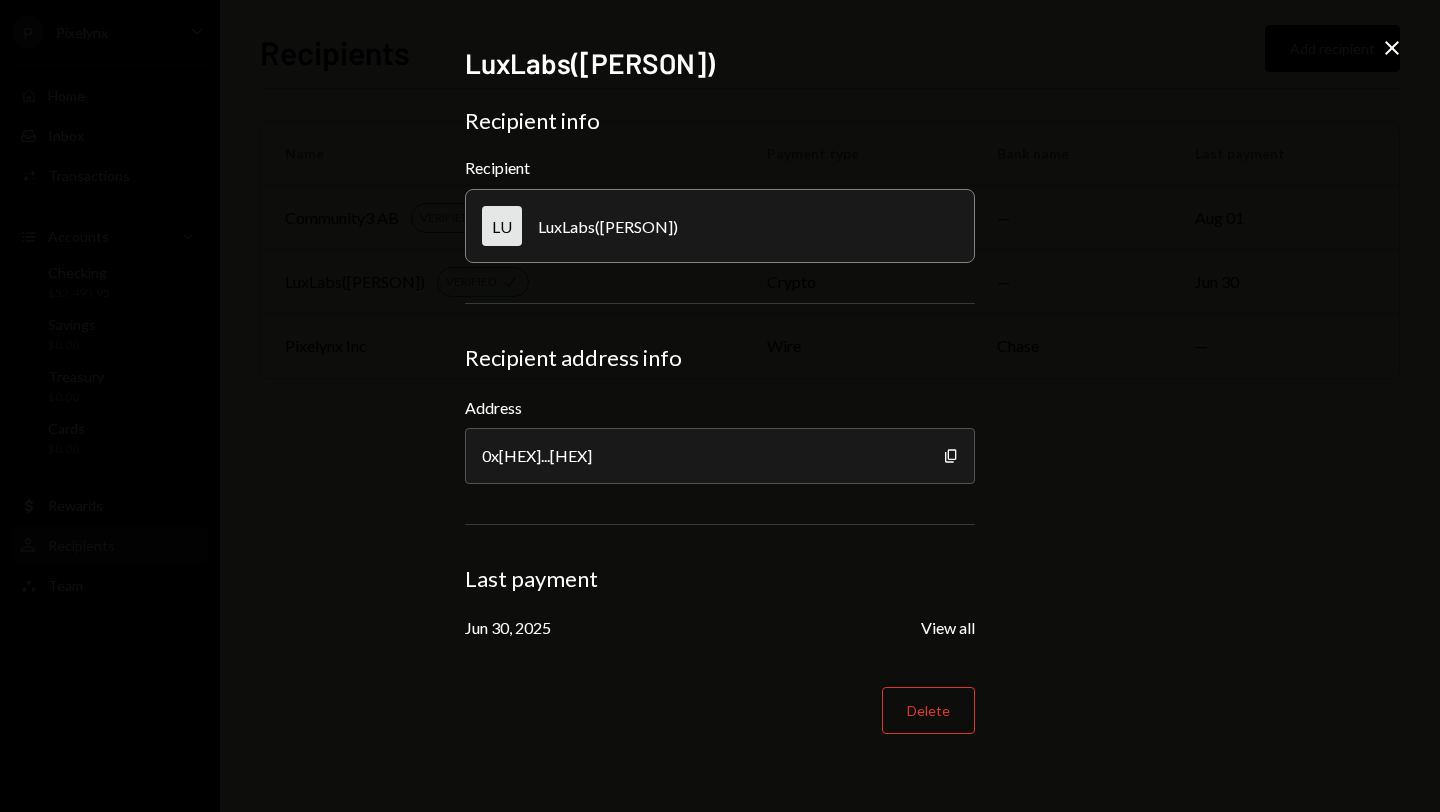 click on "LuxLabs(Andre) Recipient info Recipient LU LuxLabs(Andre) Recipient address info Address 0x91d9...B6680E Copy Last payment Jun 30, 2025 View all Delete Close" at bounding box center [720, 406] 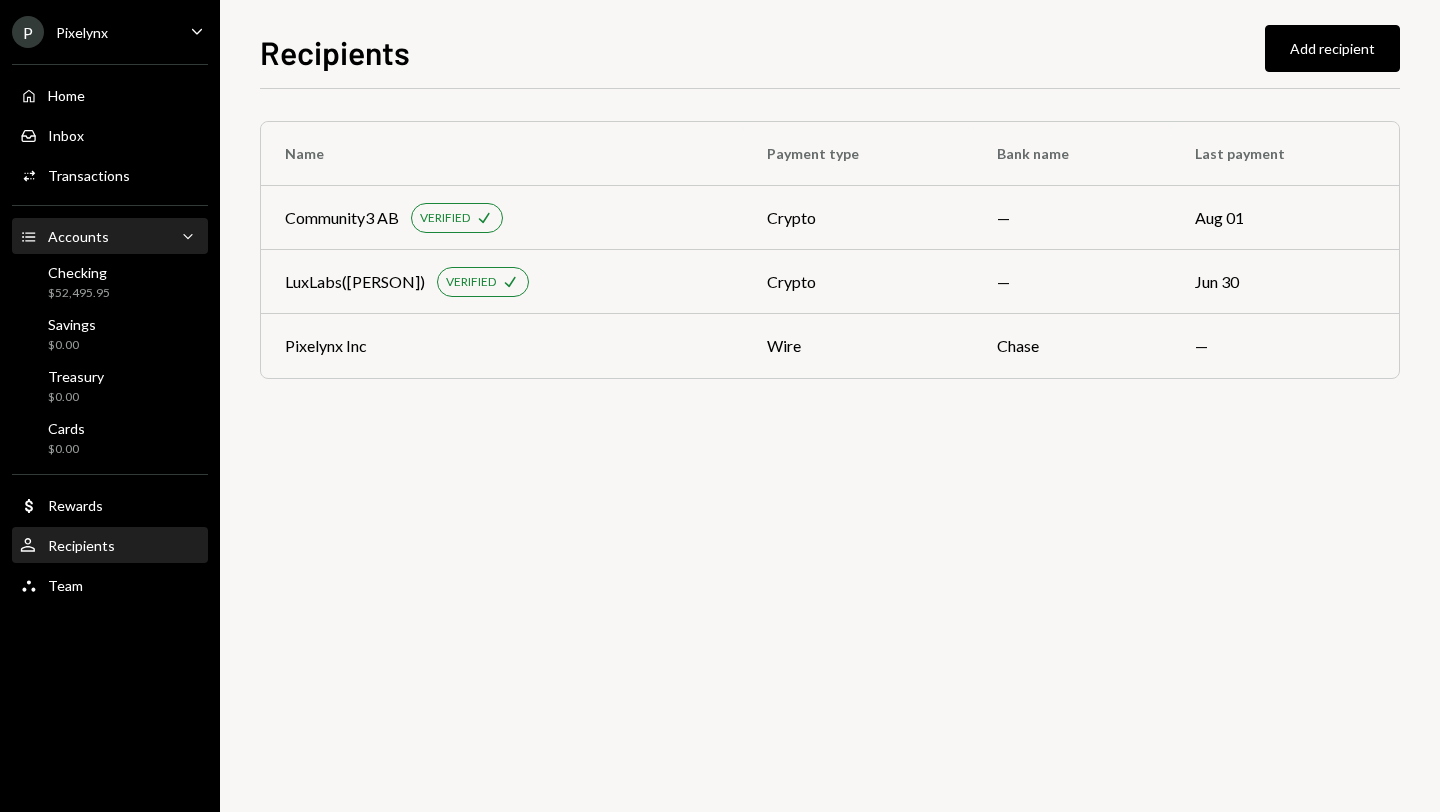 click on "Accounts" at bounding box center (78, 236) 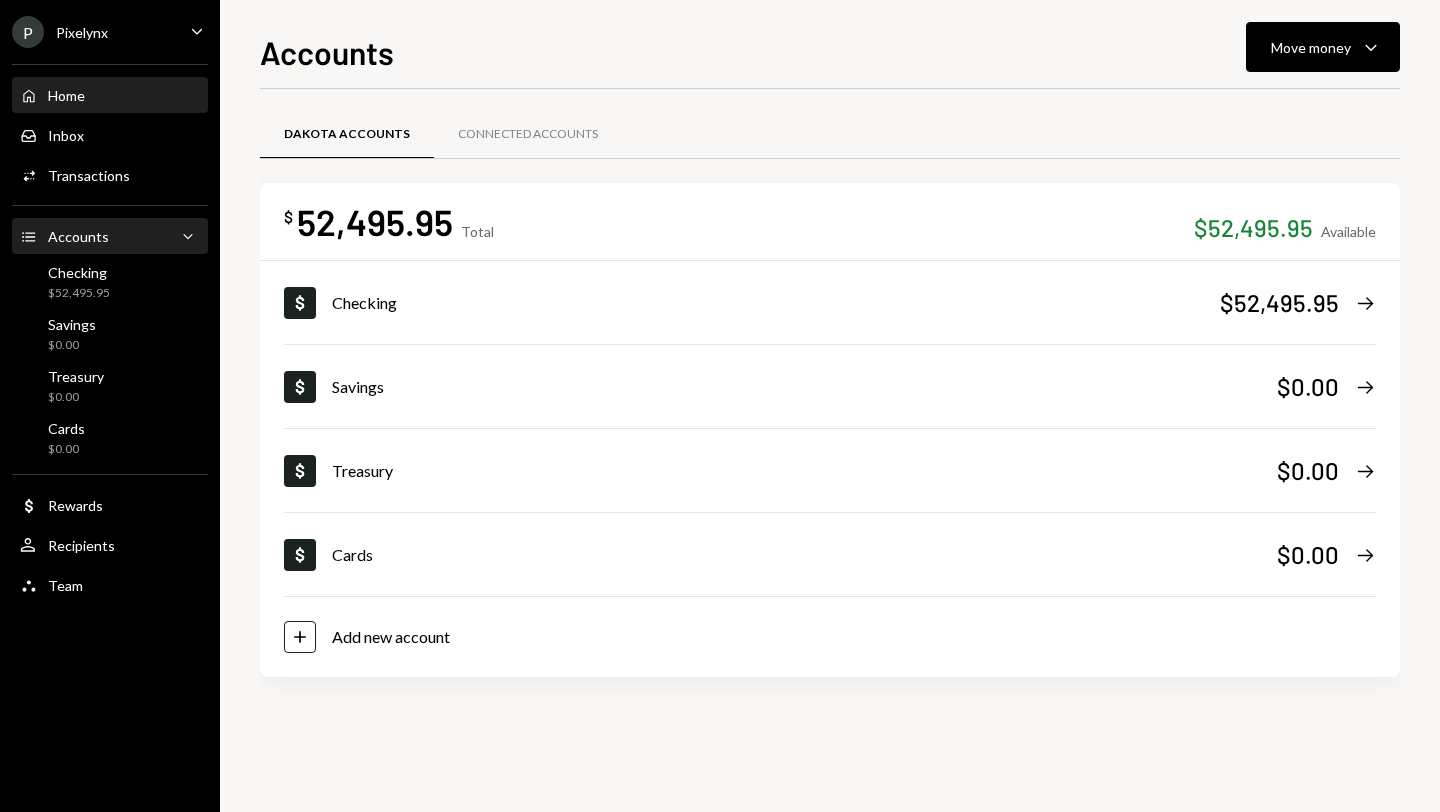 click on "Home Home" at bounding box center [110, 96] 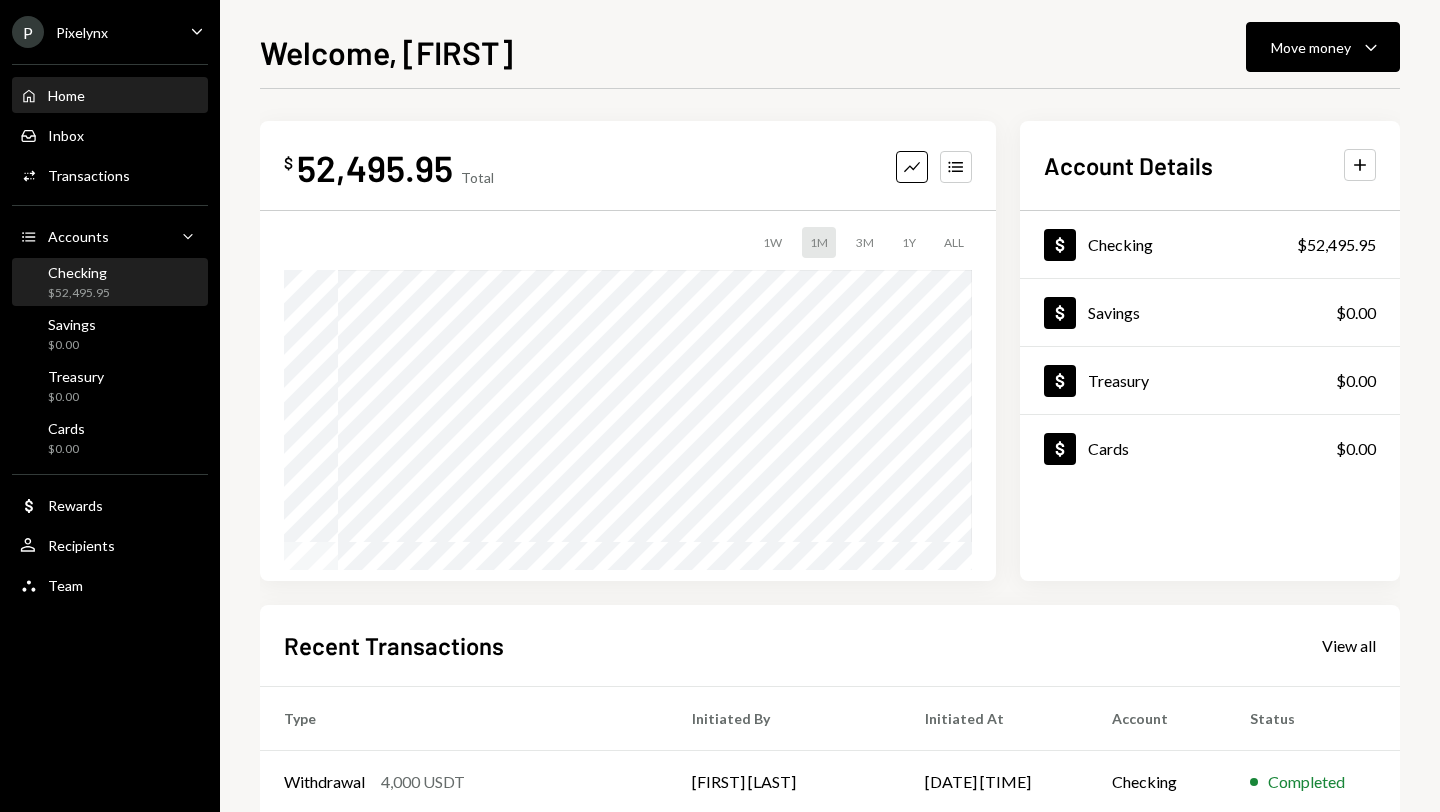 click on "Checking" at bounding box center (79, 272) 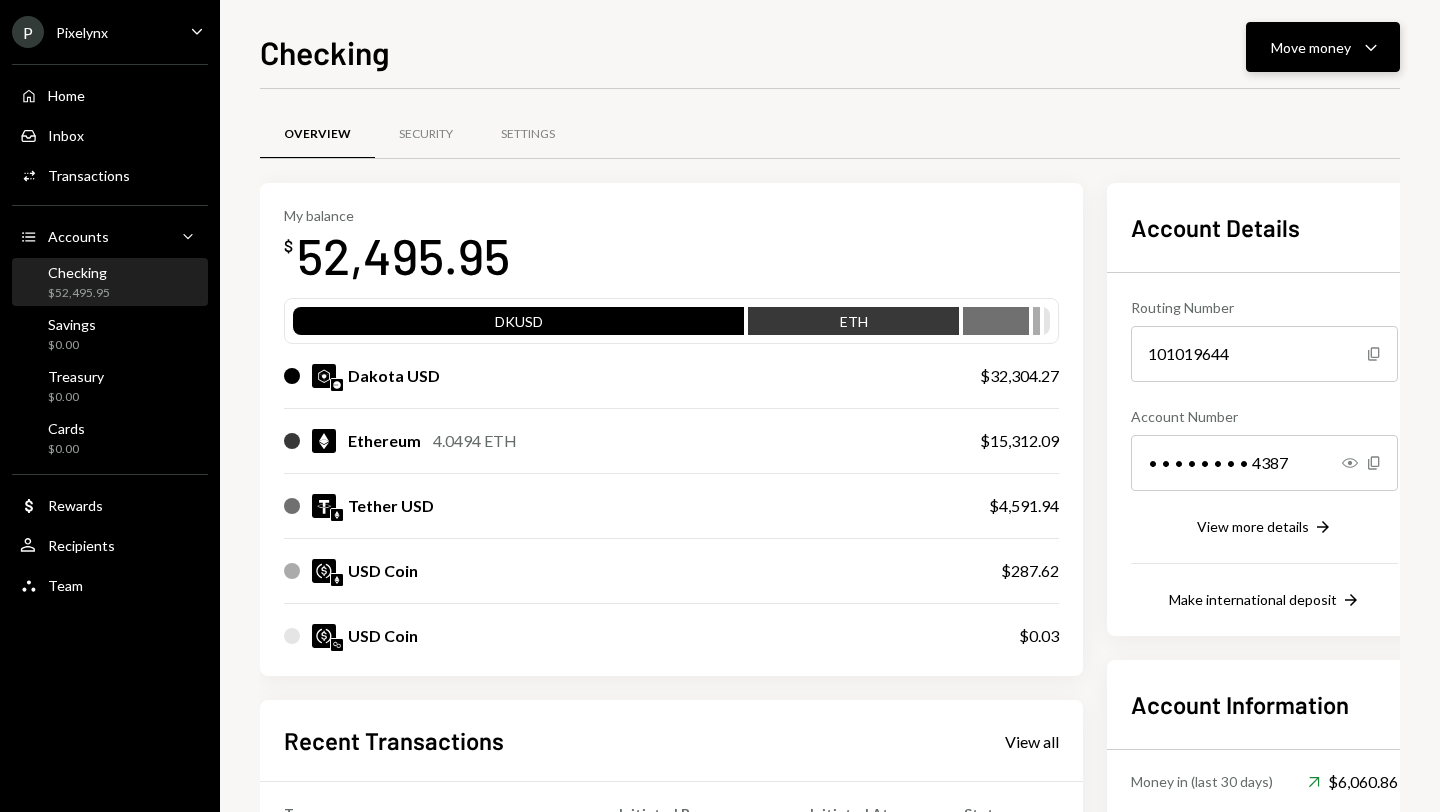 click on "Move money" at bounding box center [1311, 47] 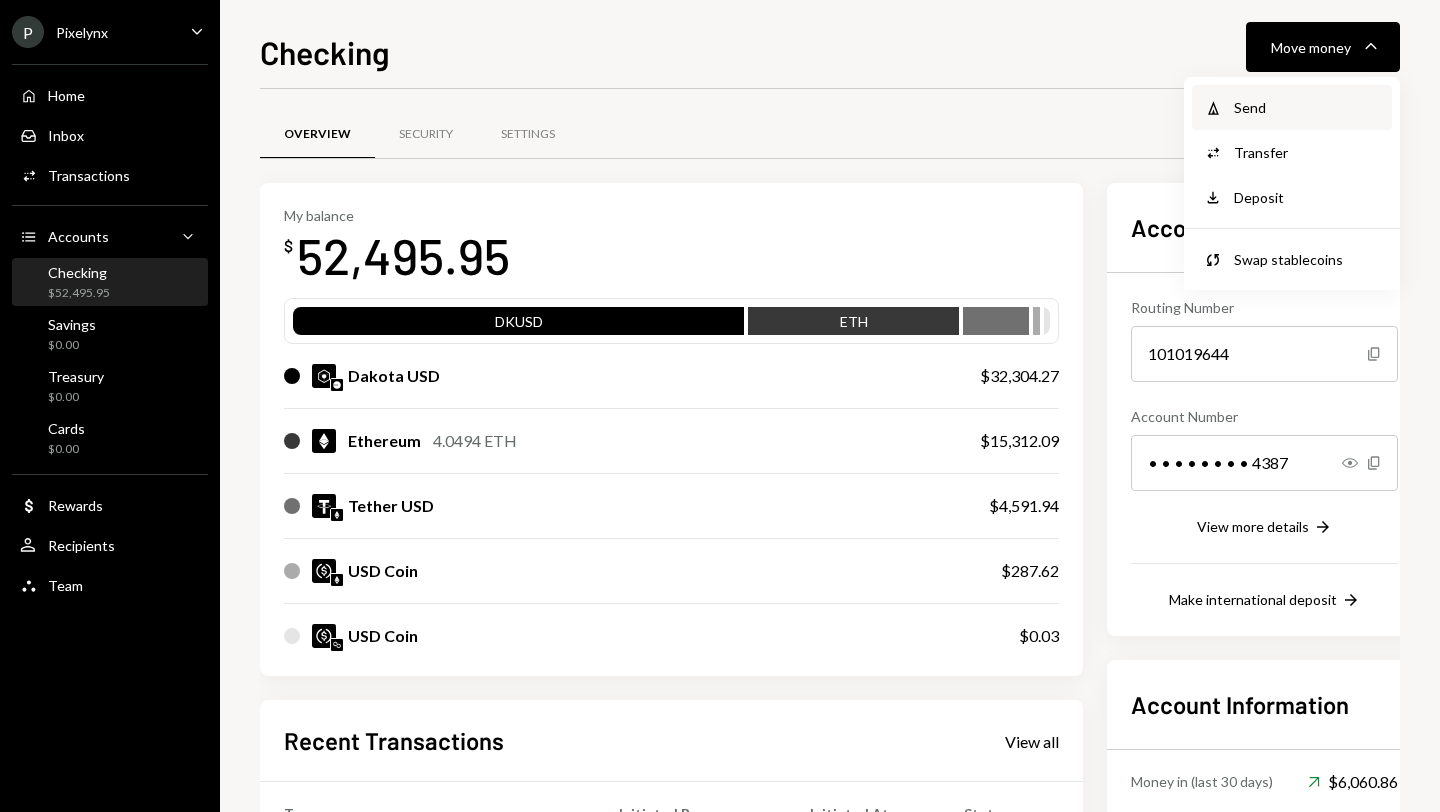 click on "Send" at bounding box center [1307, 107] 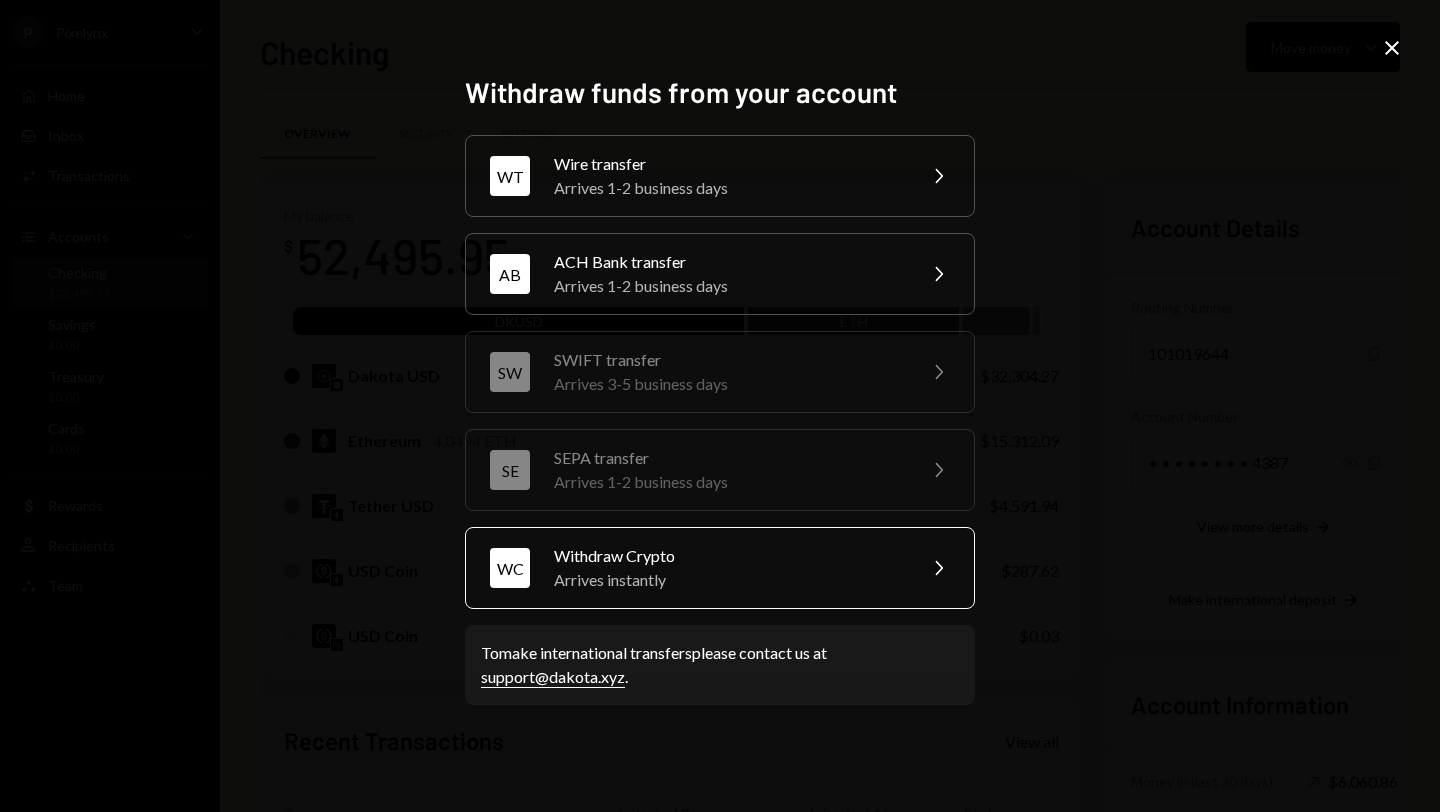 click on "WC Withdraw Crypto Arrives instantly Chevron Right" at bounding box center [720, 568] 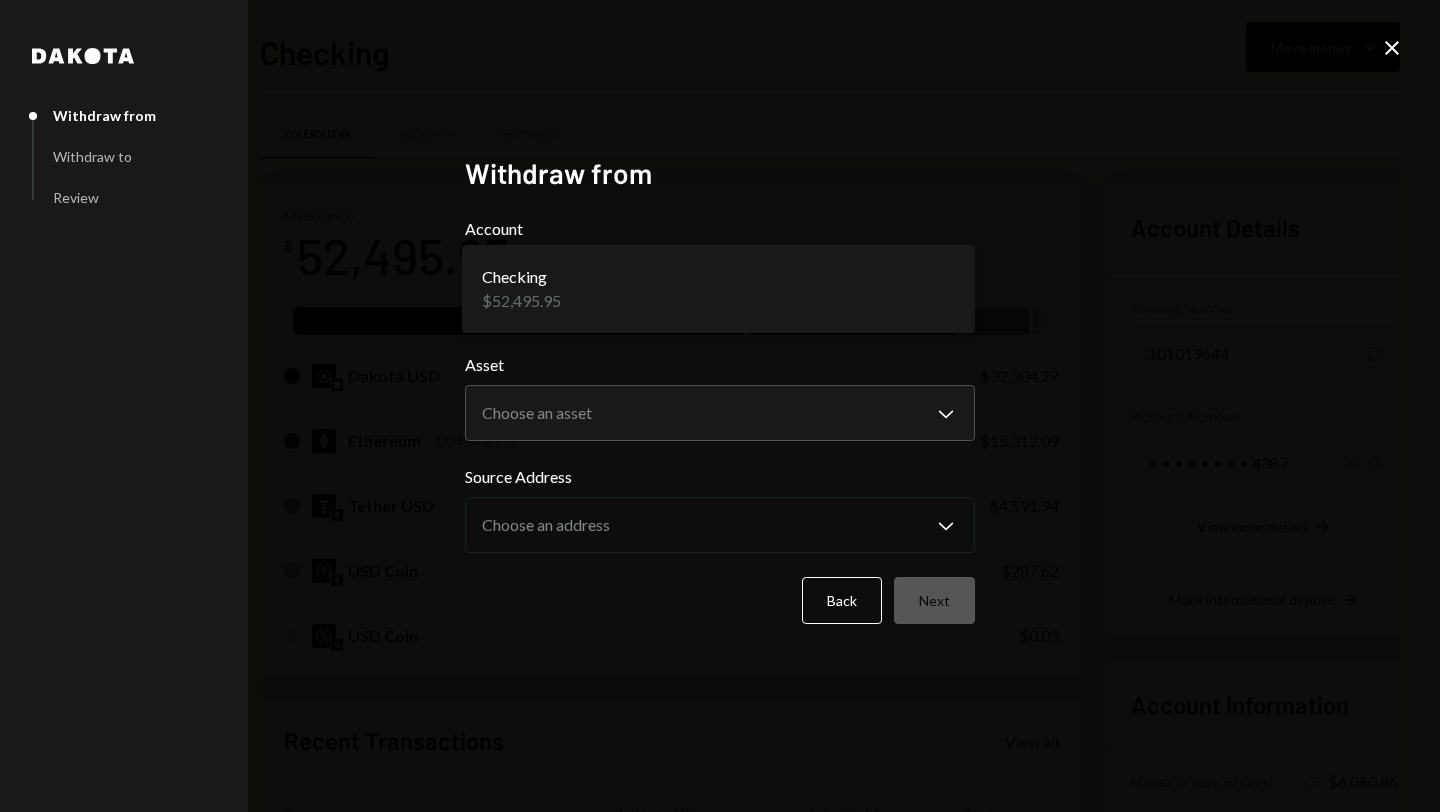 click on "P Pixelynx Caret Down Home Home Inbox Inbox Activities Transactions Accounts Accounts Caret Down Checking $52,495.95 Savings $0.00 Treasury $0.00 Cards $0.00 Dollar Rewards User Recipients Team Team Checking Move money Caret Down Overview Security Settings My balance $ 52,495.95 DKUSD ETH Dakota USD $32,304.27 Ethereum 4.0494  ETH $15,312.09 Tether USD $4,591.94 USD Coin $287.62 USD Coin $0.03 Recent Transactions View all Type Initiated By Initiated At Status Withdrawal 4,000  USDT Shivani Phull 08/01/25 10:30 AM Completed Withdrawal 1  USDT Shivani Phull 07/28/25 7:08 PM Completed Billing Drawdown Withdrawal 45  USDC Dakota System 07/27/25 9:34 PM Completed Deposit 6,000  USDT 0x7deC...D6390c Copy 07/23/25 9:41 AM Completed Reward Earning $60.86 Dakota System 07/18/25 1:22 AM Completed Account Details Routing Number 101019644 Copy Account Number • • • • • • • •  4387 Show Copy View more details Right Arrow Make international deposit Right Arrow Account Information Money in (last 30 days) ****" at bounding box center [720, 406] 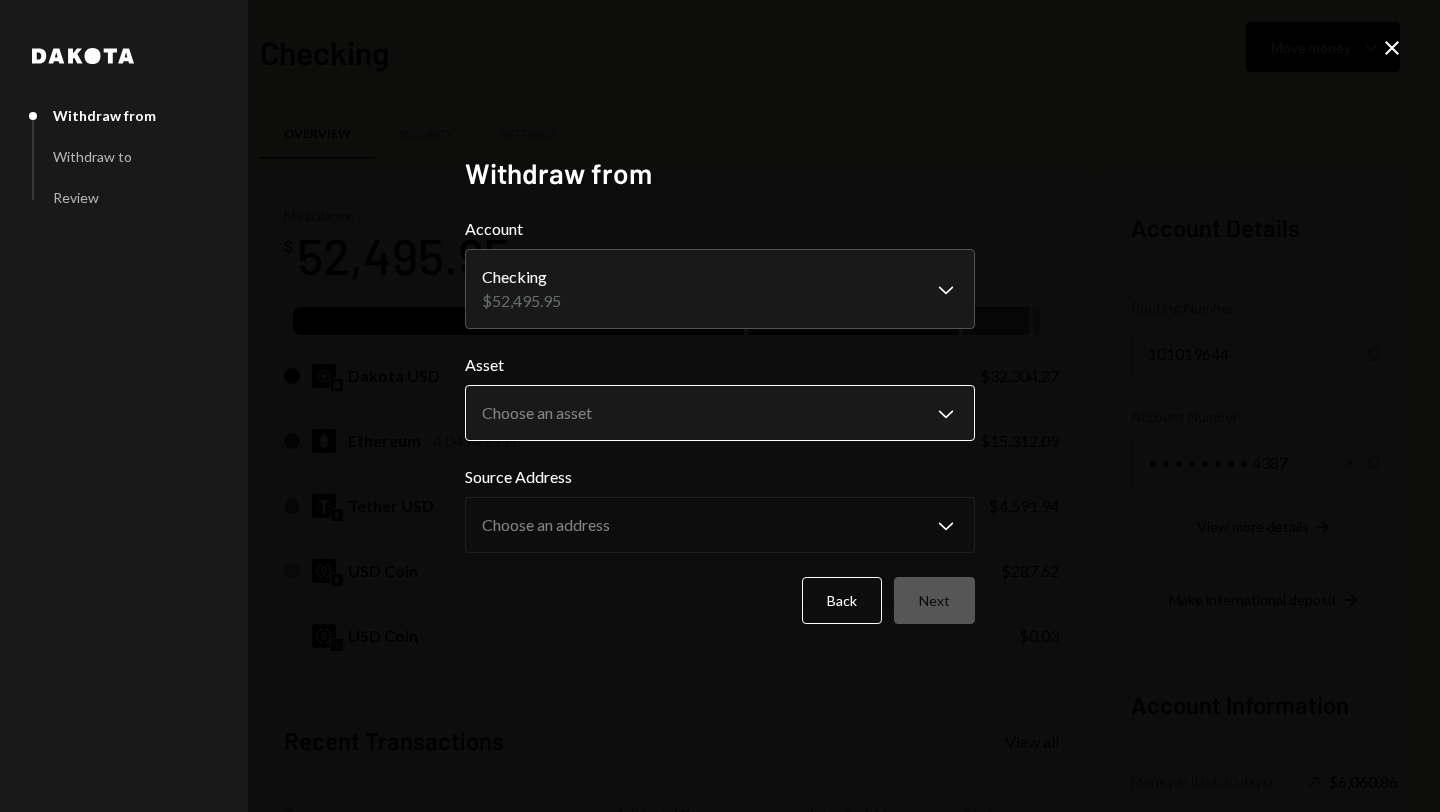 click on "P Pixelynx Caret Down Home Home Inbox Inbox Activities Transactions Accounts Accounts Caret Down Checking $52,495.95 Savings $0.00 Treasury $0.00 Cards $0.00 Dollar Rewards User Recipients Team Team Checking Move money Caret Down Overview Security Settings My balance $ 52,495.95 DKUSD ETH Dakota USD $32,304.27 Ethereum 4.0494  ETH $15,312.09 Tether USD $4,591.94 USD Coin $287.62 USD Coin $0.03 Recent Transactions View all Type Initiated By Initiated At Status Withdrawal 4,000  USDT Shivani Phull 08/01/25 10:30 AM Completed Withdrawal 1  USDT Shivani Phull 07/28/25 7:08 PM Completed Billing Drawdown Withdrawal 45  USDC Dakota System 07/27/25 9:34 PM Completed Deposit 6,000  USDT 0x7deC...D6390c Copy 07/23/25 9:41 AM Completed Reward Earning $60.86 Dakota System 07/18/25 1:22 AM Completed Account Details Routing Number 101019644 Copy Account Number • • • • • • • •  4387 Show Copy View more details Right Arrow Make international deposit Right Arrow Account Information Money in (last 30 days) ****" at bounding box center (720, 406) 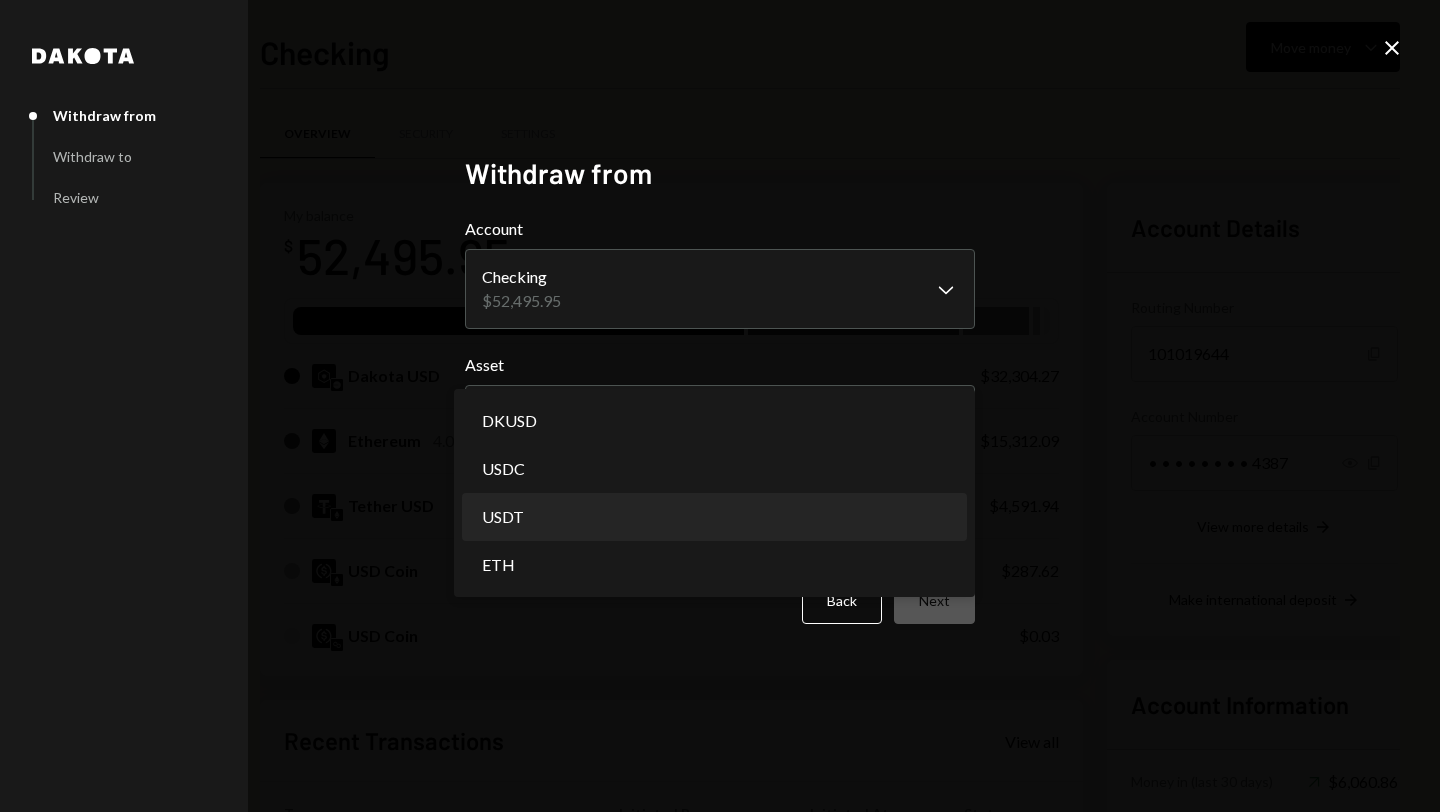 select on "****" 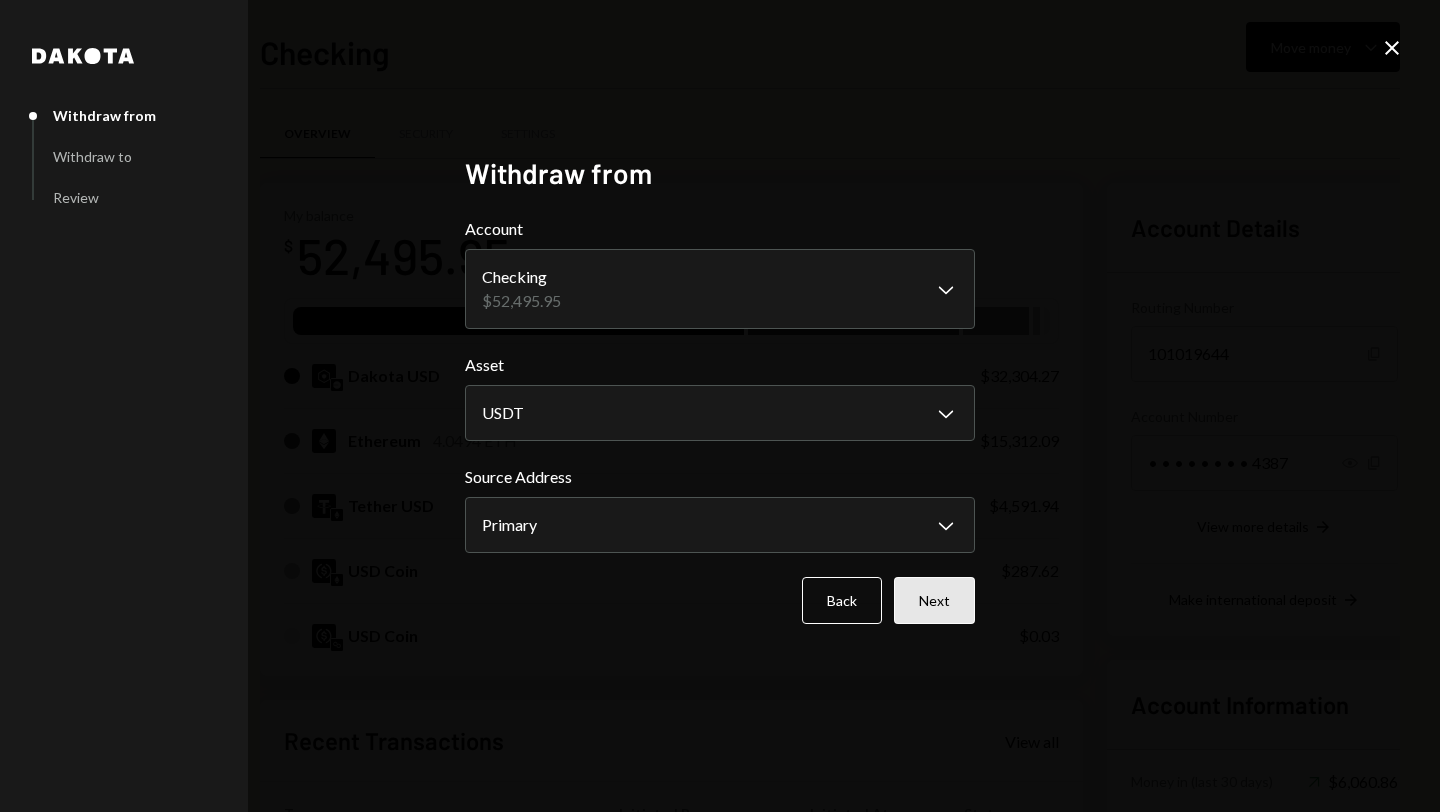 click on "Next" at bounding box center [934, 600] 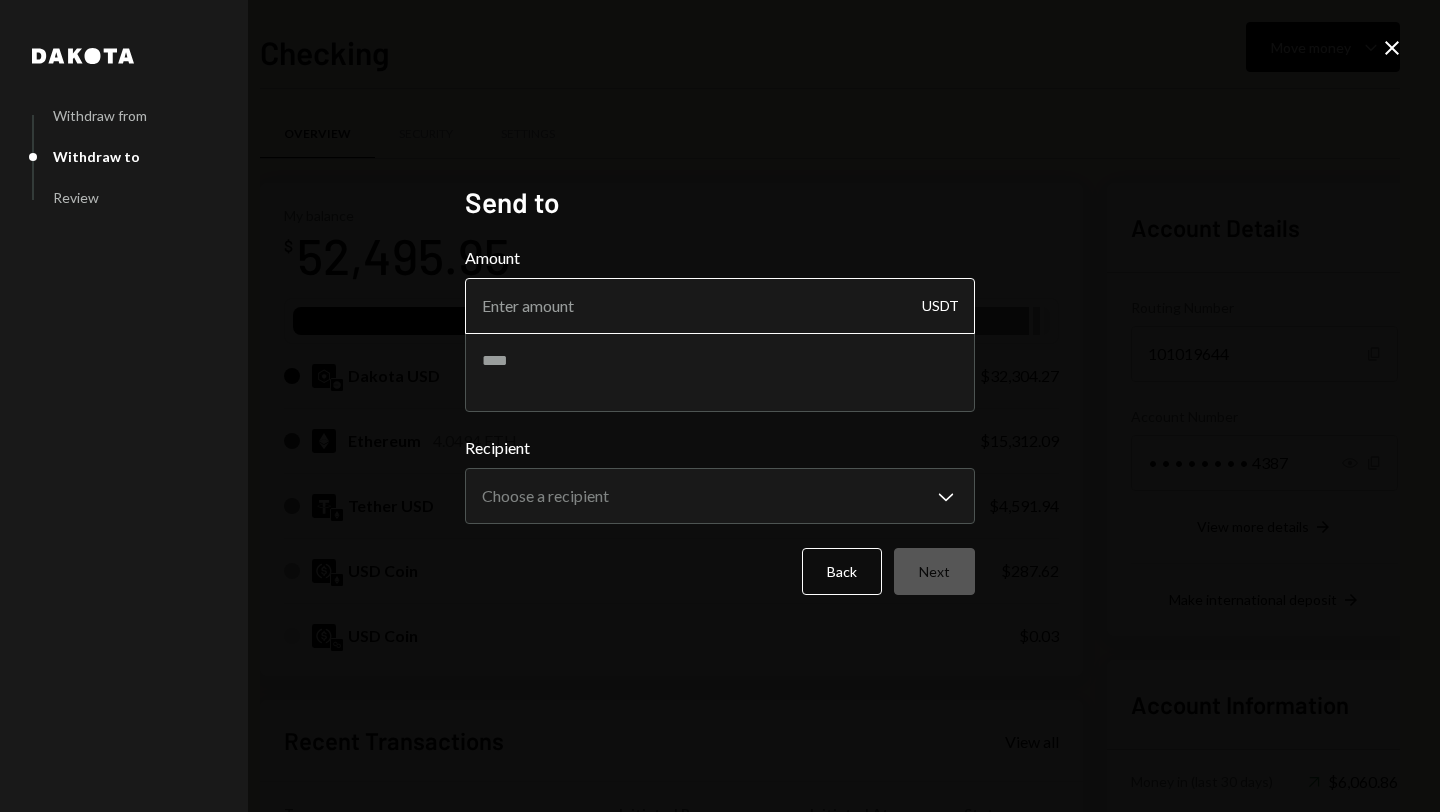 click on "Amount" at bounding box center [720, 306] 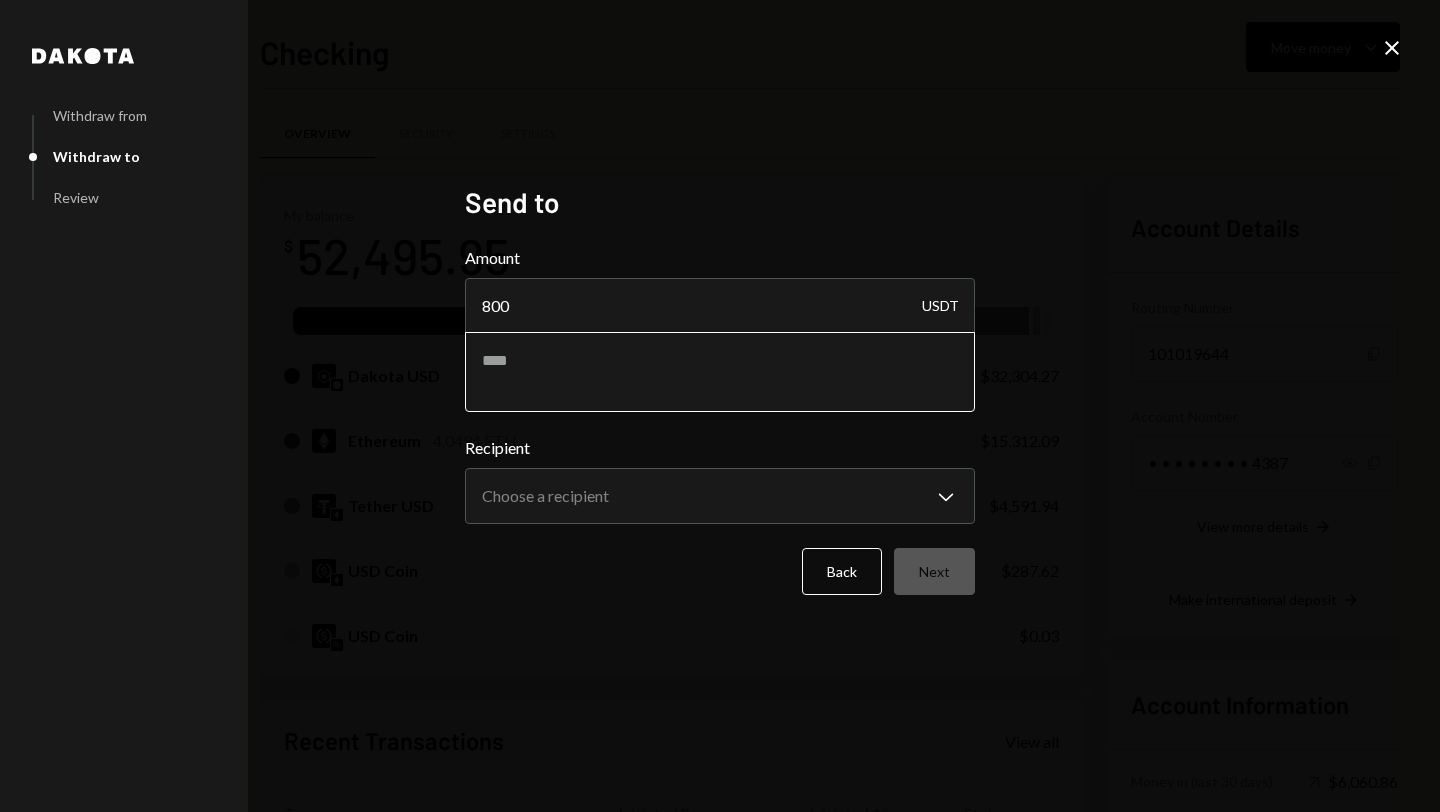 type on "800" 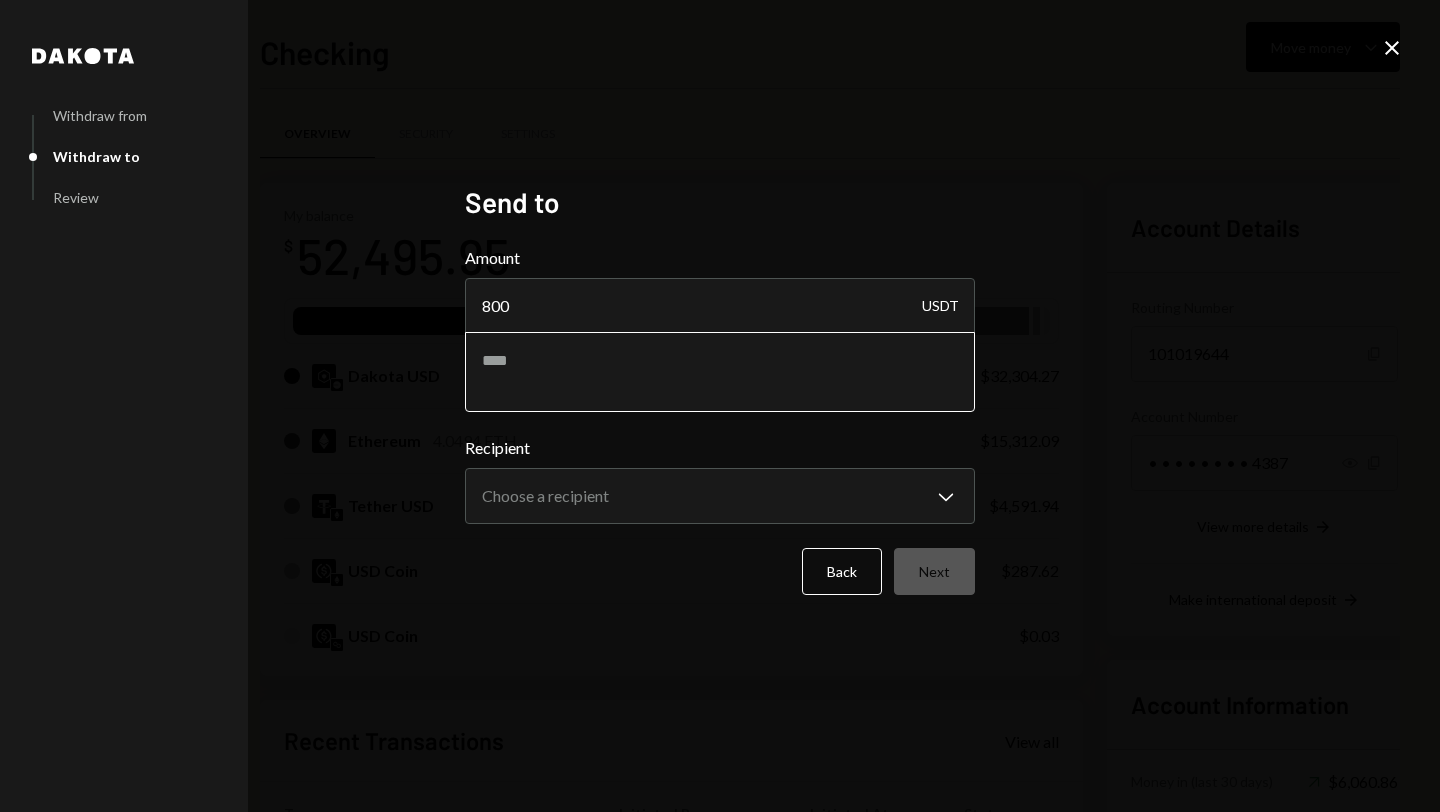 click at bounding box center (720, 372) 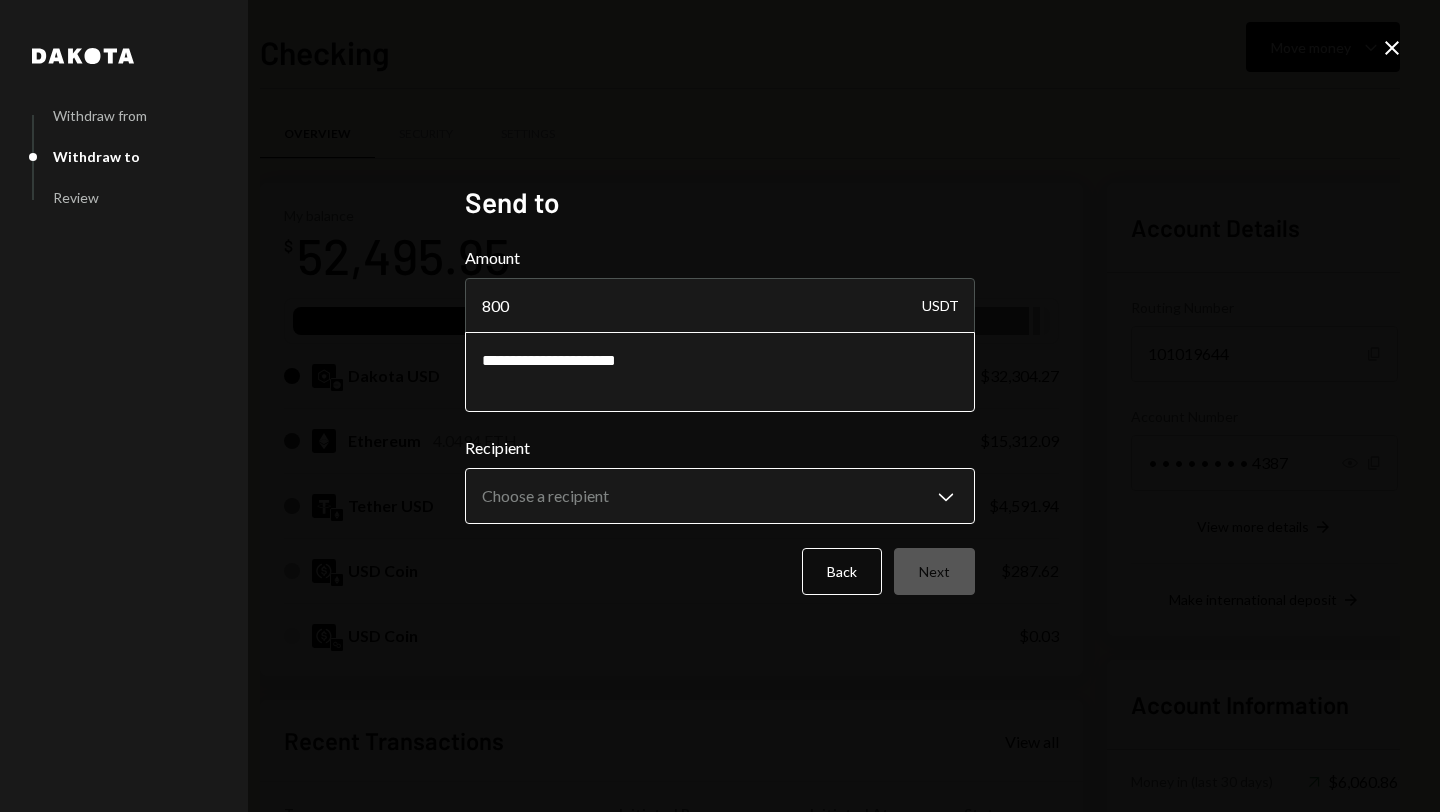 type on "**********" 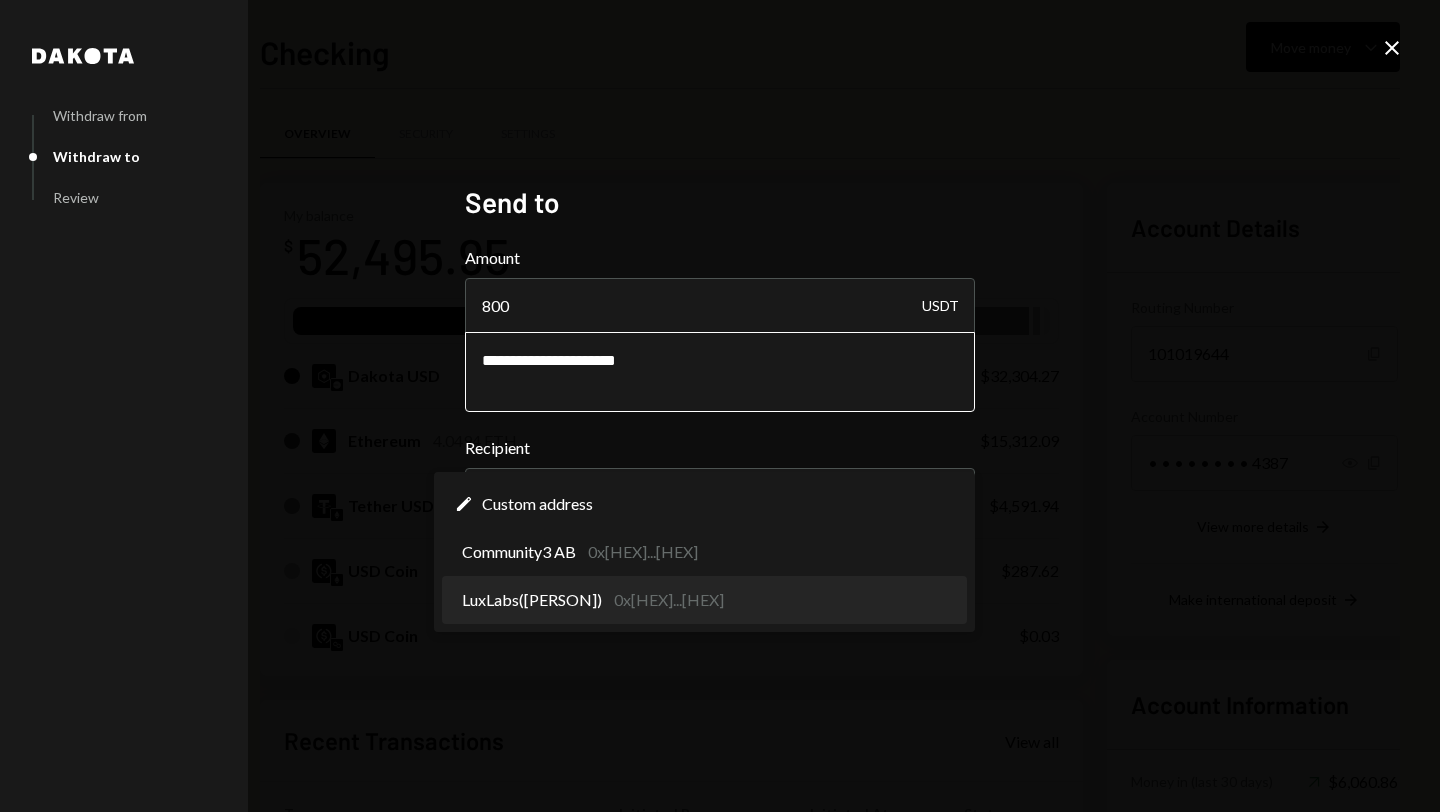 select on "**********" 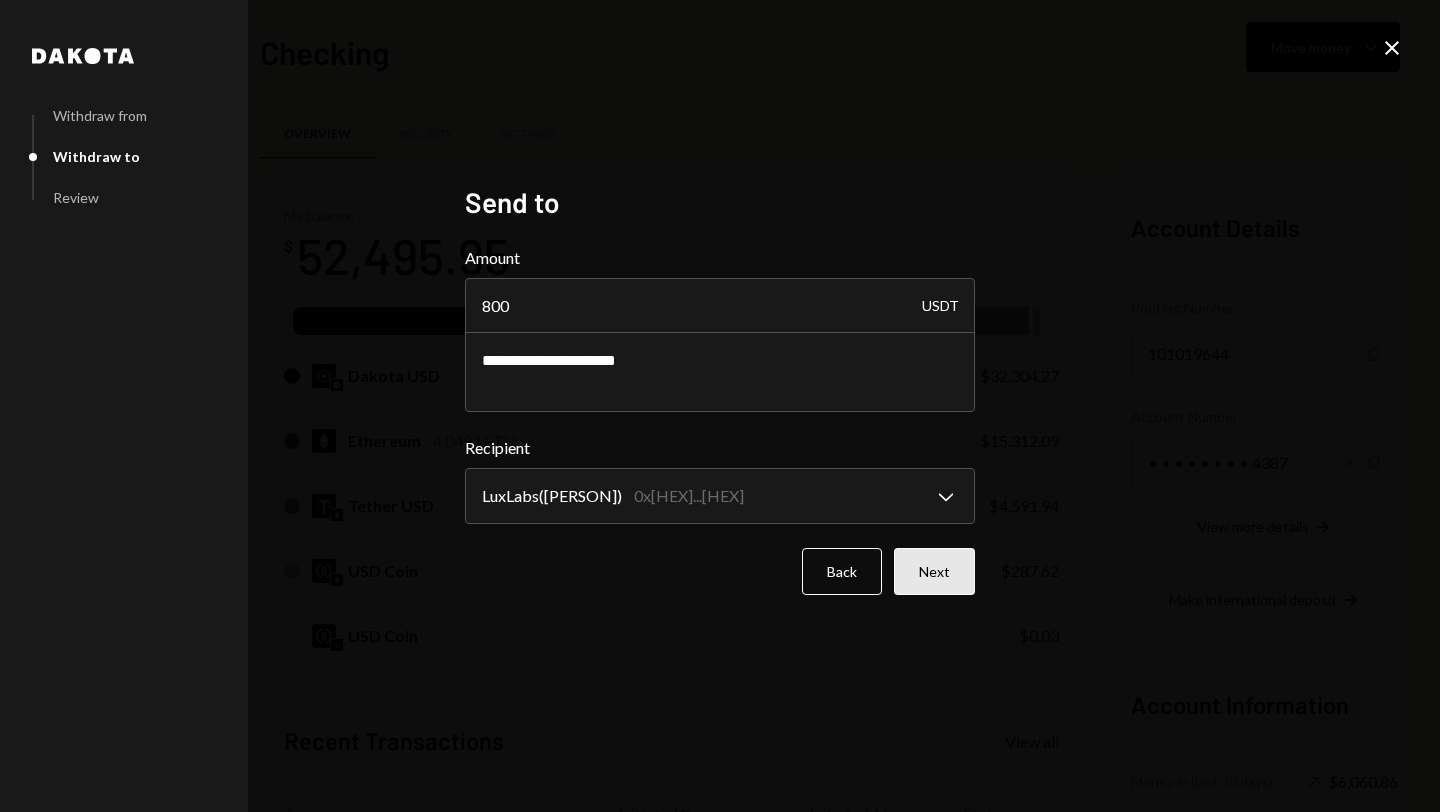click on "Next" at bounding box center (934, 571) 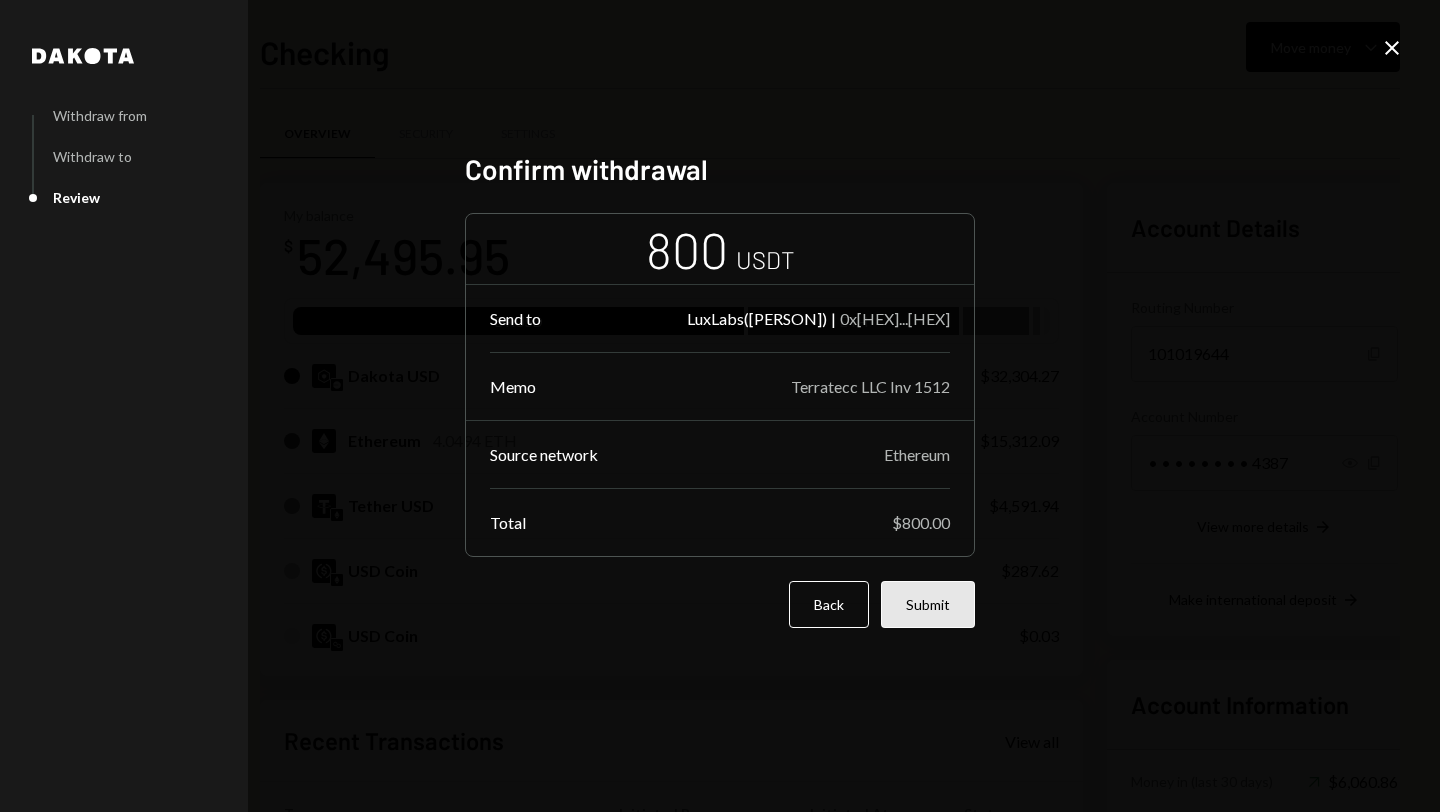 click on "Submit" at bounding box center (928, 604) 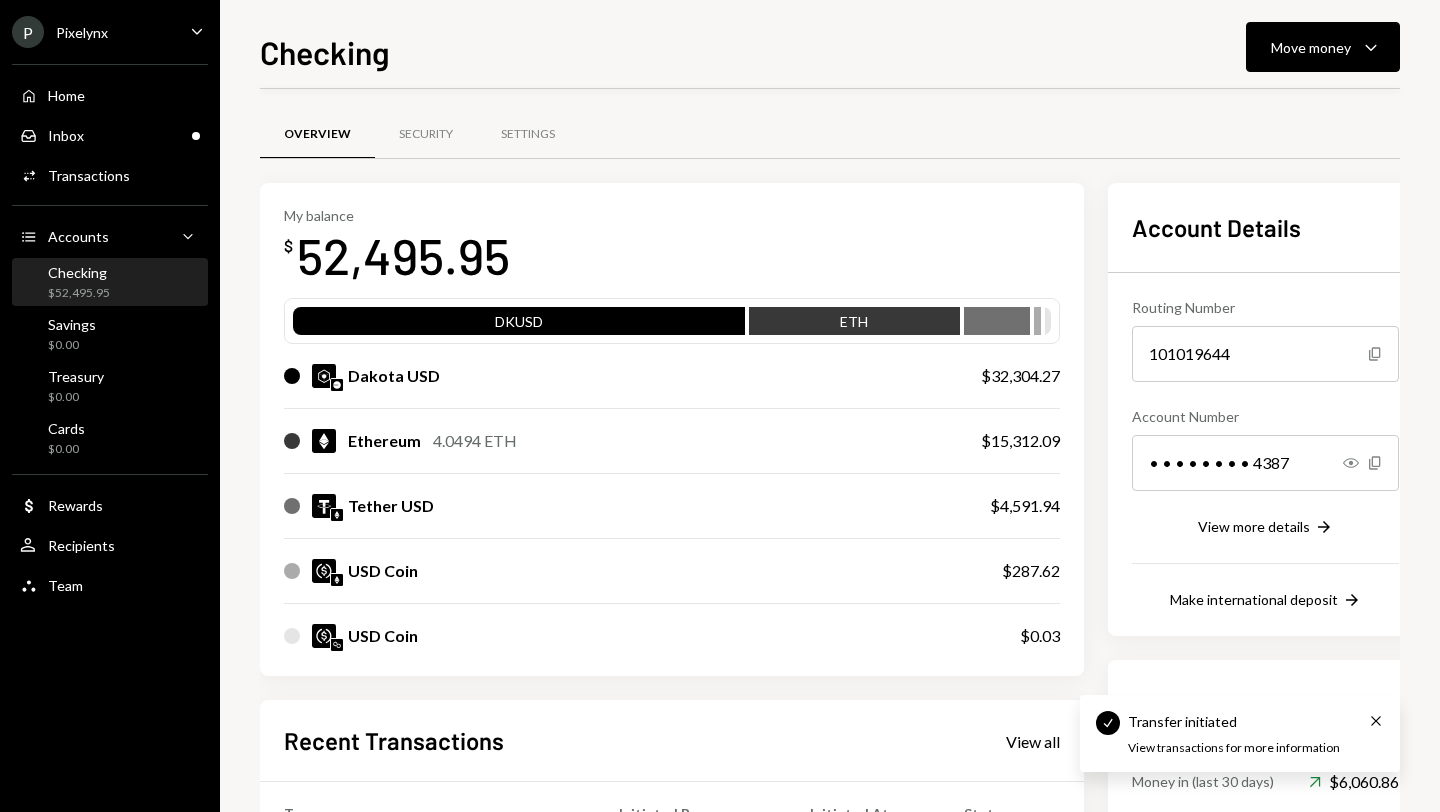 scroll, scrollTop: 258, scrollLeft: 0, axis: vertical 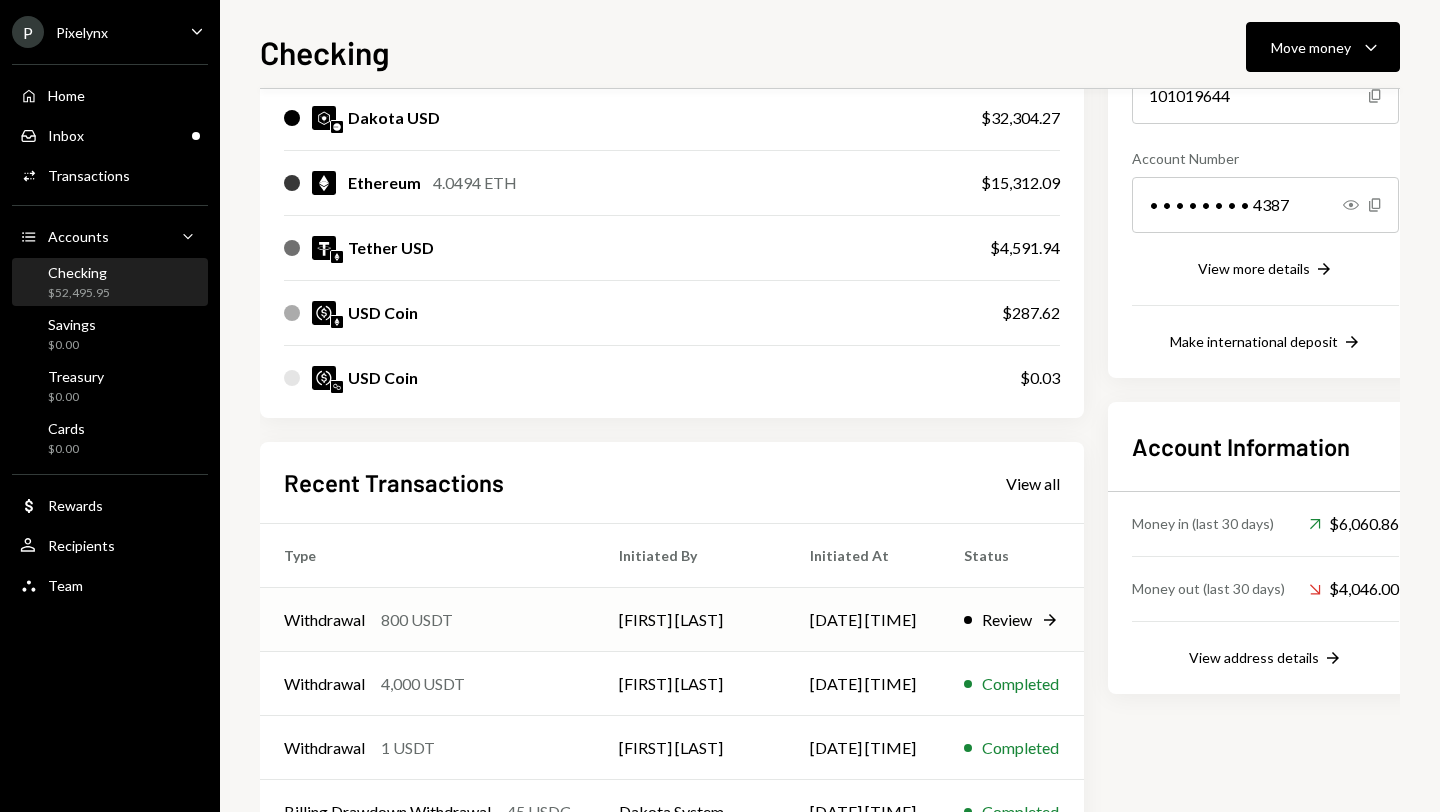 click on "Review" at bounding box center (1007, 620) 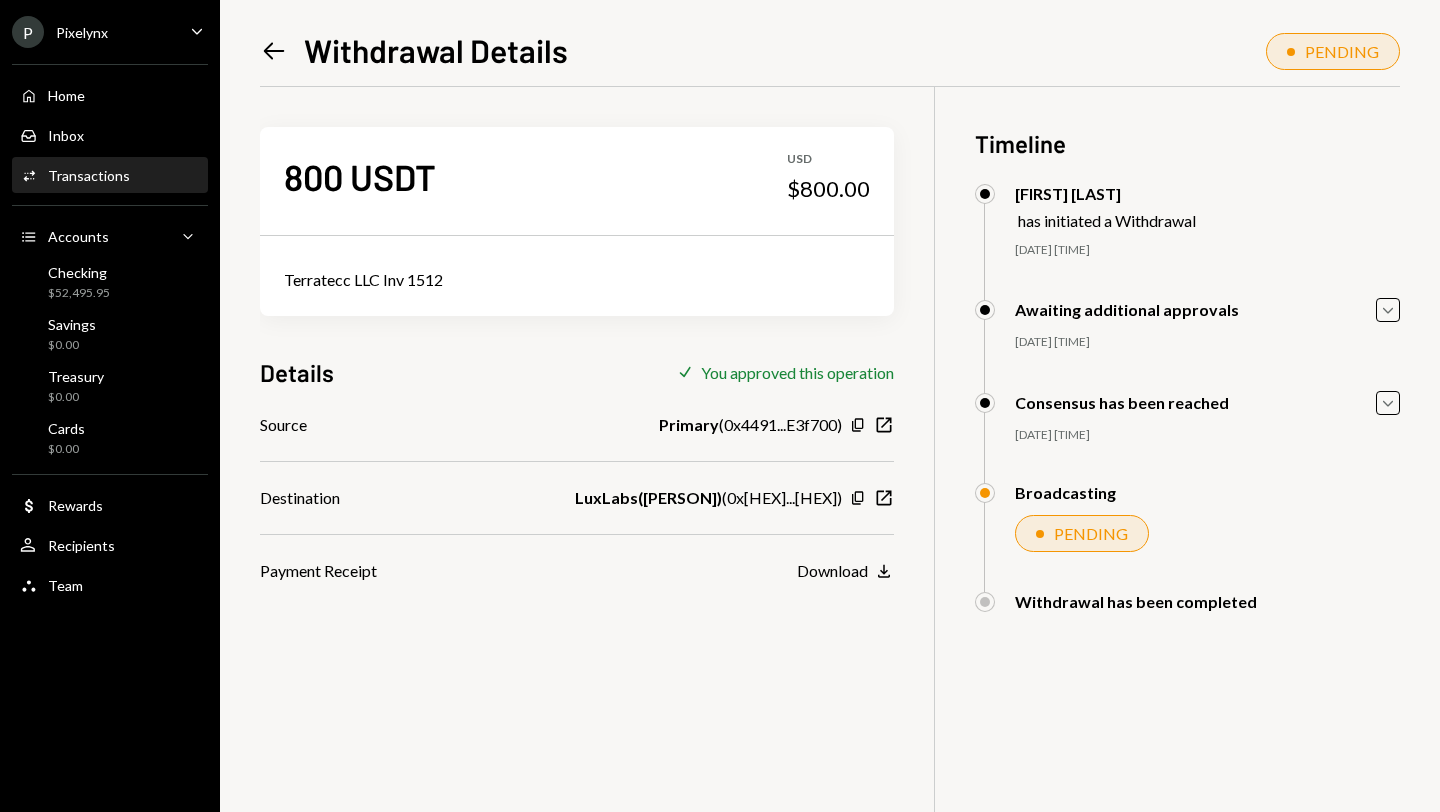 click 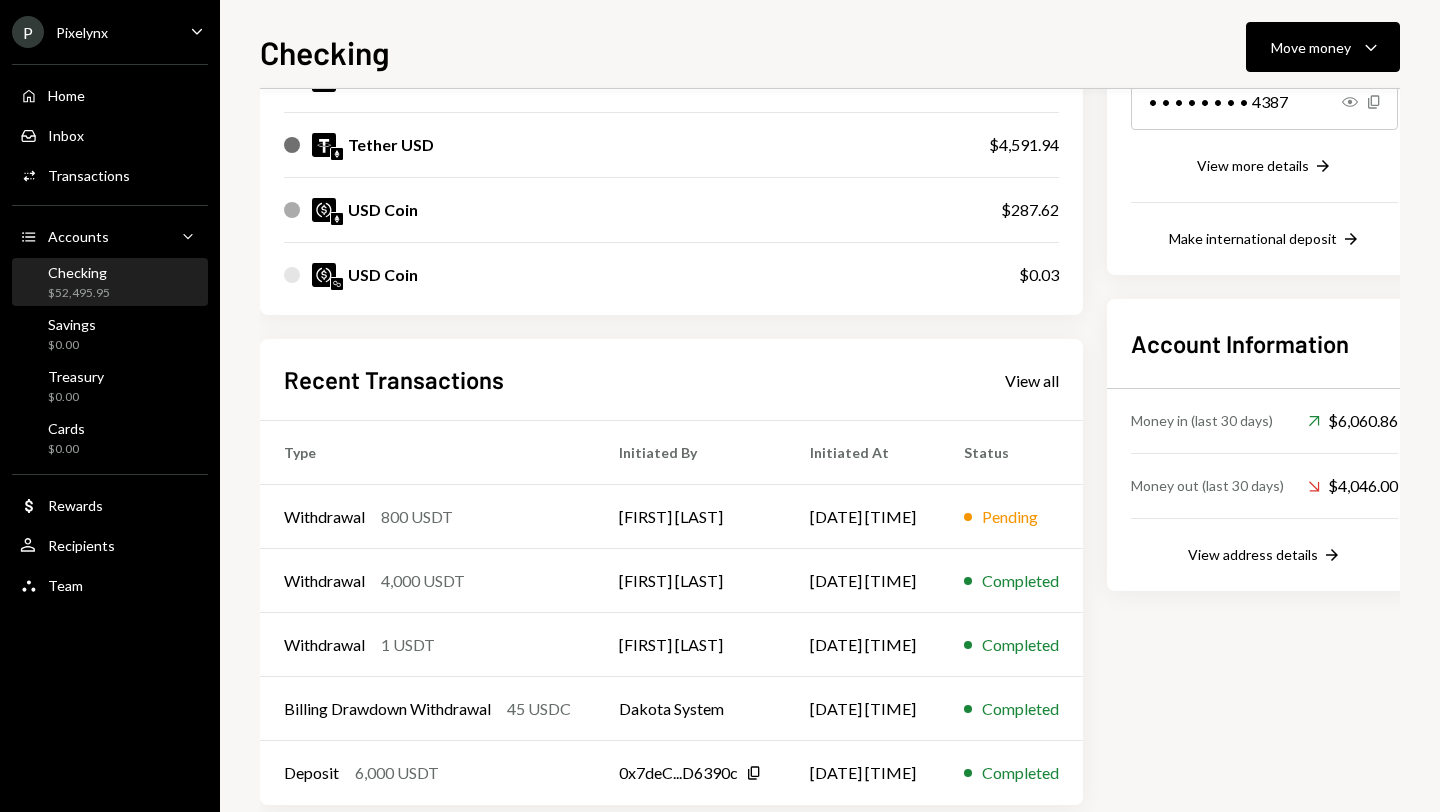 scroll, scrollTop: 394, scrollLeft: 0, axis: vertical 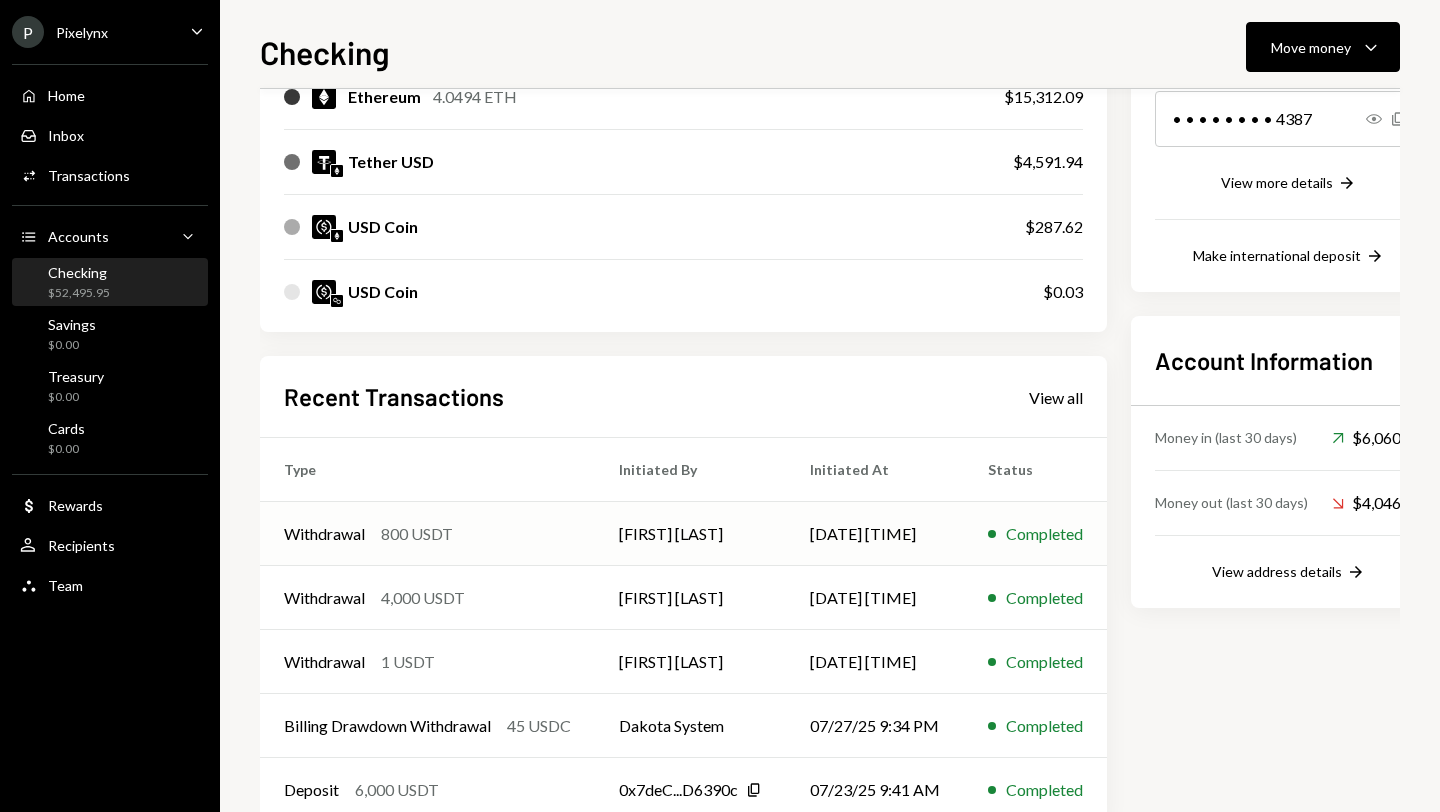 click on "Withdrawal 800  USDT" at bounding box center (427, 534) 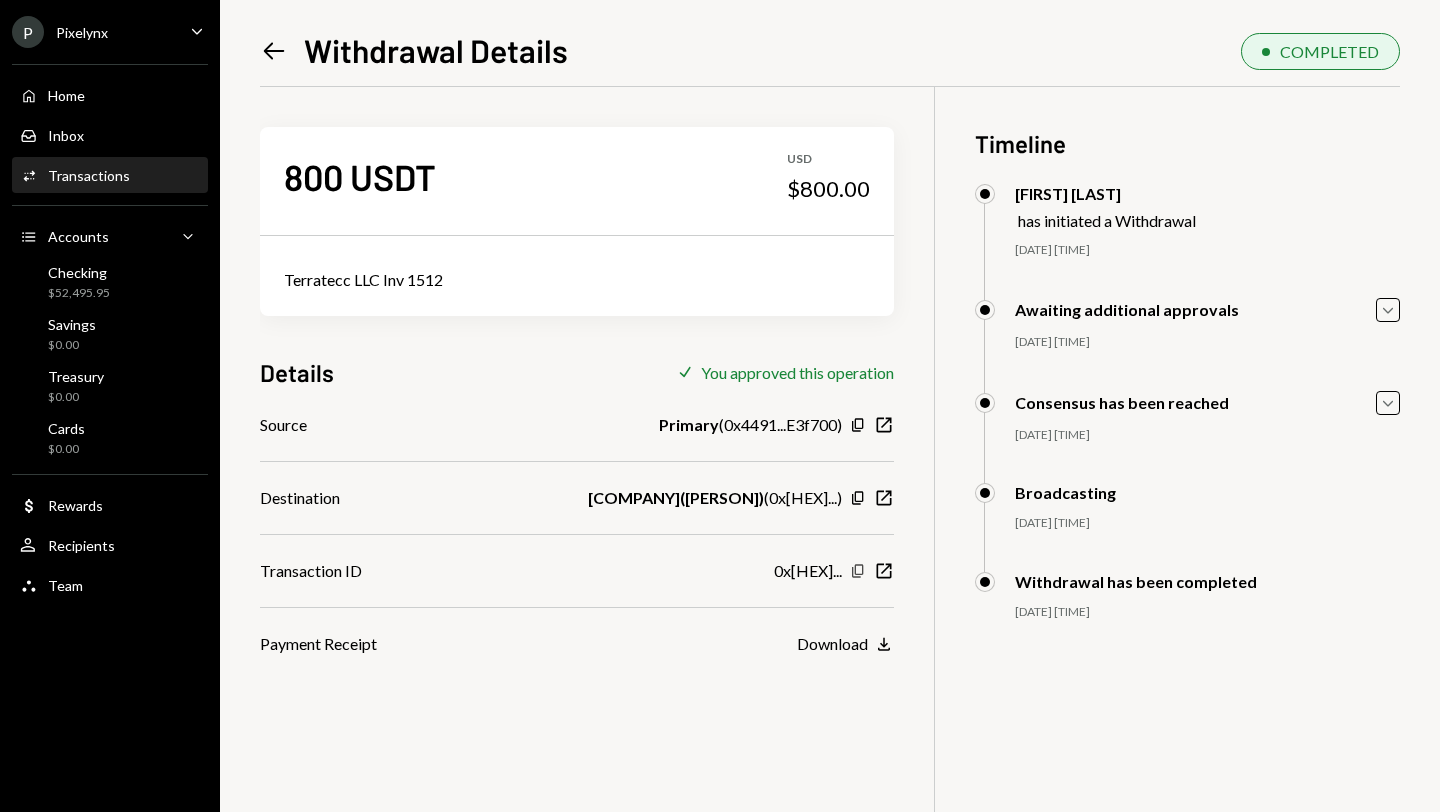 click on "Copy" 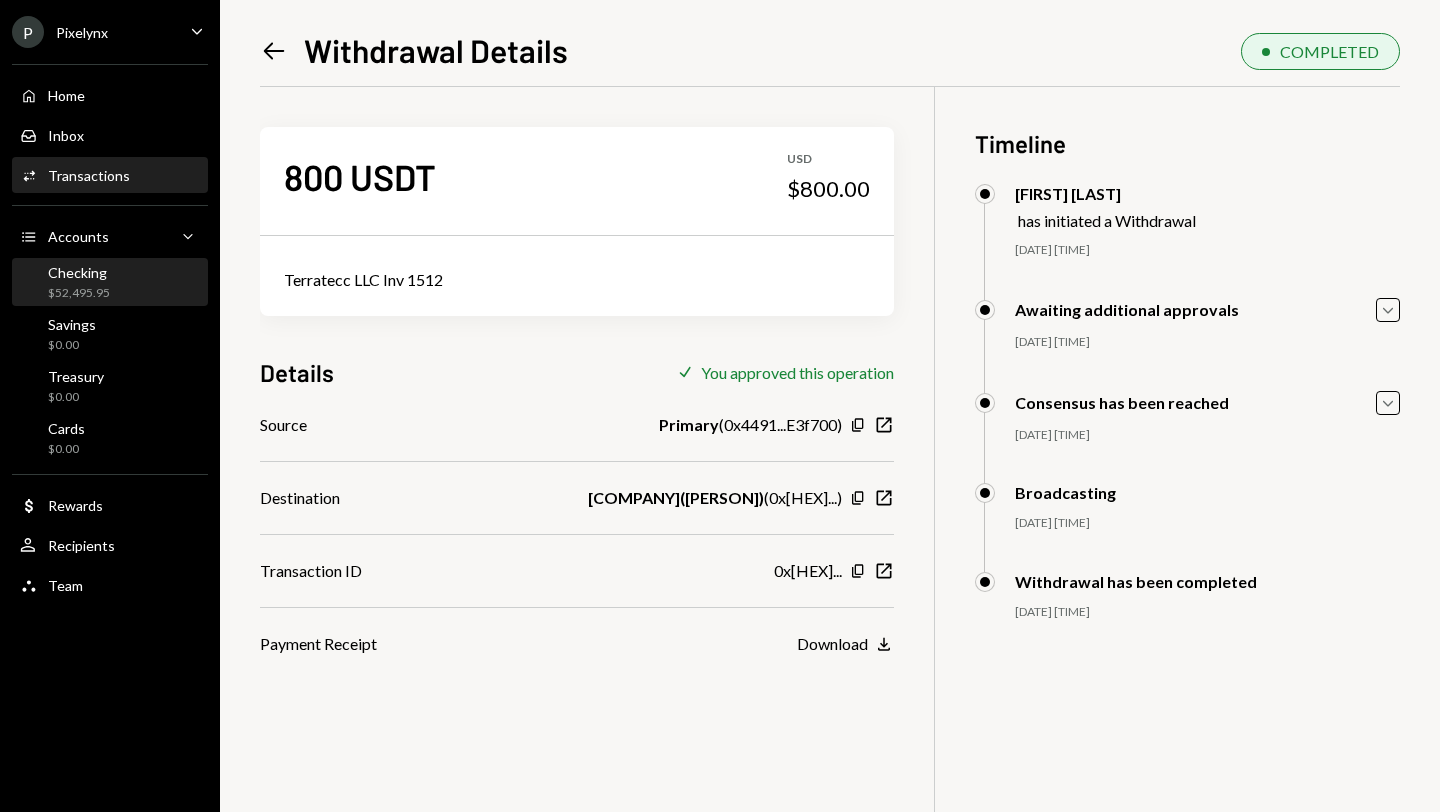 click on "Checking $52,495.95" at bounding box center [110, 283] 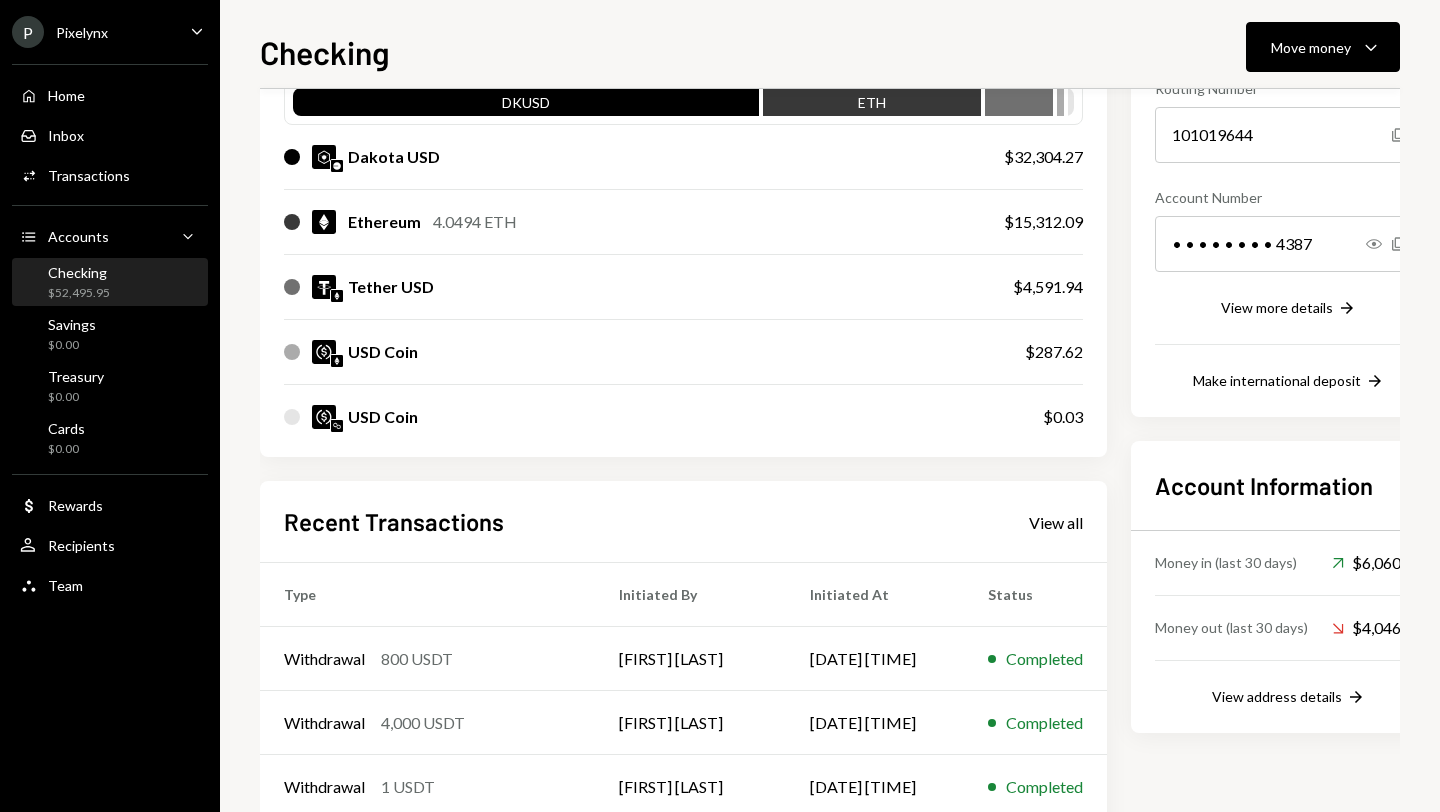 scroll, scrollTop: 114, scrollLeft: 0, axis: vertical 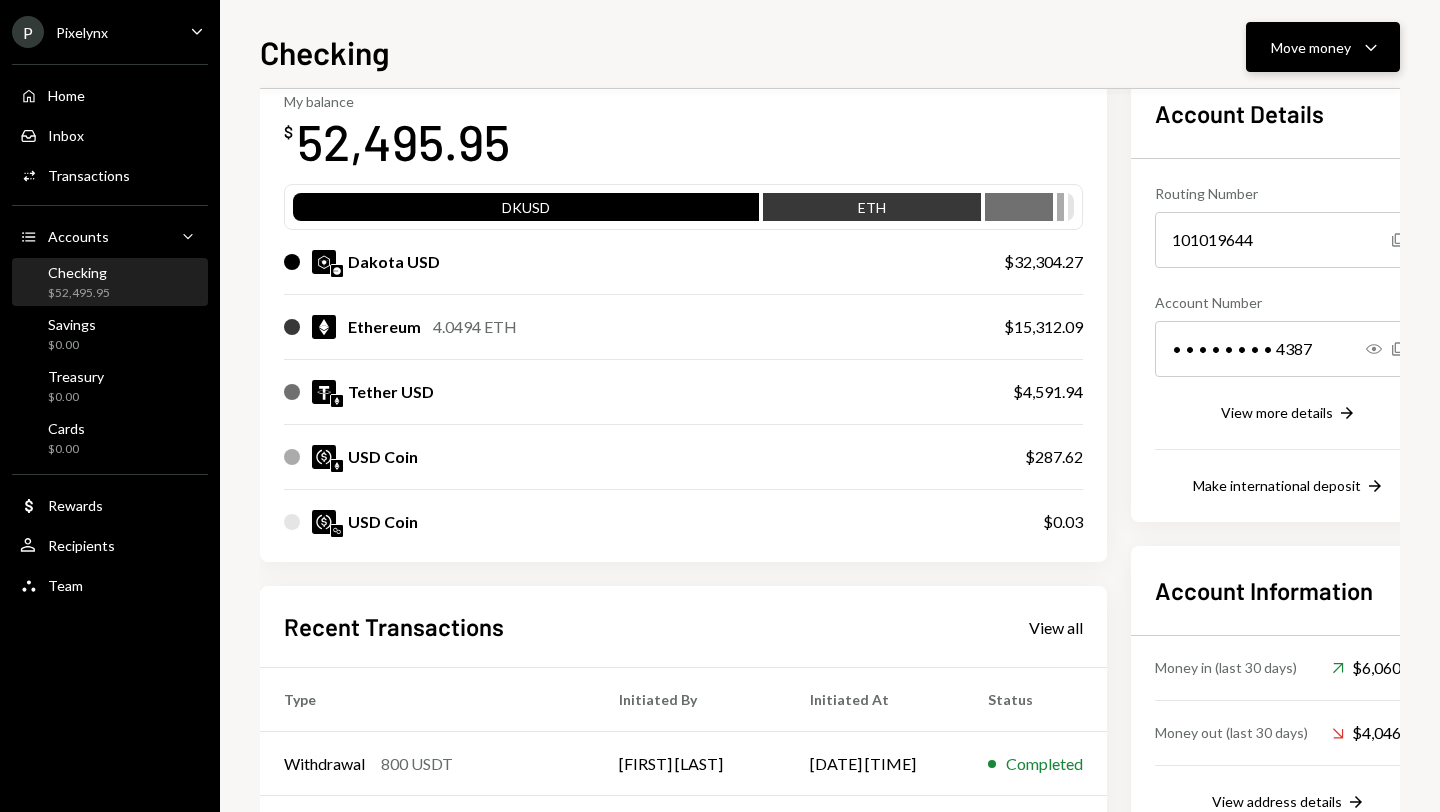 click on "Move money" at bounding box center (1311, 47) 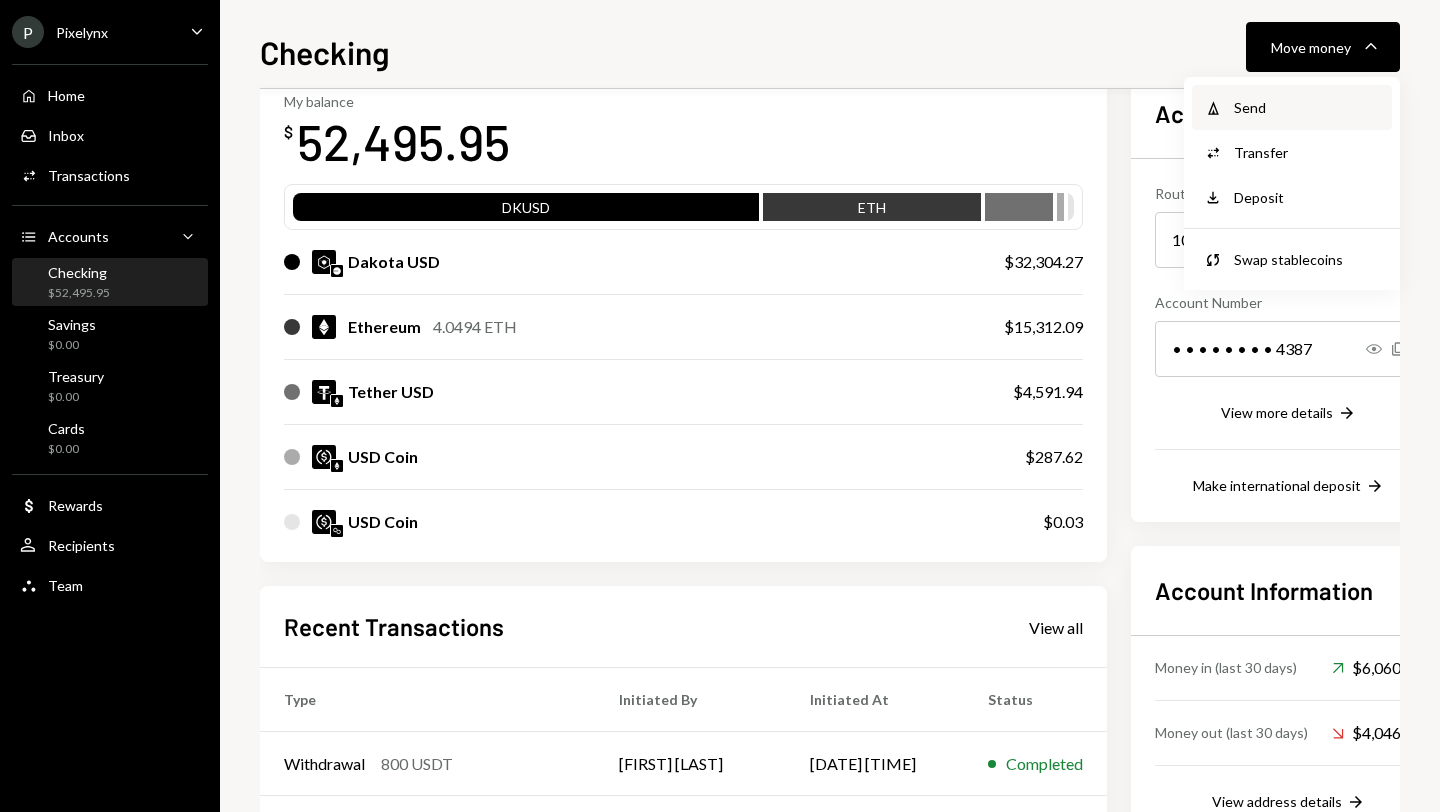 click on "Send" at bounding box center (1307, 107) 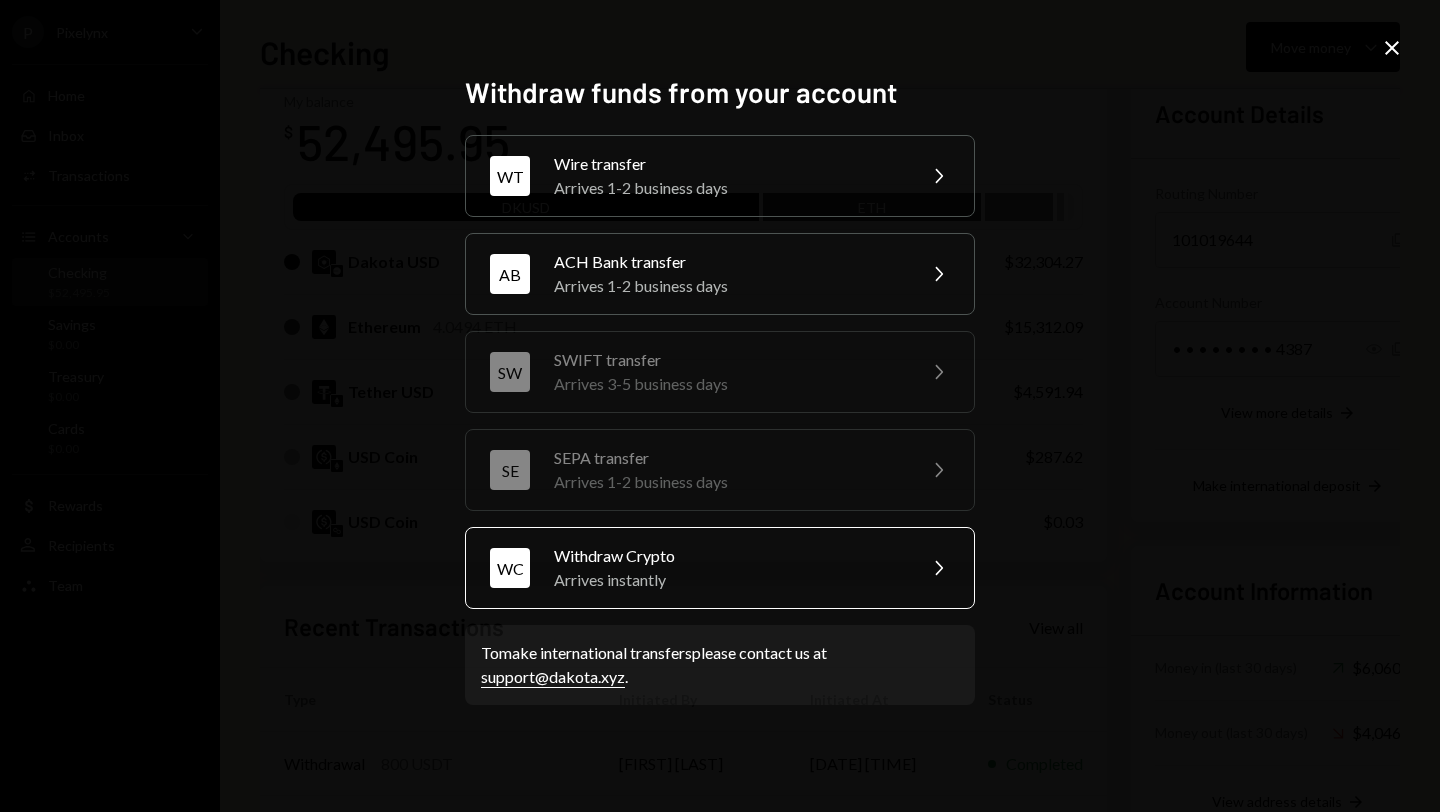 click on "WC Withdraw Crypto Arrives instantly Chevron Right" at bounding box center (720, 568) 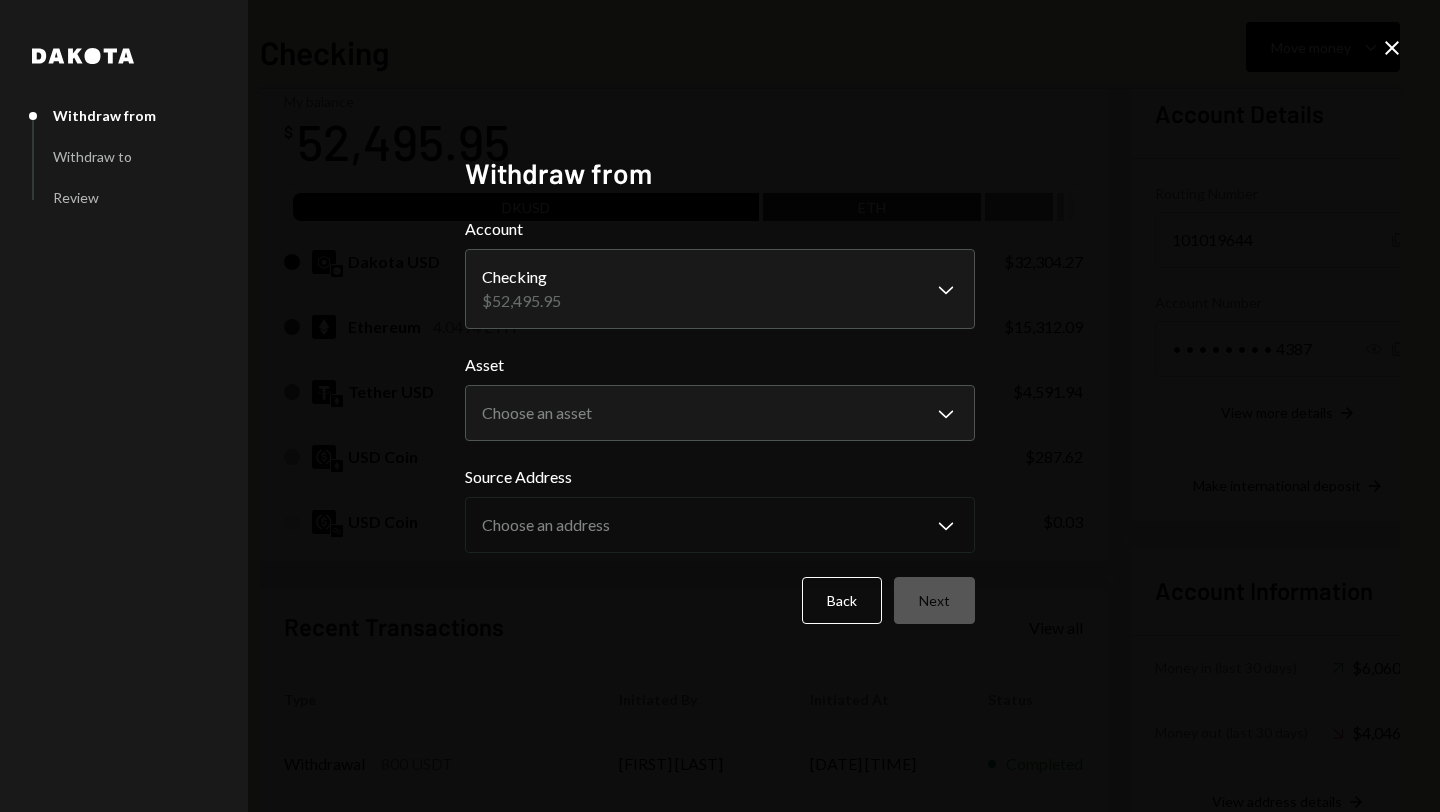 click on "P Pixelynx Caret Down Home Home Inbox Inbox Activities Transactions Accounts Accounts Caret Down Checking $52,495.95 Savings $0.00 Treasury $0.00 Cards $0.00 Dollar Rewards User Recipients Team Team Checking Move money Caret Down Overview Security Settings My balance $ 52,495.95 DKUSD ETH Dakota USD $32,304.27 Ethereum 4.0494  ETH $15,312.09 Tether USD $4,591.94 USD Coin $287.62 USD Coin $0.03 Recent Transactions View all Type Initiated By Initiated At Status Withdrawal 800  USDT [FIRST] [LAST] [DATE] [TIME] Completed Withdrawal 4,000  USDT [FIRST] [LAST] [DATE] [TIME] Completed Withdrawal 1  USDT [FIRST] [LAST] [DATE] [TIME] Completed Billing Drawdown Withdrawal 45  USDC Dakota System [DATE] [TIME] Completed Deposit 6,000  USDT [ADDRESS] Copy [DATE] [TIME] Completed Account Details Routing Number 101019644 Copy Account Number • • • • • • • •  4387 Show Copy View more details Right Arrow Make international deposit Right Arrow Account Information Money in (last 30 days) ****" at bounding box center (720, 406) 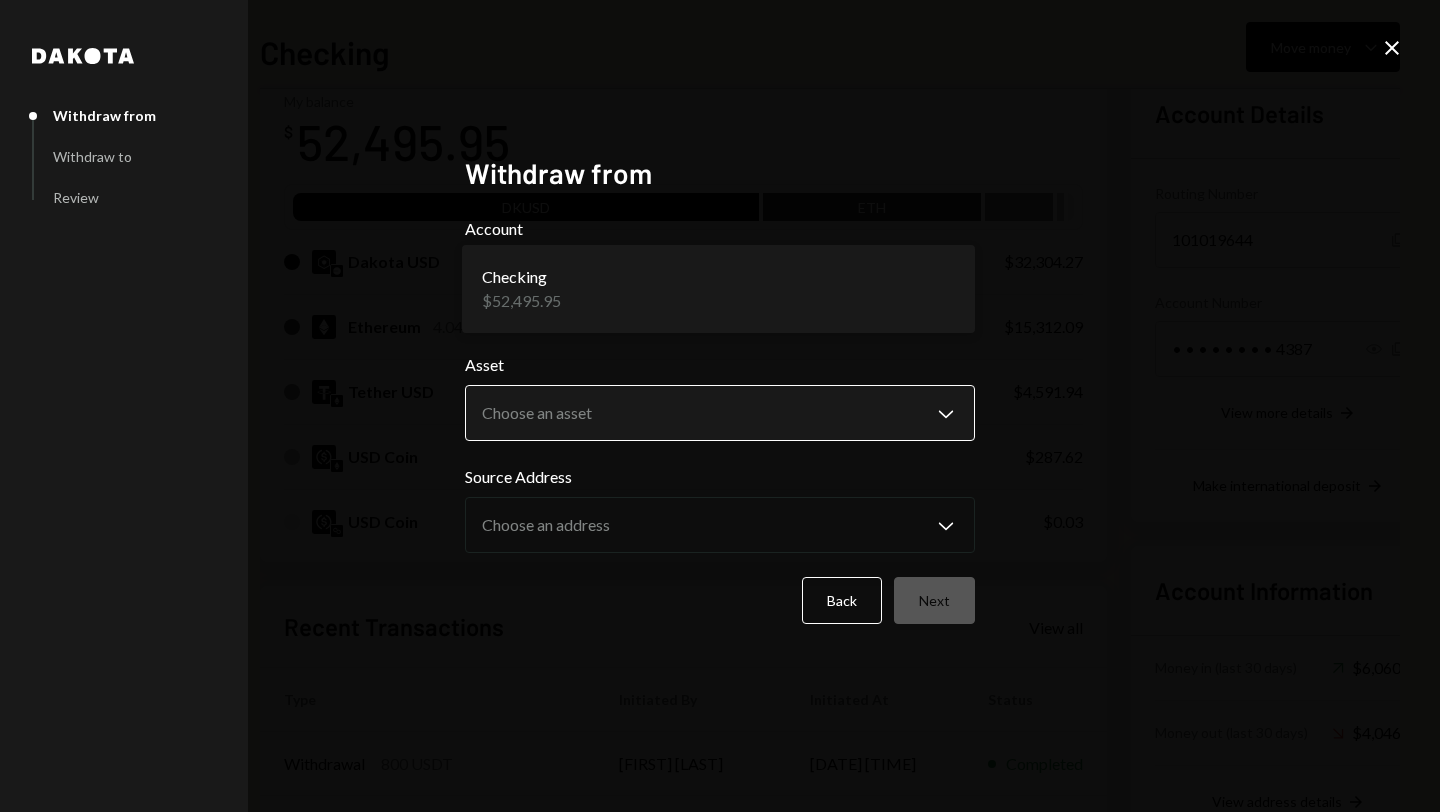 click on "P Pixelynx Caret Down Home Home Inbox Inbox Activities Transactions Accounts Accounts Caret Down Checking $52,495.95 Savings $0.00 Treasury $0.00 Cards $0.00 Dollar Rewards User Recipients Team Team Checking Move money Caret Down Overview Security Settings My balance $ 52,495.95 DKUSD ETH Dakota USD $32,304.27 Ethereum 4.0494  ETH $15,312.09 Tether USD $4,591.94 USD Coin $287.62 USD Coin $0.03 Recent Transactions View all Type Initiated By Initiated At Status Withdrawal 800  USDT [FIRST] [LAST] [DATE] [TIME] Completed Withdrawal 4,000  USDT [FIRST] [LAST] [DATE] [TIME] Completed Withdrawal 1  USDT [FIRST] [LAST] [DATE] [TIME] Completed Billing Drawdown Withdrawal 45  USDC Dakota System [DATE] [TIME] Completed Deposit 6,000  USDT [ADDRESS] Copy [DATE] [TIME] Completed Account Details Routing Number 101019644 Copy Account Number • • • • • • • •  4387 Show Copy View more details Right Arrow Make international deposit Right Arrow Account Information Money in (last 30 days) ****" at bounding box center [720, 406] 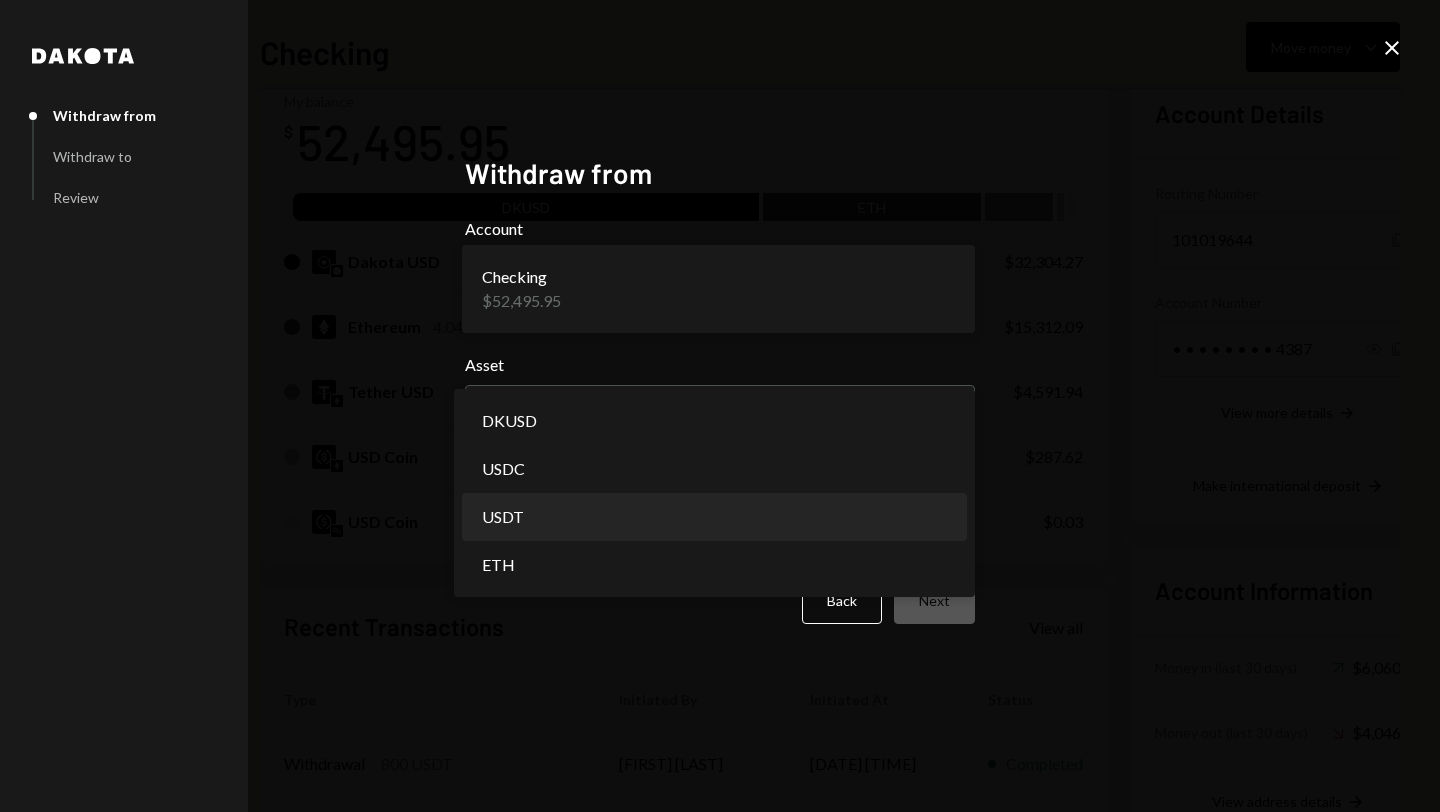 select on "****" 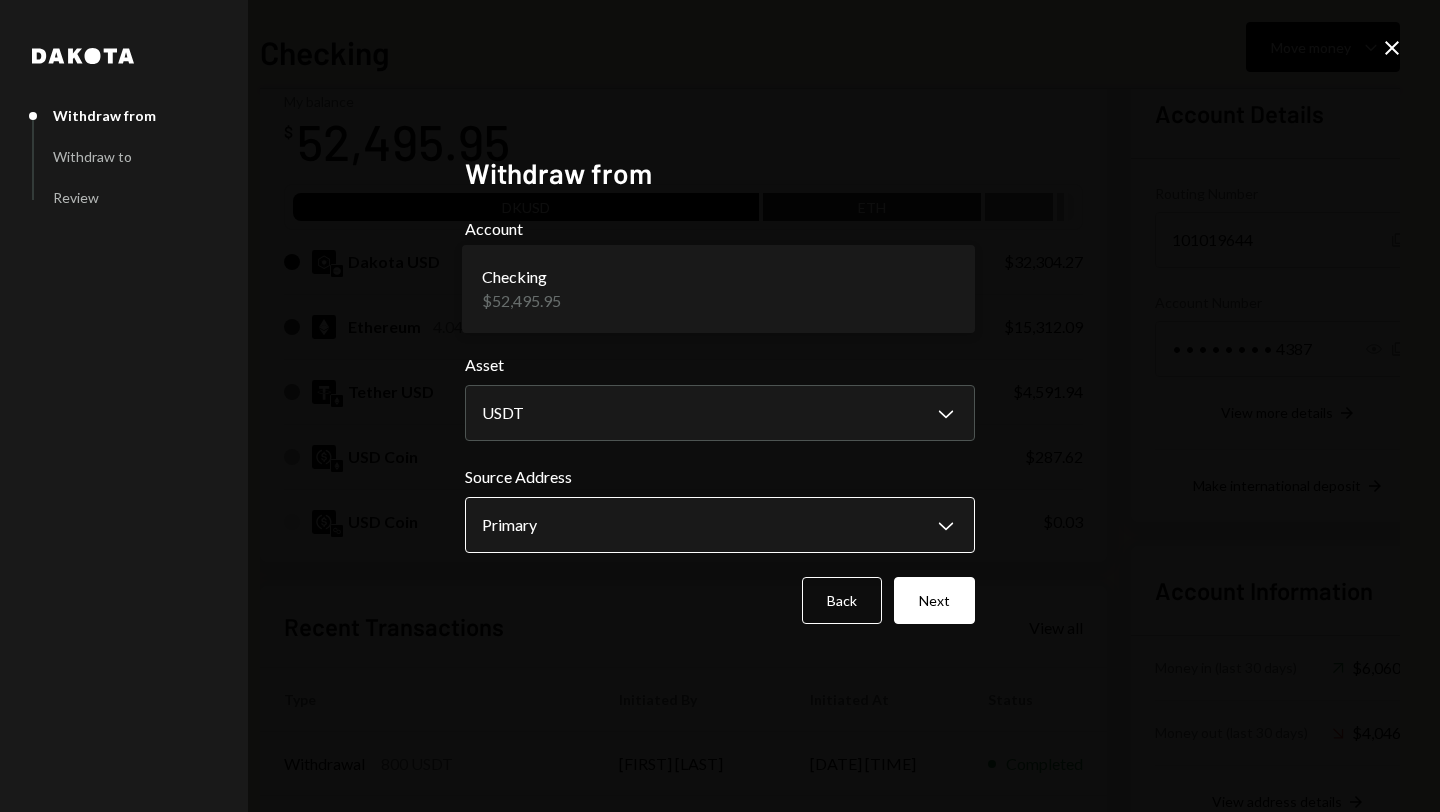 click on "P Pixelynx Caret Down Home Home Inbox Inbox Activities Transactions Accounts Accounts Caret Down Checking $52,495.95 Savings $0.00 Treasury $0.00 Cards $0.00 Dollar Rewards User Recipients Team Team Checking Move money Caret Down Overview Security Settings My balance $ 52,495.95 DKUSD ETH Dakota USD $32,304.27 Ethereum 4.0494  ETH $15,312.09 Tether USD $4,591.94 USD Coin $287.62 USD Coin $0.03 Recent Transactions View all Type Initiated By Initiated At Status Withdrawal 800  USDT [FIRST] [LAST] [DATE] [TIME] Completed Withdrawal 4,000  USDT [FIRST] [LAST] [DATE] [TIME] Completed Withdrawal 1  USDT [FIRST] [LAST] [DATE] [TIME] Completed Billing Drawdown Withdrawal 45  USDC Dakota System [DATE] [TIME] Completed Deposit 6,000  USDT [ADDRESS] Copy [DATE] [TIME] Completed Account Details Routing Number 101019644 Copy Account Number • • • • • • • •  4387 Show Copy View more details Right Arrow Make international deposit Right Arrow Account Information Money in (last 30 days) ****" at bounding box center (720, 406) 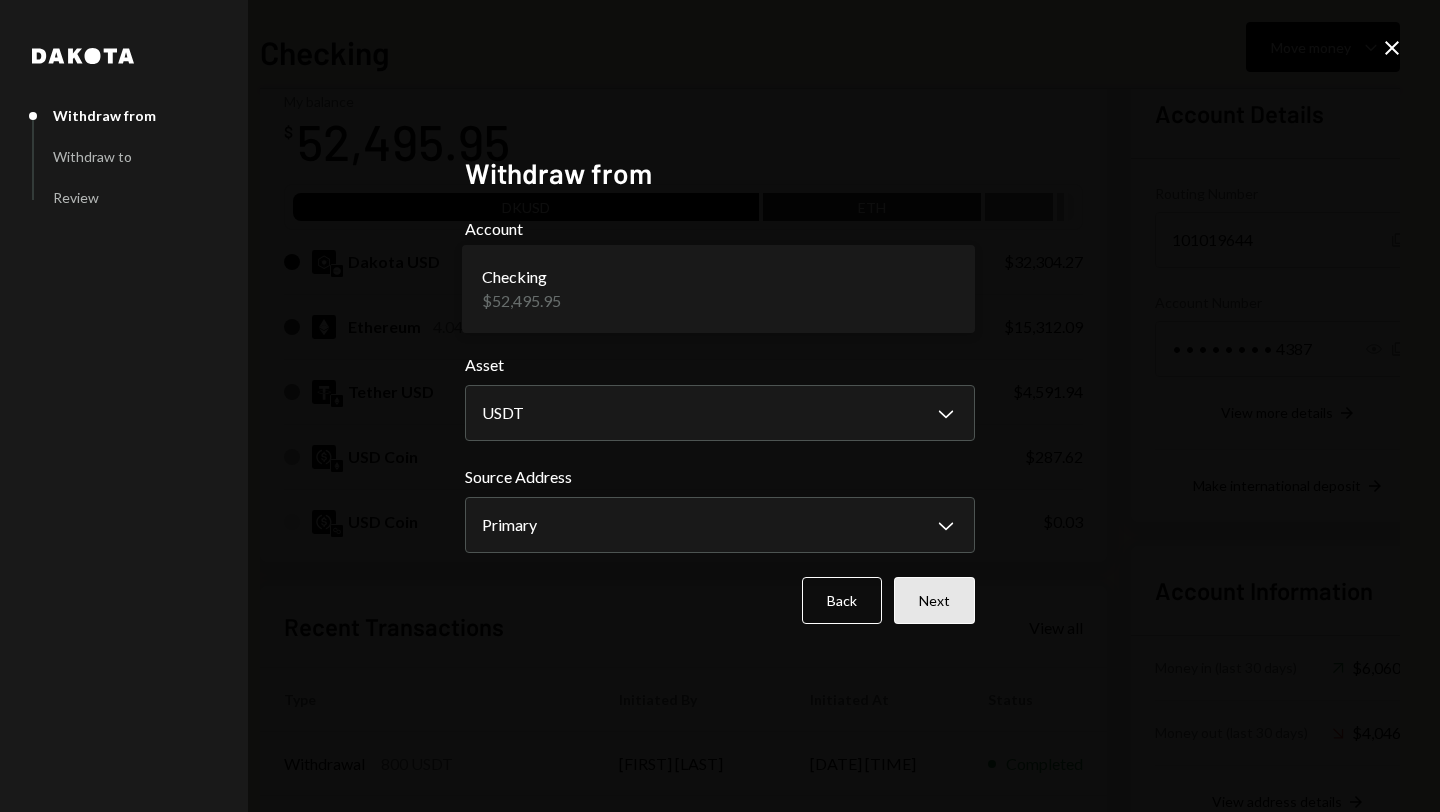 click on "Next" at bounding box center (934, 600) 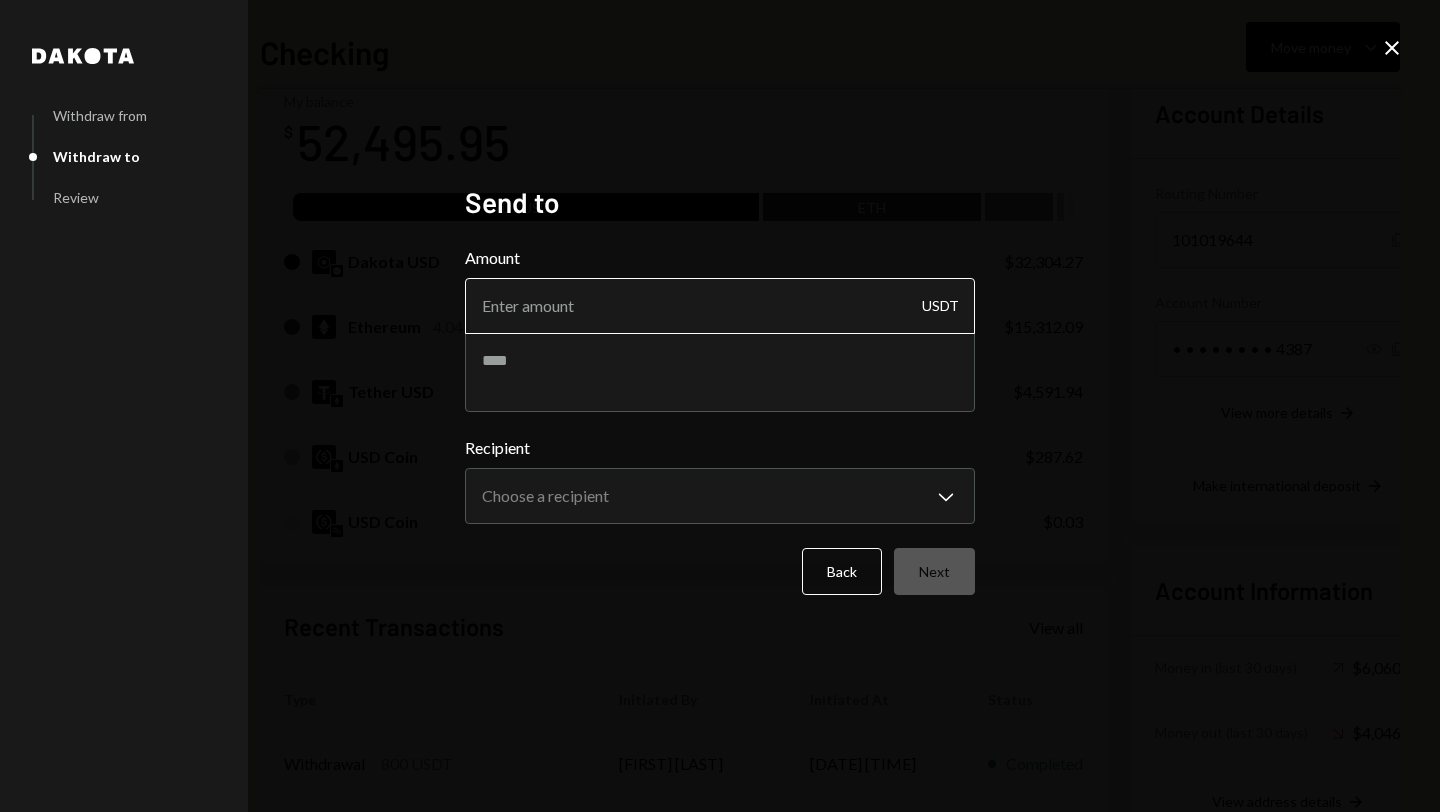 click on "Amount" at bounding box center (720, 306) 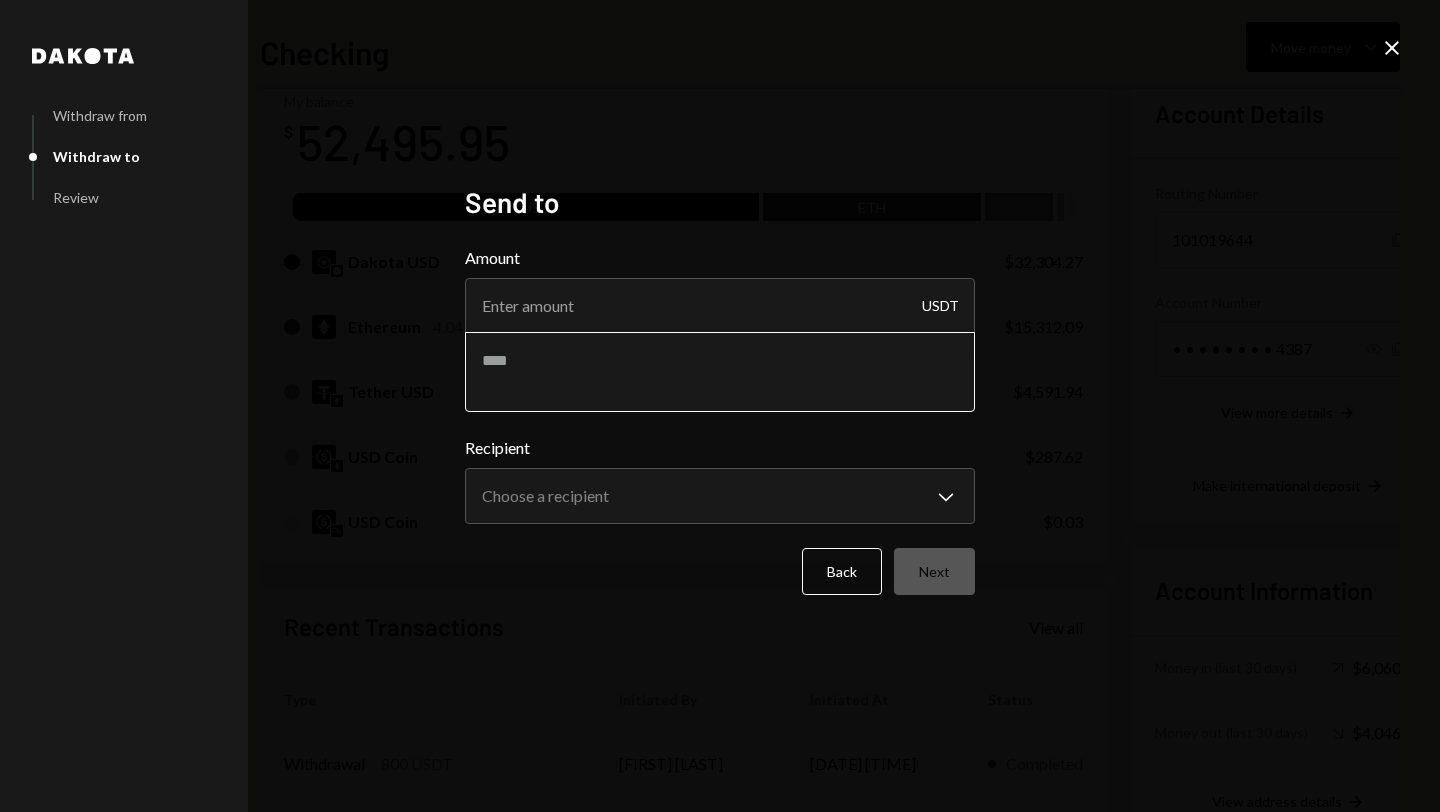 click at bounding box center [720, 372] 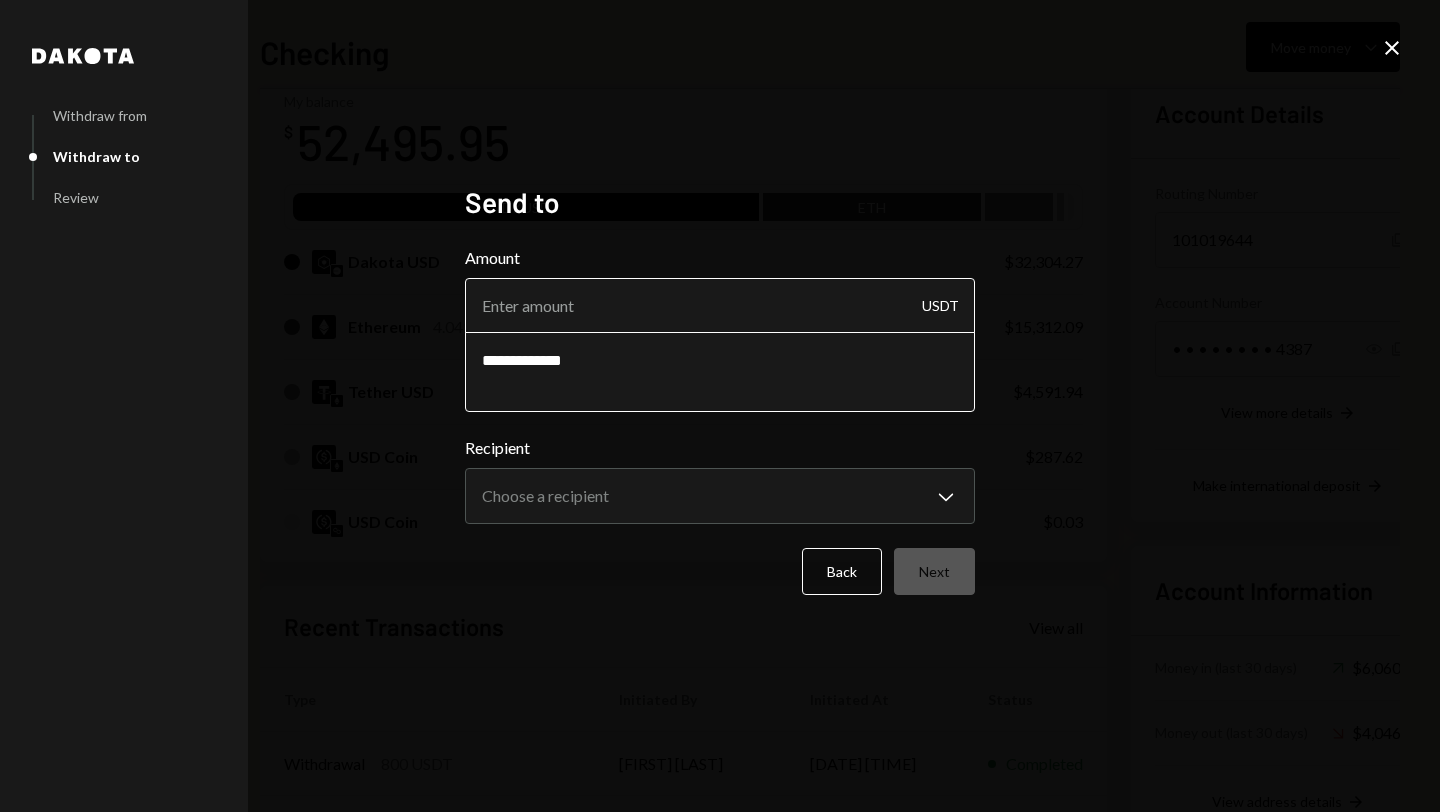 type on "**********" 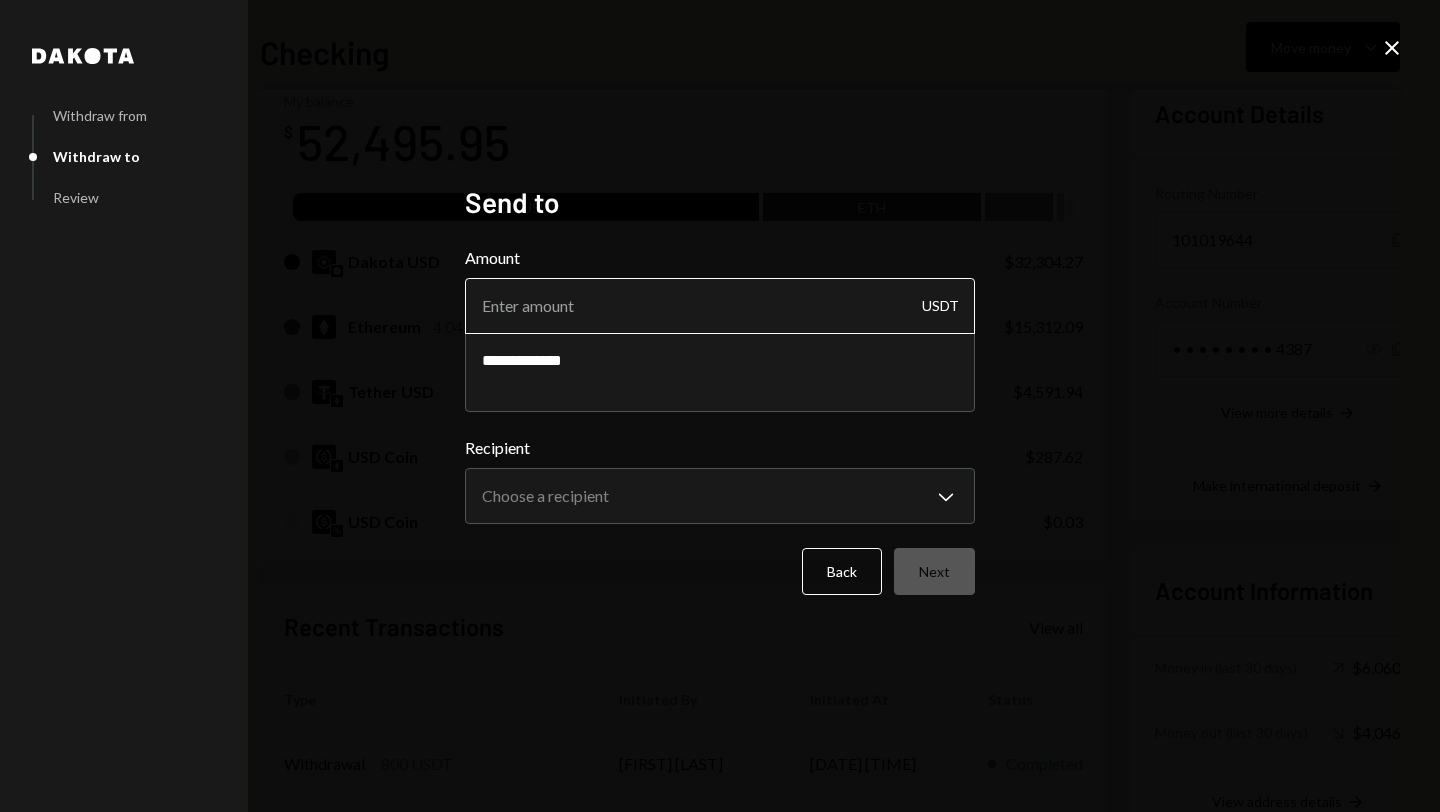 click on "Amount" at bounding box center (720, 306) 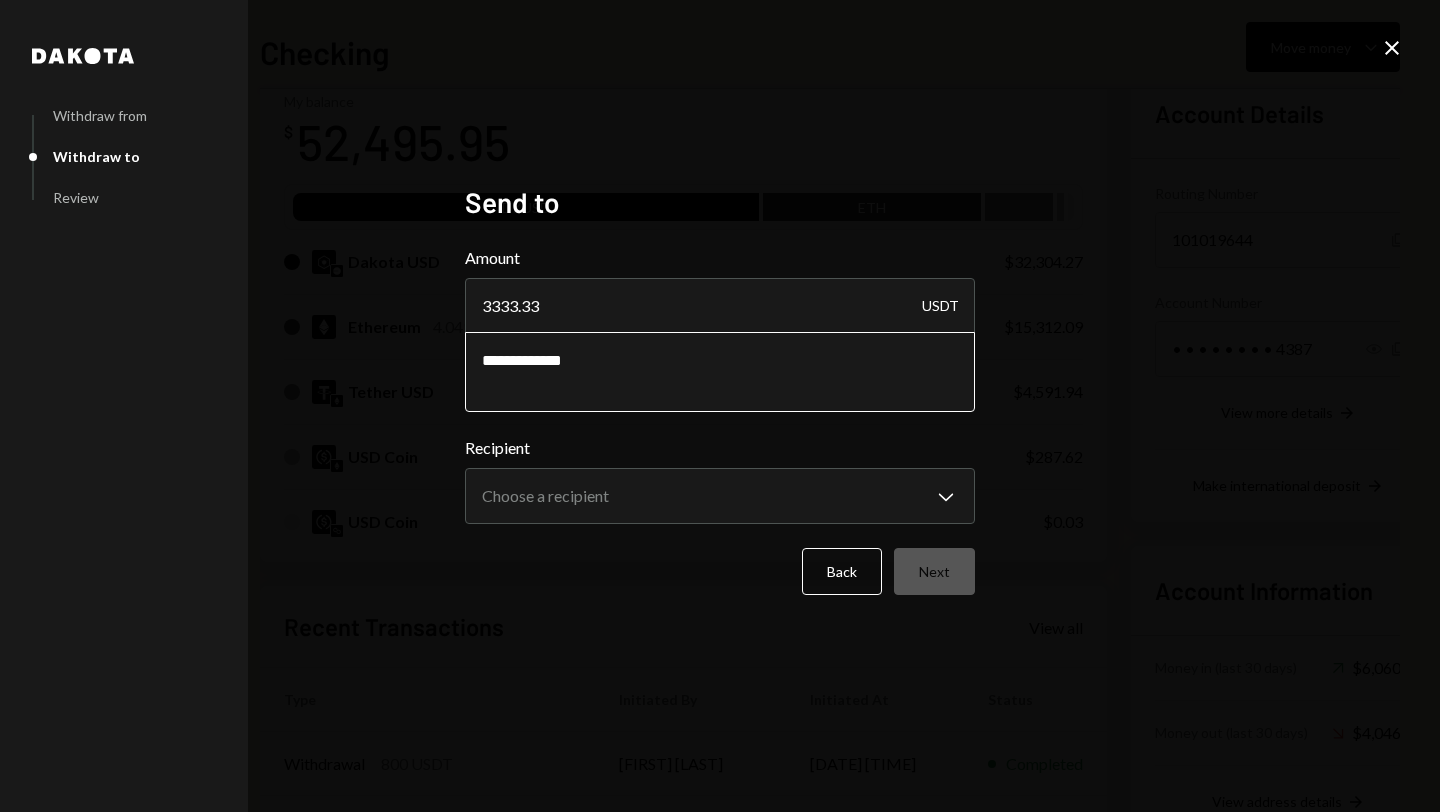 click on "**********" at bounding box center [720, 372] 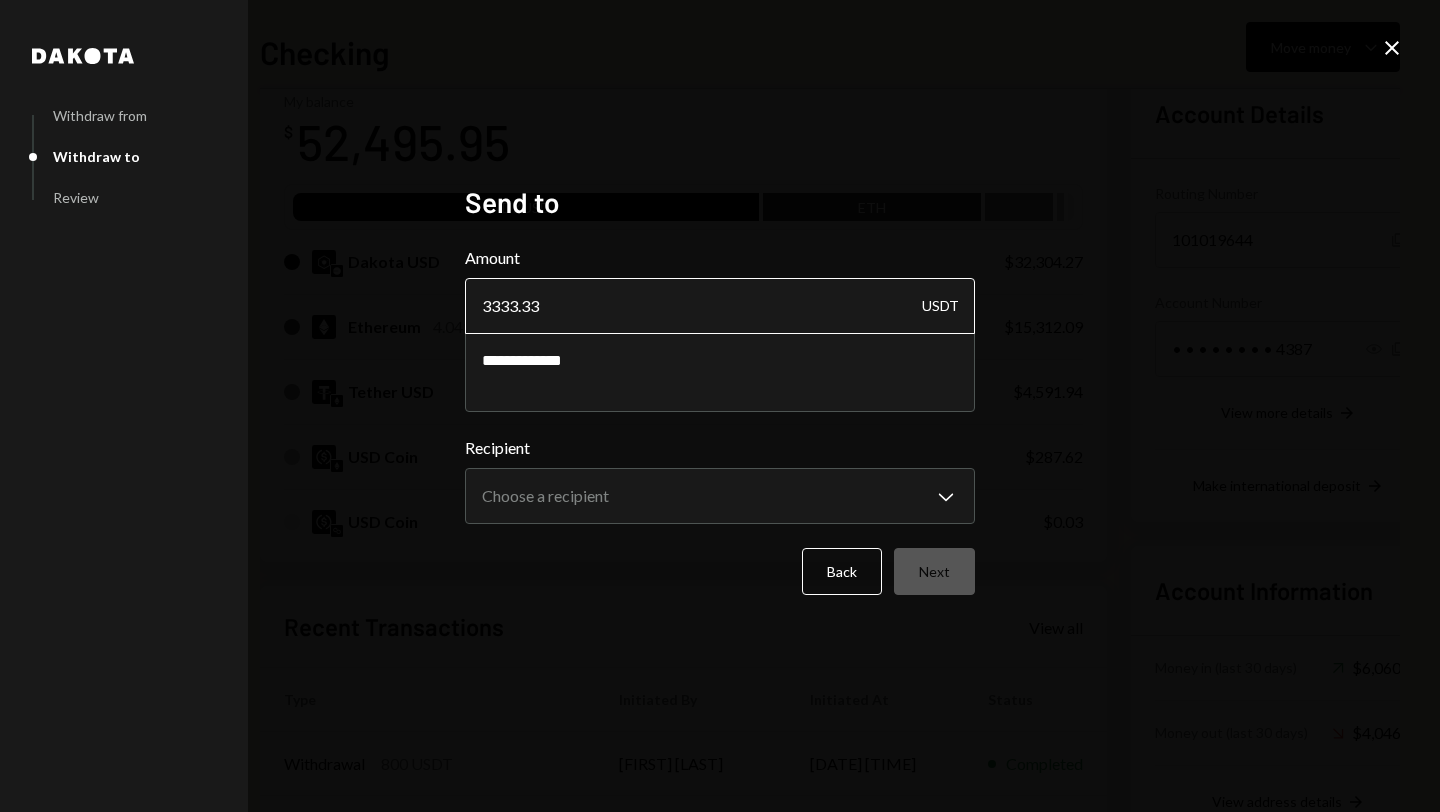 click on "3333.33" at bounding box center (720, 306) 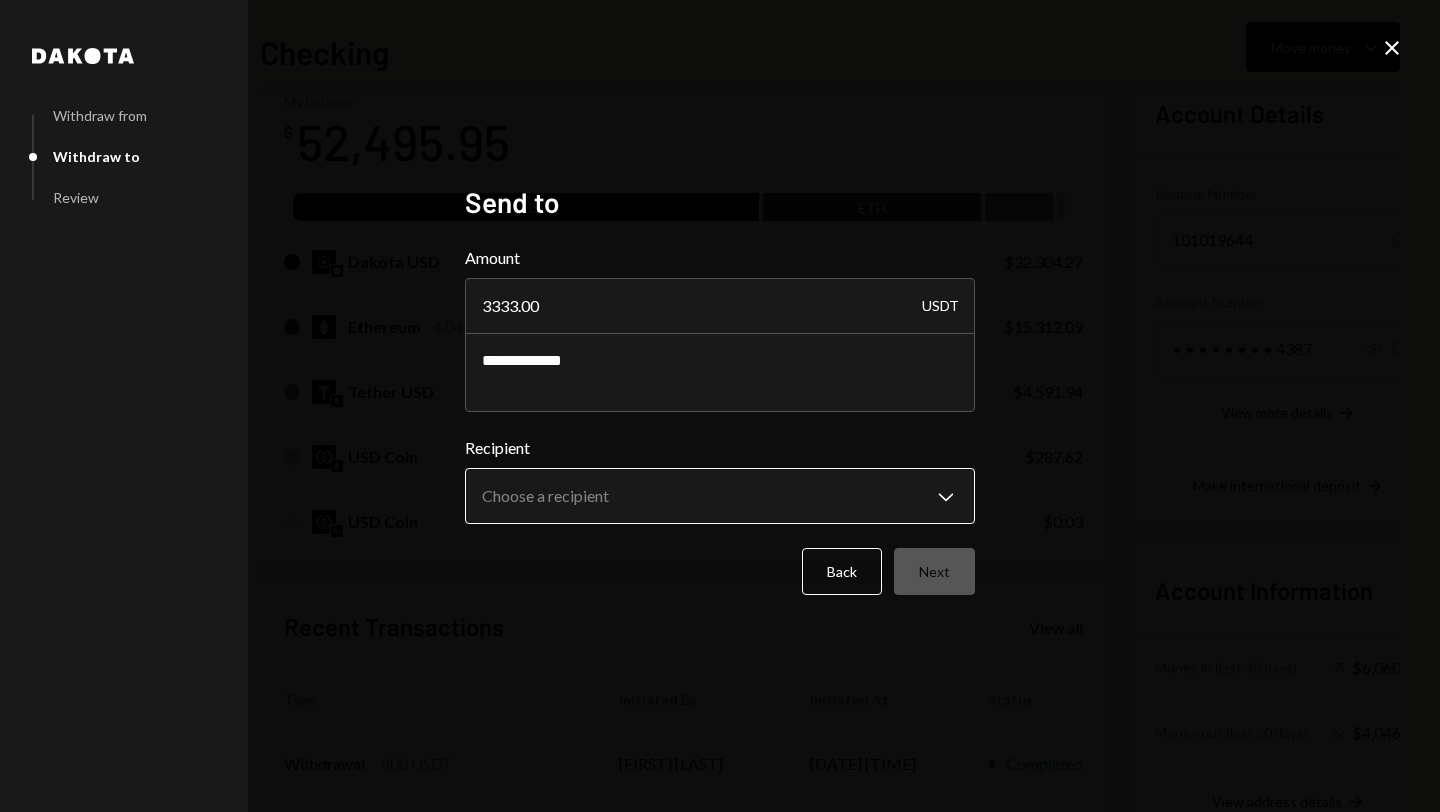 type on "3333.00" 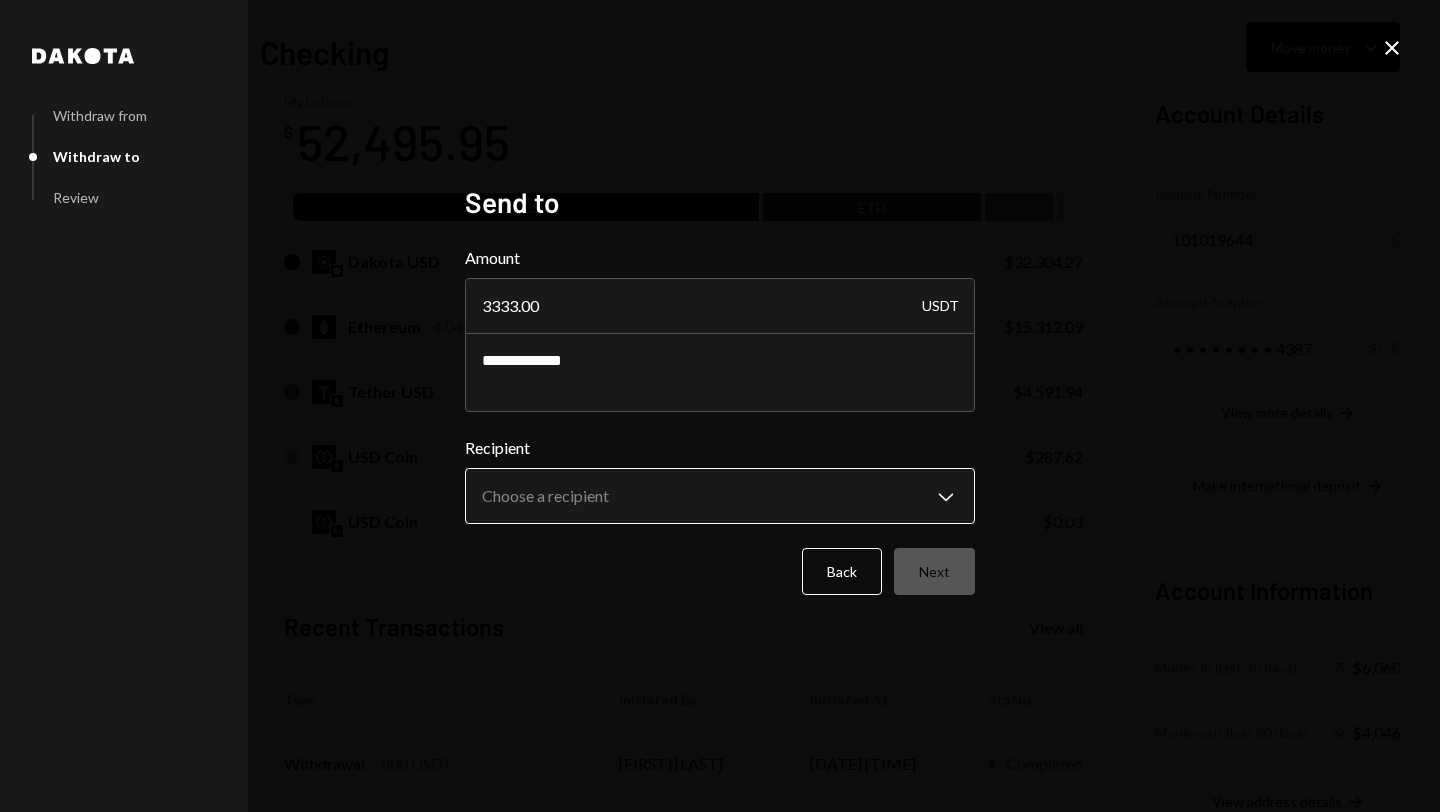 click on "P Pixelynx Caret Down Home Home Inbox Inbox Activities Transactions Accounts Accounts Caret Down Checking $52,495.95 Savings $0.00 Treasury $0.00 Cards $0.00 Dollar Rewards User Recipients Team Team Checking Move money Caret Down Overview Security Settings My balance $ 52,495.95 DKUSD ETH Dakota USD $32,304.27 Ethereum 4.0494  ETH $15,312.09 Tether USD $4,591.94 USD Coin $287.62 USD Coin $0.03 Recent Transactions View all Type Initiated By Initiated At Status Withdrawal 800  USDT [FIRST] [LAST] [DATE] [TIME] Completed Withdrawal 4,000  USDT [FIRST] [LAST] [DATE] [TIME] Completed Withdrawal 1  USDT [FIRST] [LAST] [DATE] [TIME] Completed Billing Drawdown Withdrawal 45  USDC Dakota System [DATE] [TIME] Completed Deposit 6,000  USDT [ADDRESS] Copy [DATE] [TIME] Completed Account Details Routing Number 101019644 Copy Account Number • • • • • • • •  4387 Show Copy View more details Right Arrow Make international deposit Right Arrow Account Information Money in (last 30 days) ****" at bounding box center [720, 406] 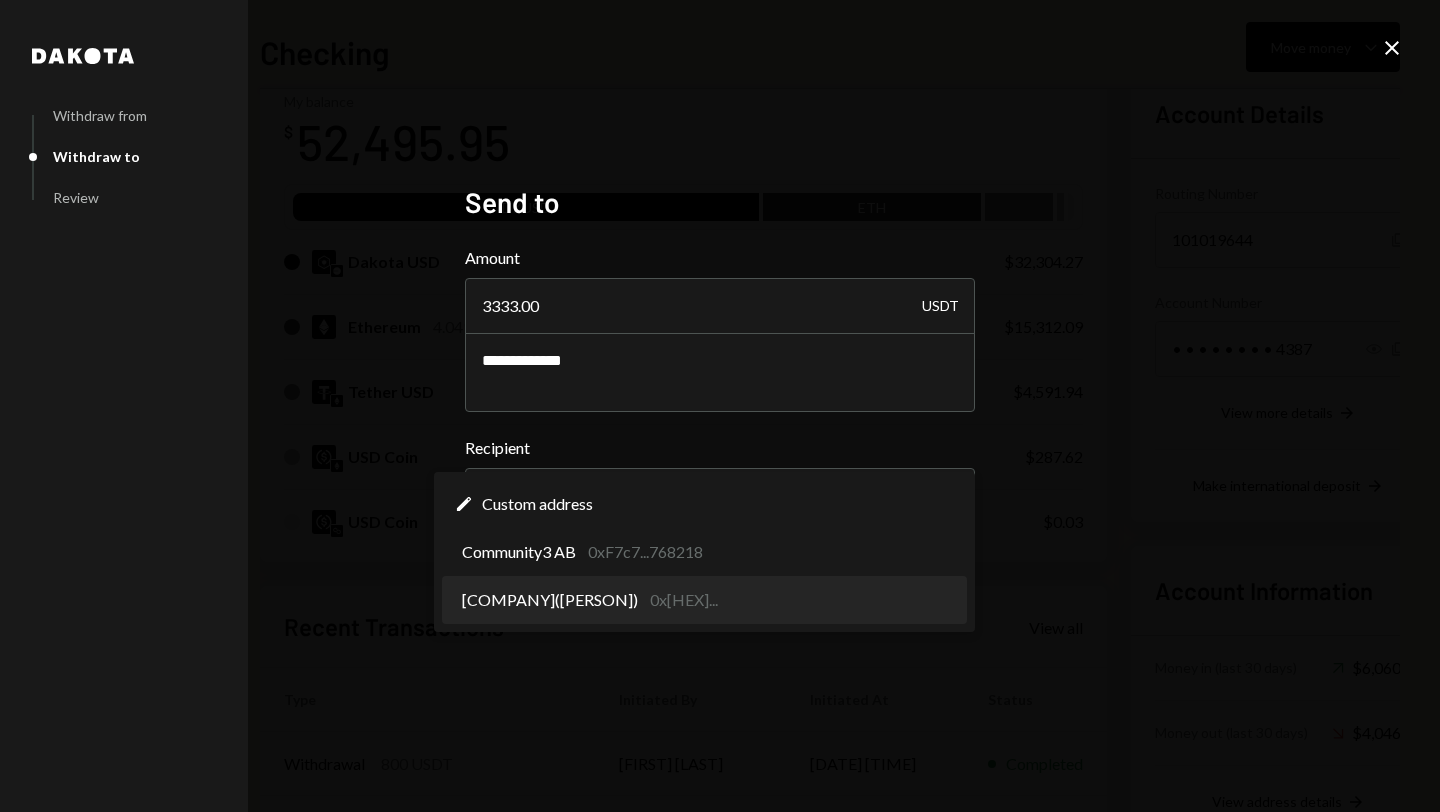 select on "**********" 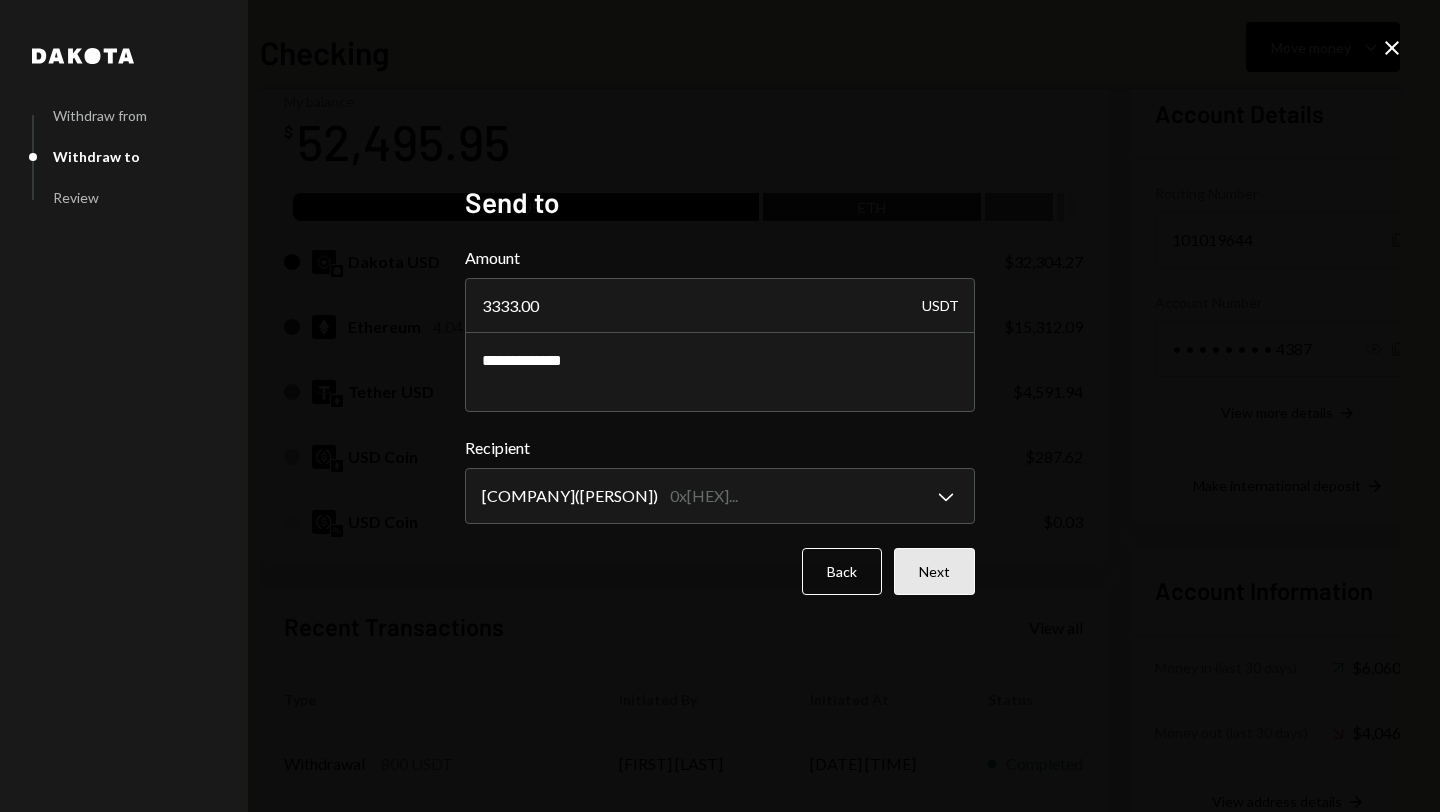 click on "Next" at bounding box center (934, 571) 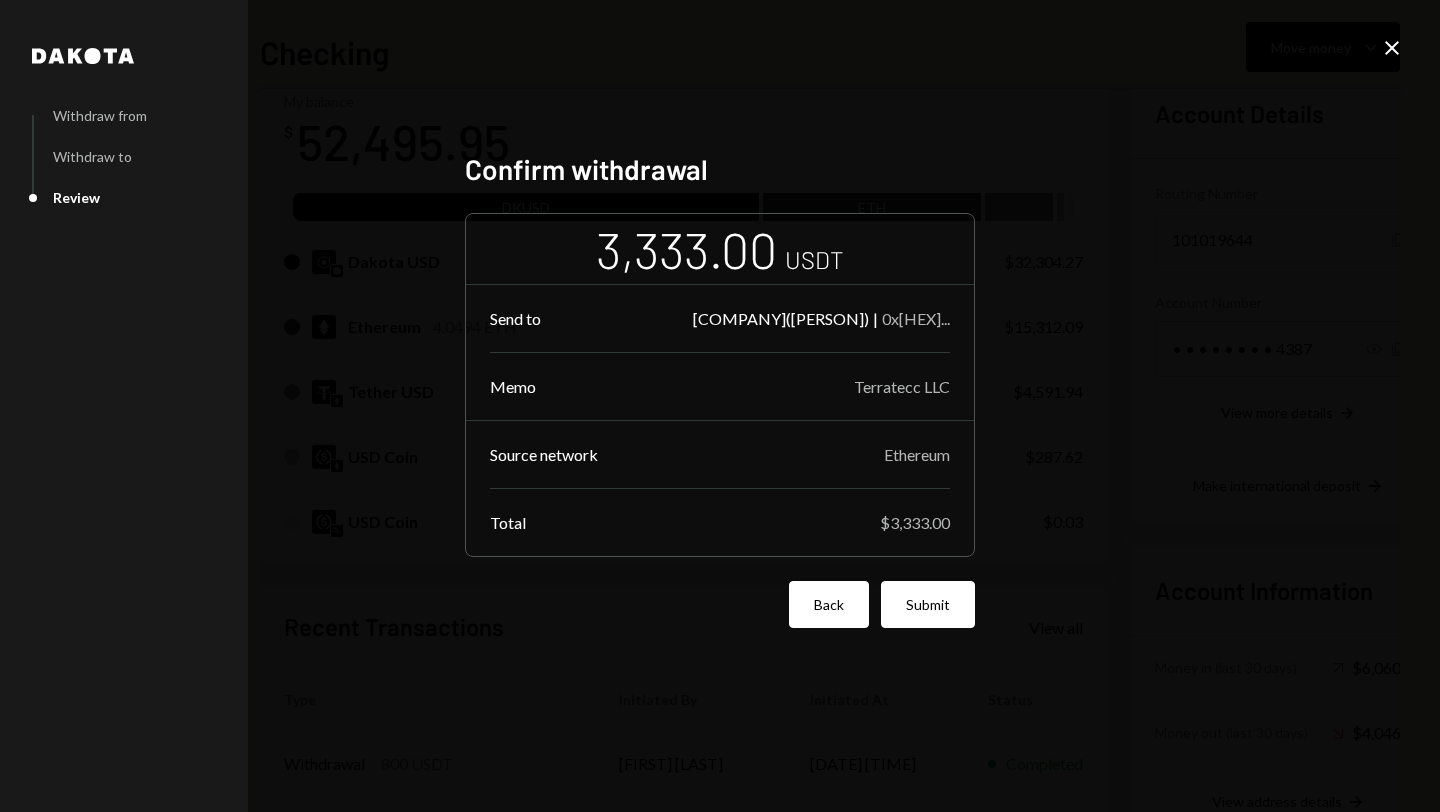 click on "Back" at bounding box center [829, 604] 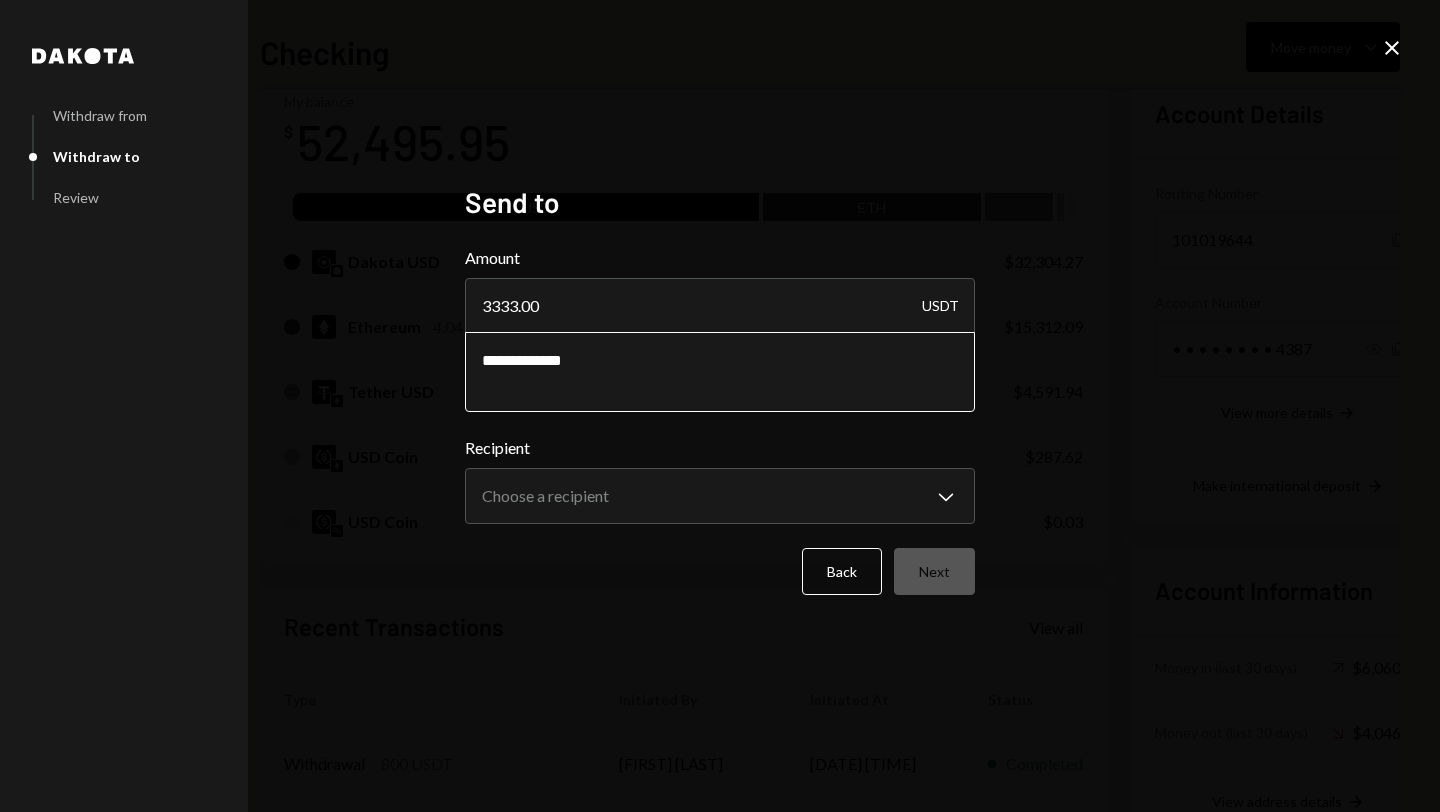 click on "**********" at bounding box center (720, 372) 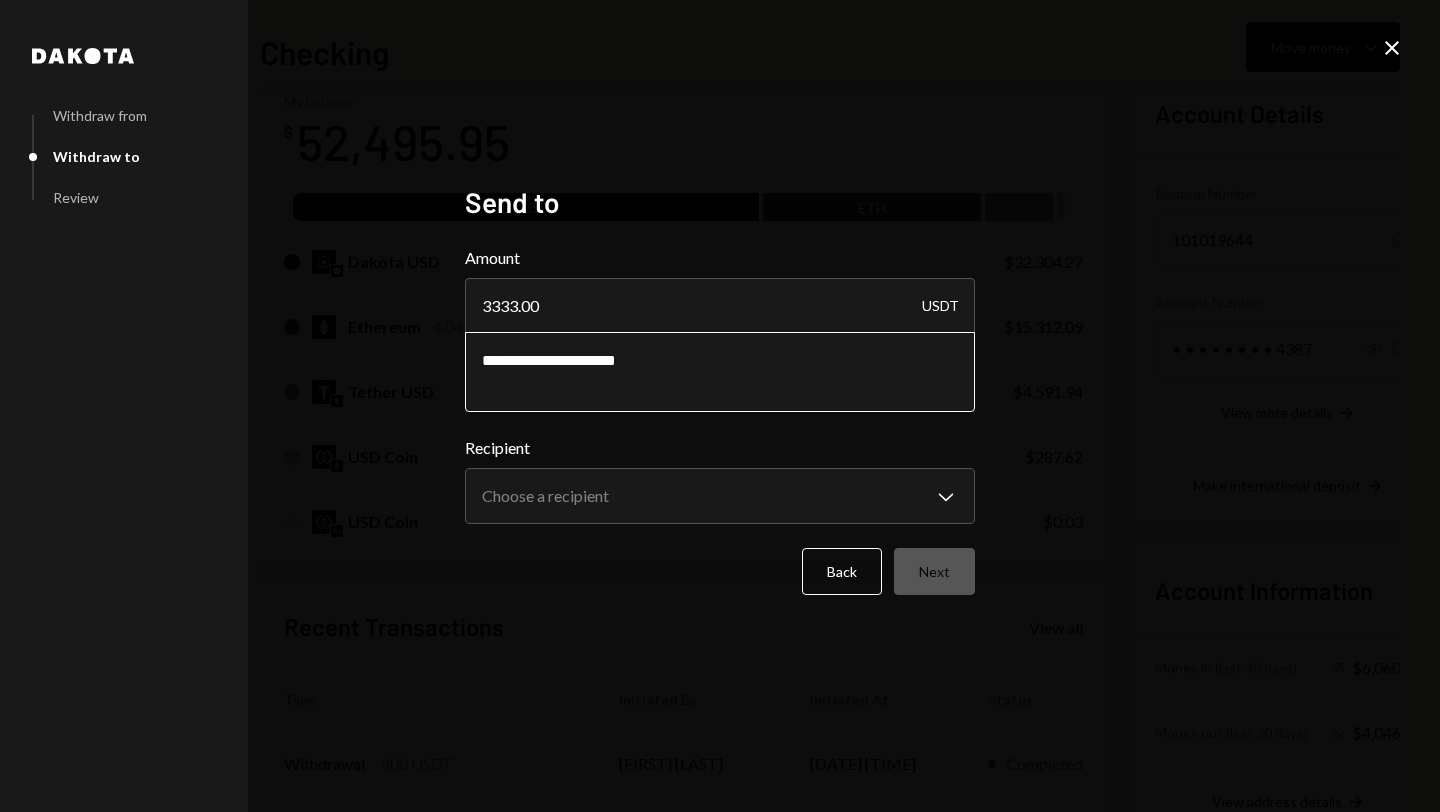 type on "**********" 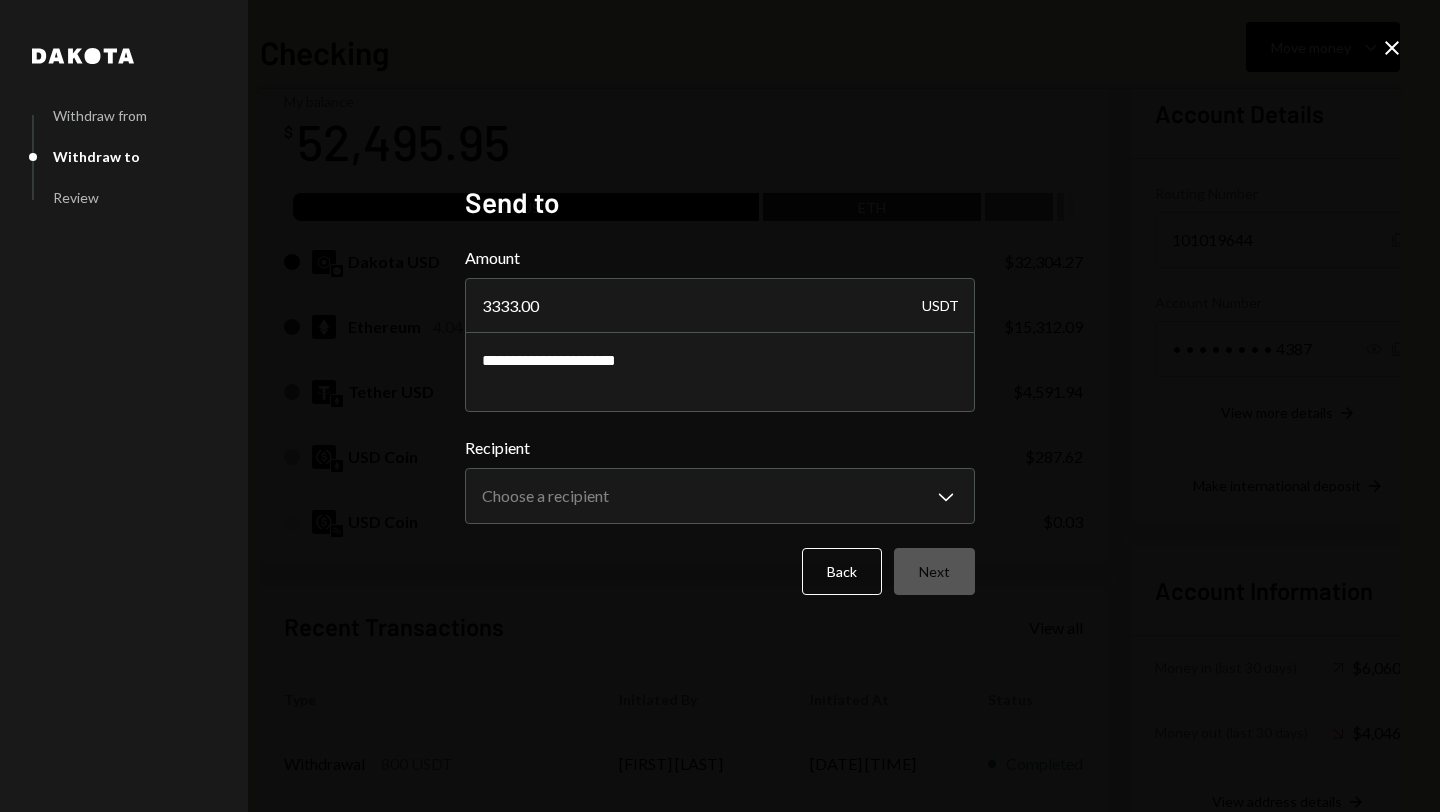click on "**********" at bounding box center (720, 406) 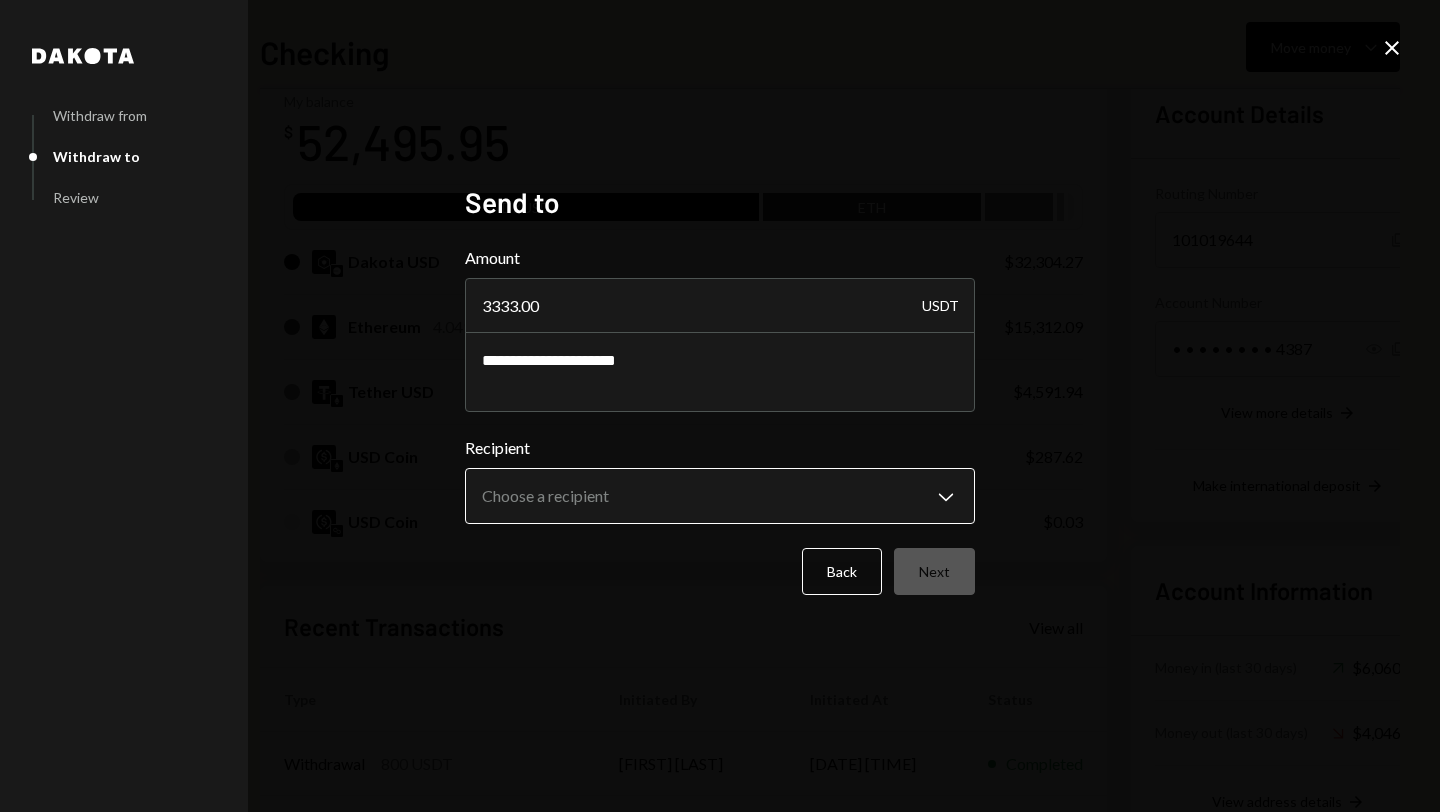 click on "P Pixelynx Caret Down Home Home Inbox Inbox Activities Transactions Accounts Accounts Caret Down Checking $52,495.95 Savings $0.00 Treasury $0.00 Cards $0.00 Dollar Rewards User Recipients Team Team Checking Move money Caret Down Overview Security Settings My balance $ 52,495.95 DKUSD ETH Dakota USD $32,304.27 Ethereum 4.0494  ETH $15,312.09 Tether USD $4,591.94 USD Coin $287.62 USD Coin $0.03 Recent Transactions View all Type Initiated By Initiated At Status Withdrawal 800  USDT [FIRST] [LAST] [DATE] [TIME] Completed Withdrawal 4,000  USDT [FIRST] [LAST] [DATE] [TIME] Completed Withdrawal 1  USDT [FIRST] [LAST] [DATE] [TIME] Completed Billing Drawdown Withdrawal 45  USDC Dakota System [DATE] [TIME] Completed Deposit 6,000  USDT [ADDRESS] Copy [DATE] [TIME] Completed Account Details Routing Number 101019644 Copy Account Number • • • • • • • •  4387 Show Copy View more details Right Arrow Make international deposit Right Arrow Account Information Money in (last 30 days) ****" at bounding box center [720, 406] 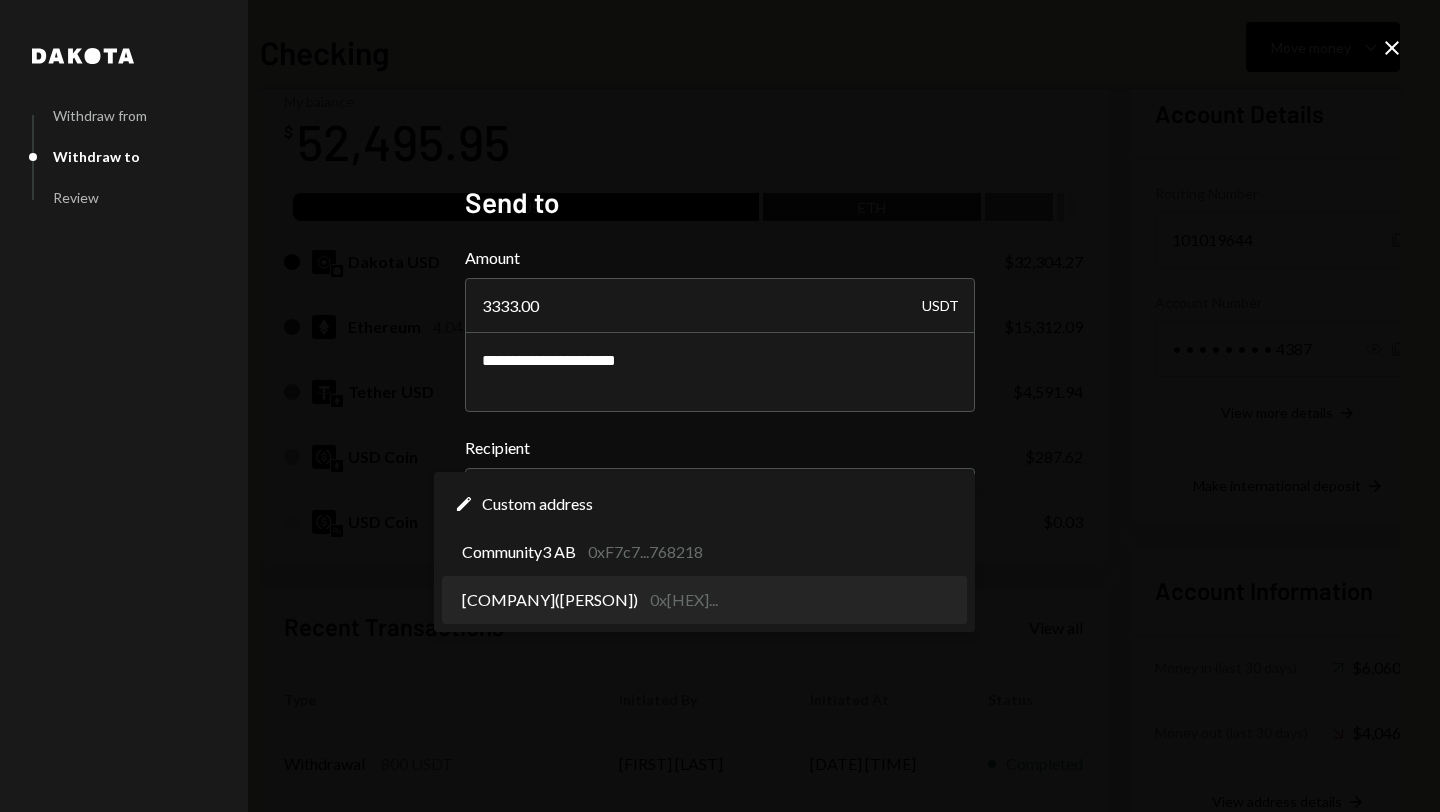 select on "**********" 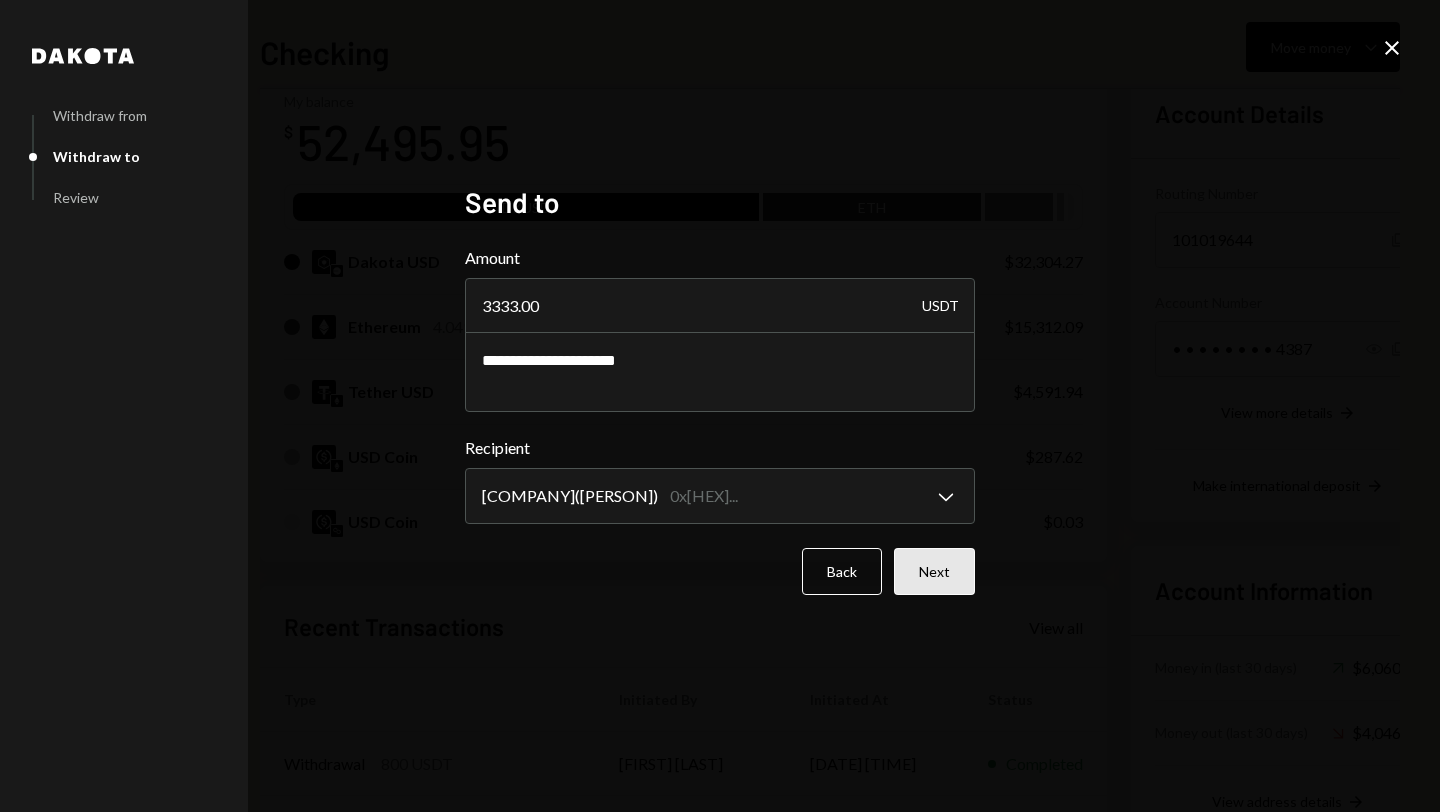 click on "Next" at bounding box center (934, 571) 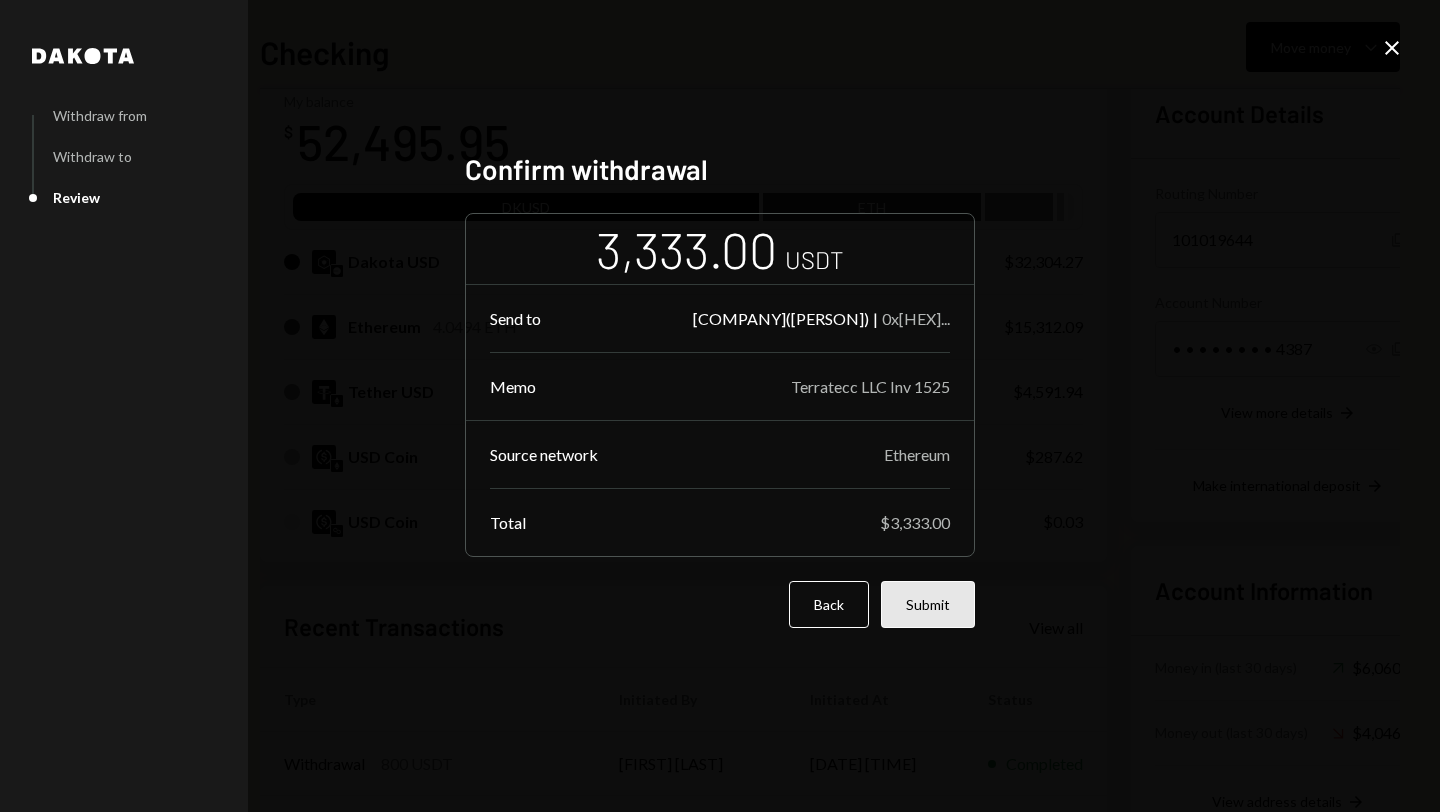 click on "Submit" at bounding box center (928, 604) 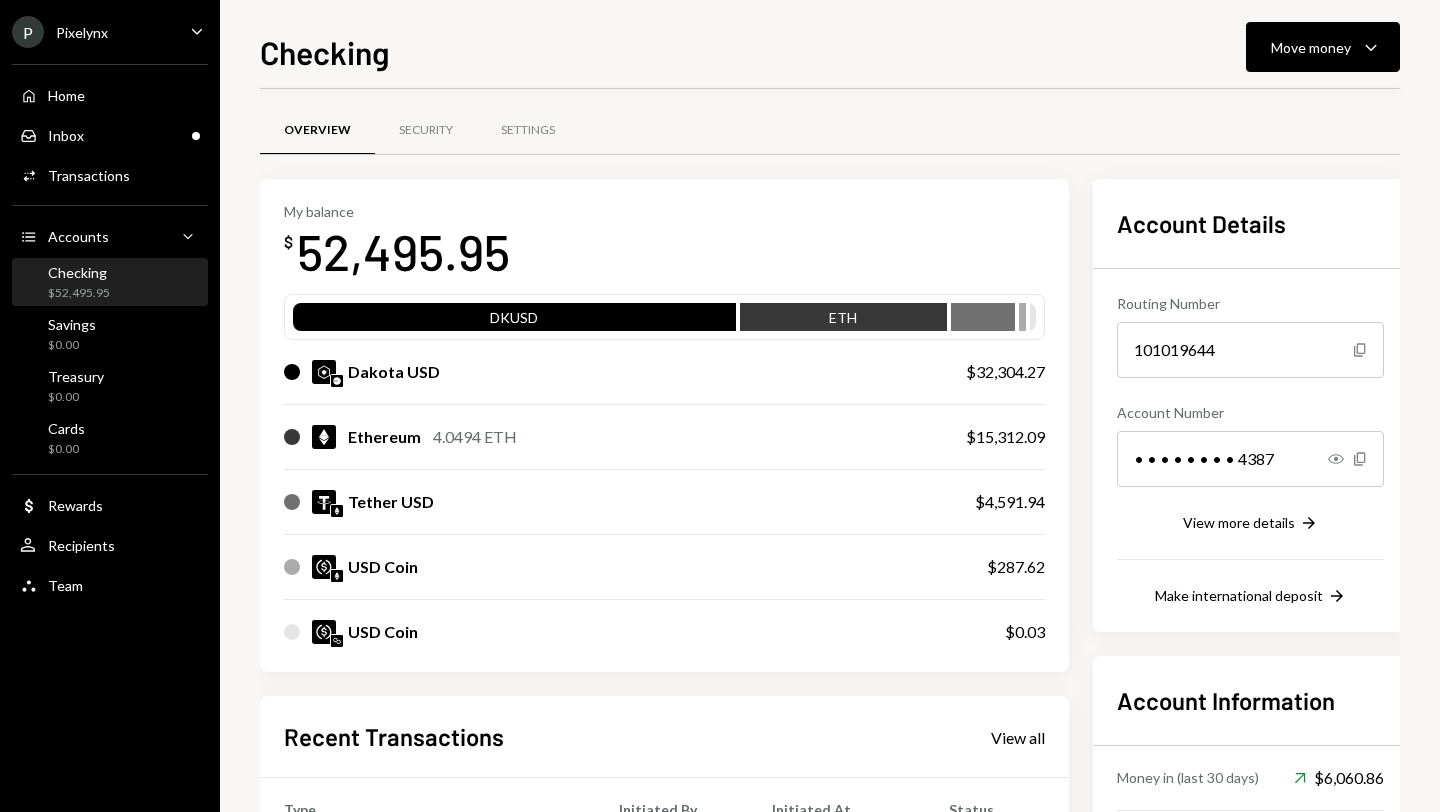 scroll, scrollTop: 198, scrollLeft: 0, axis: vertical 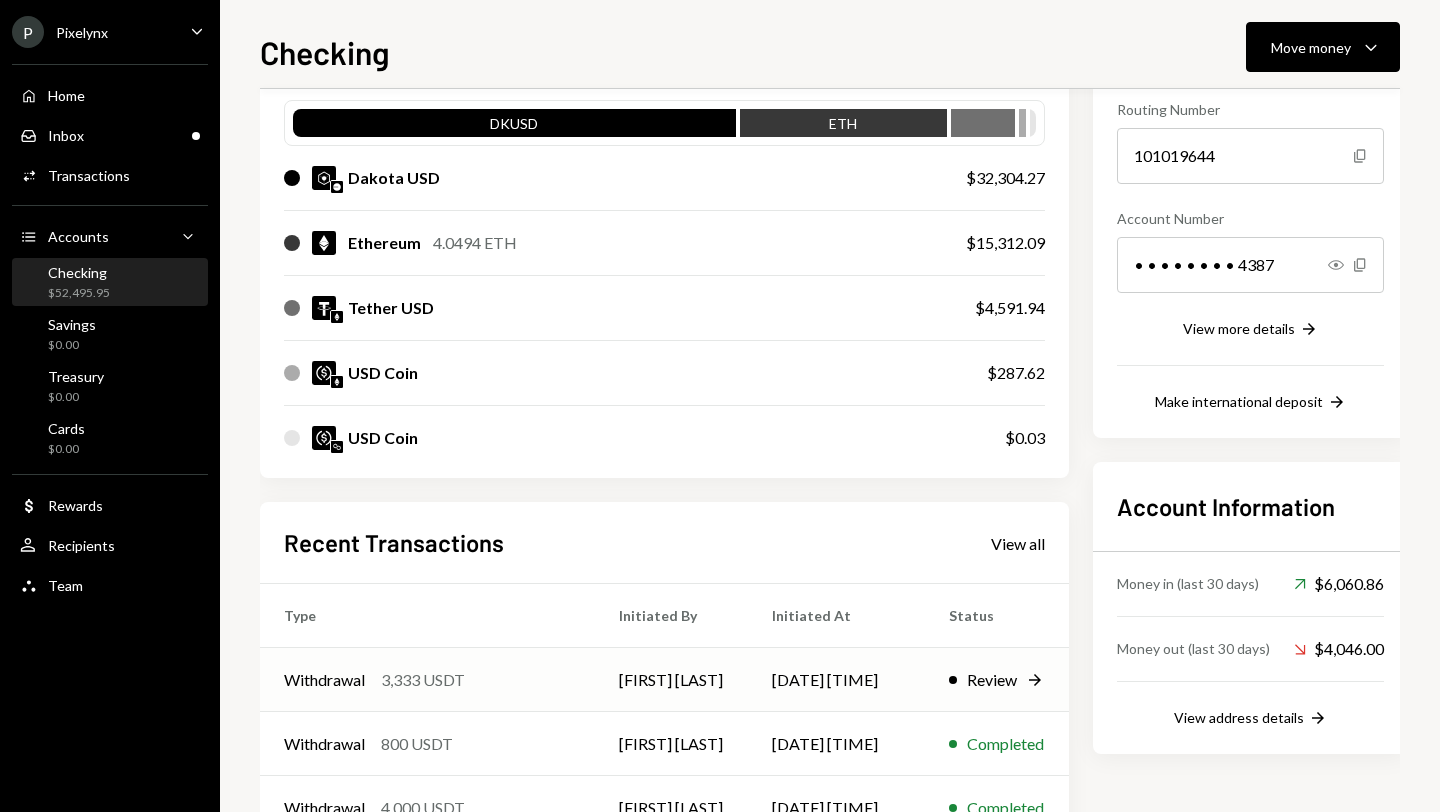 click on "Review" at bounding box center [992, 680] 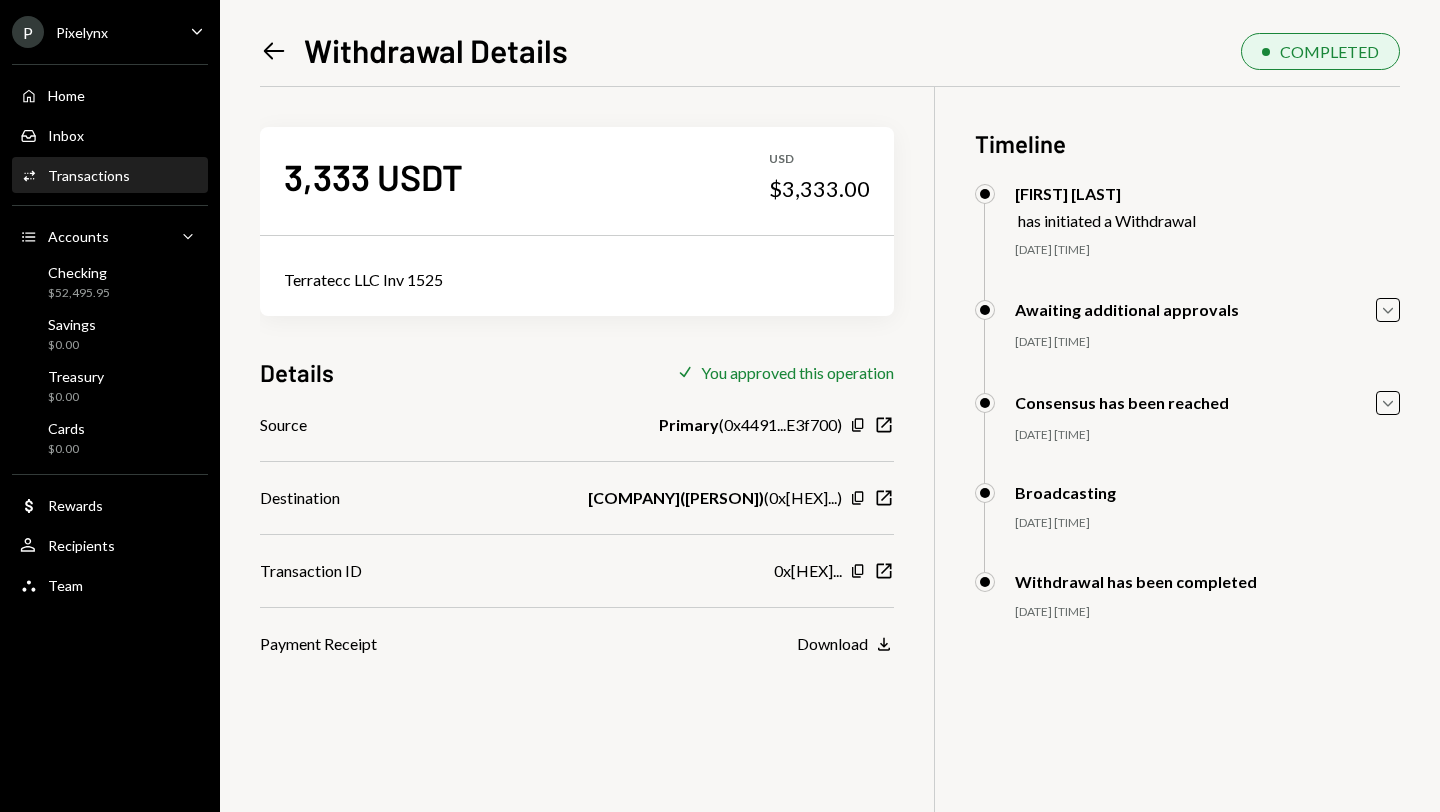 click 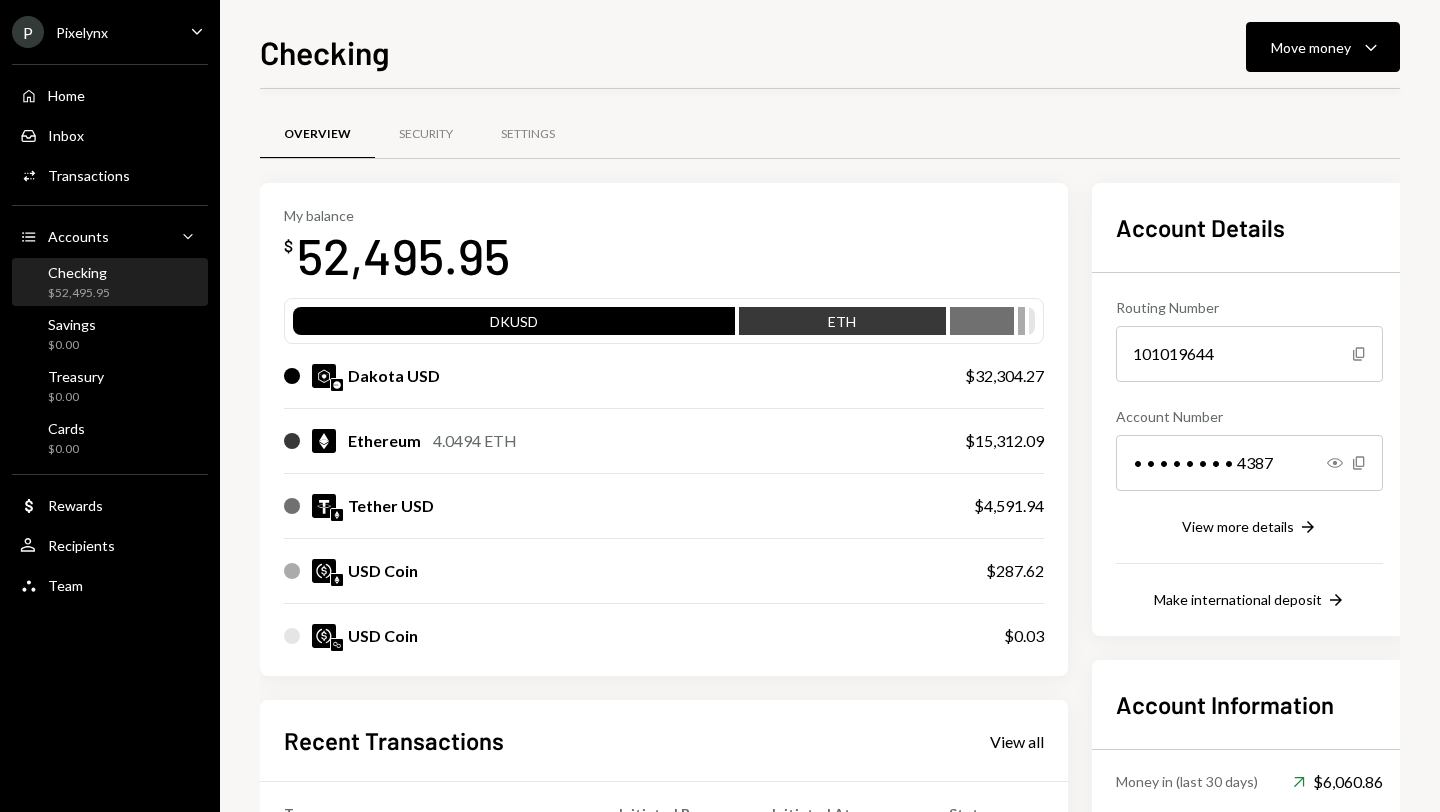 scroll, scrollTop: 246, scrollLeft: 0, axis: vertical 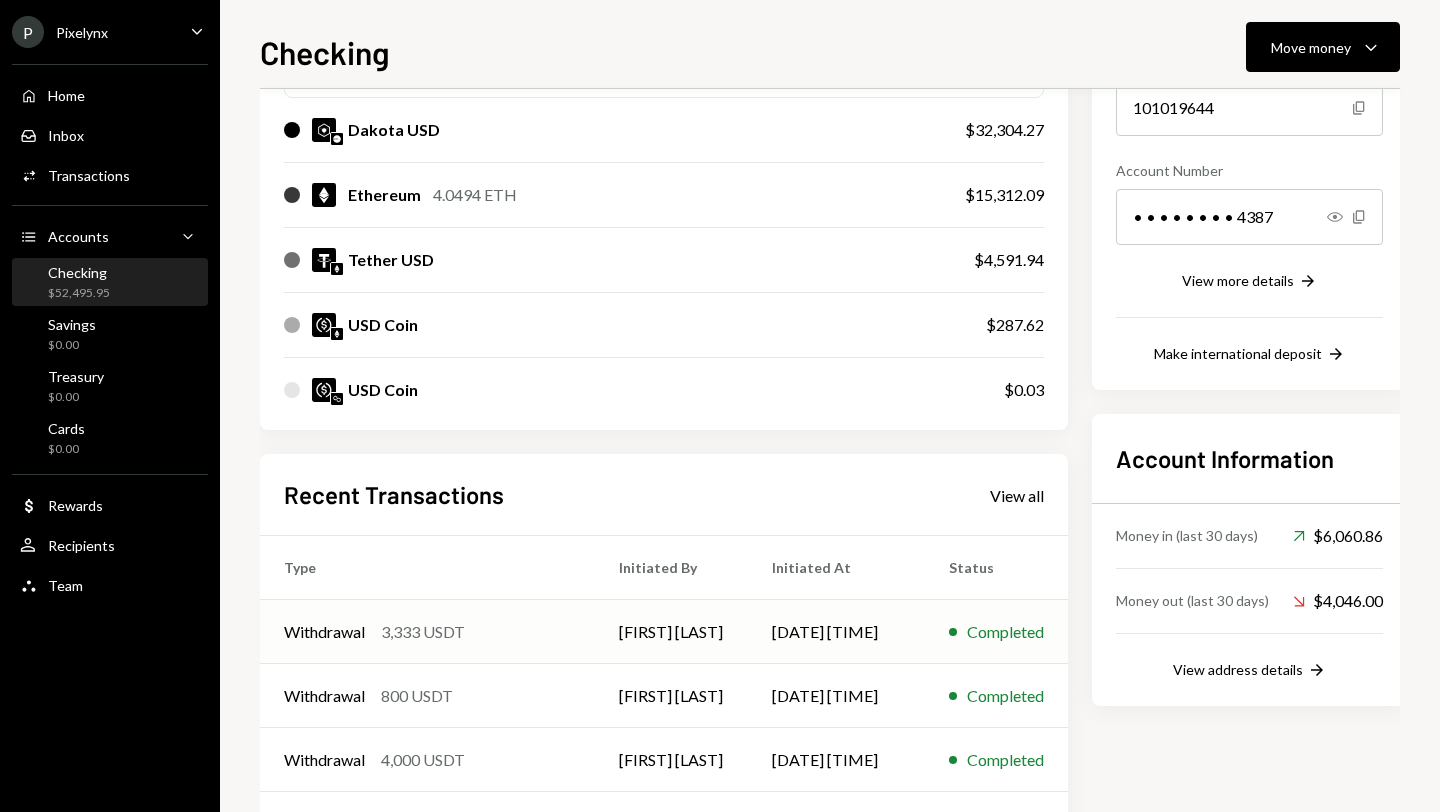 click on "[DATE] [TIME]" at bounding box center (836, 632) 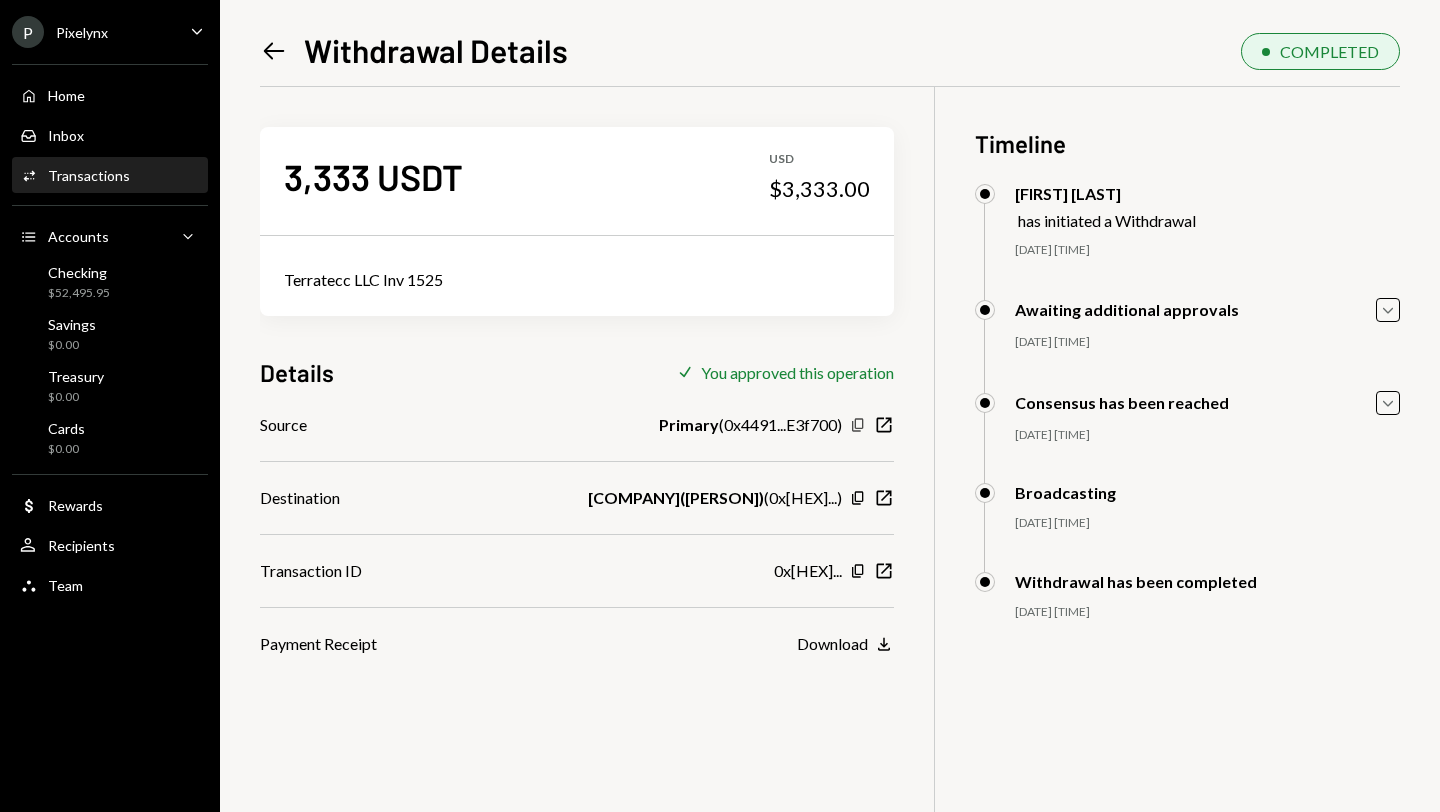 click on "Copy" 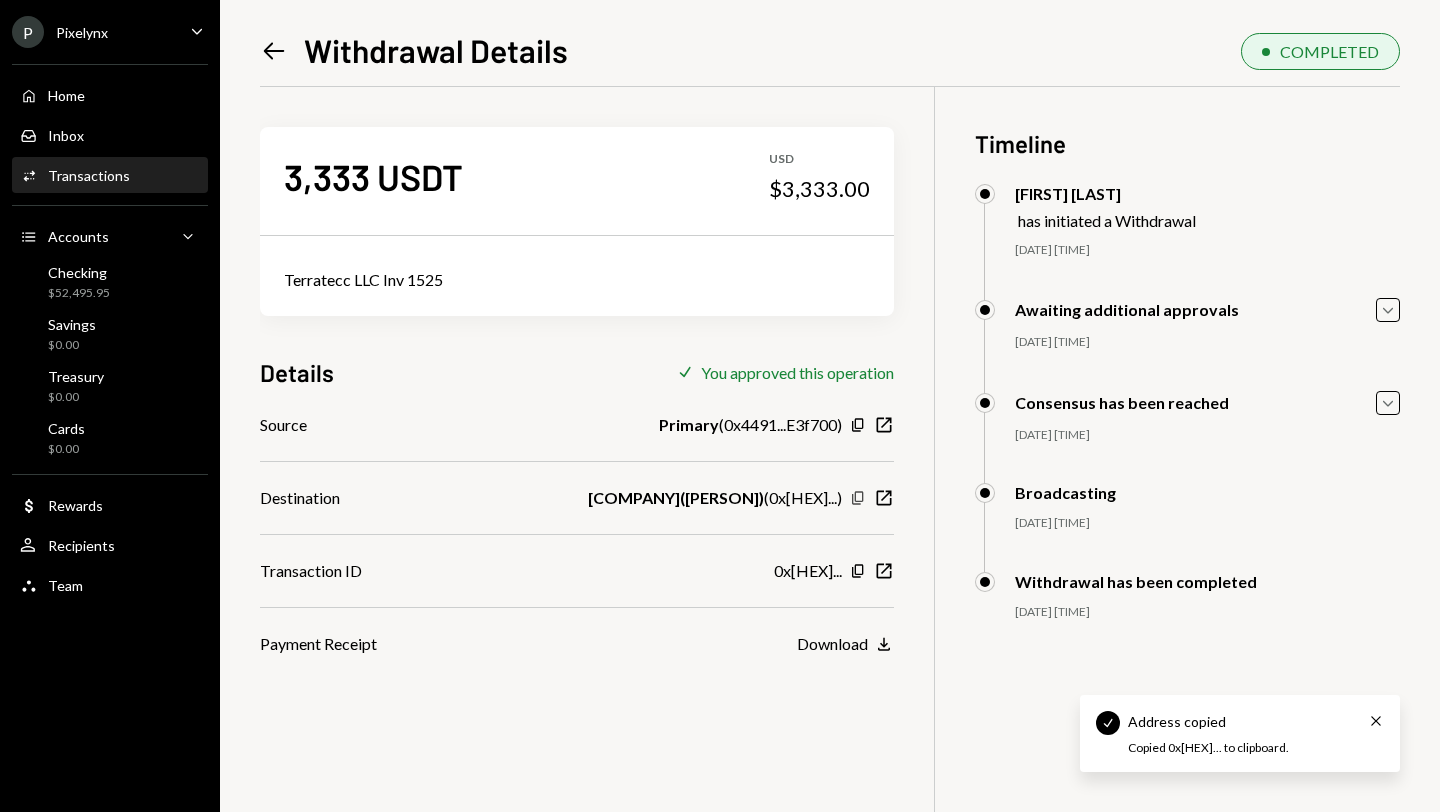 click on "Copy" 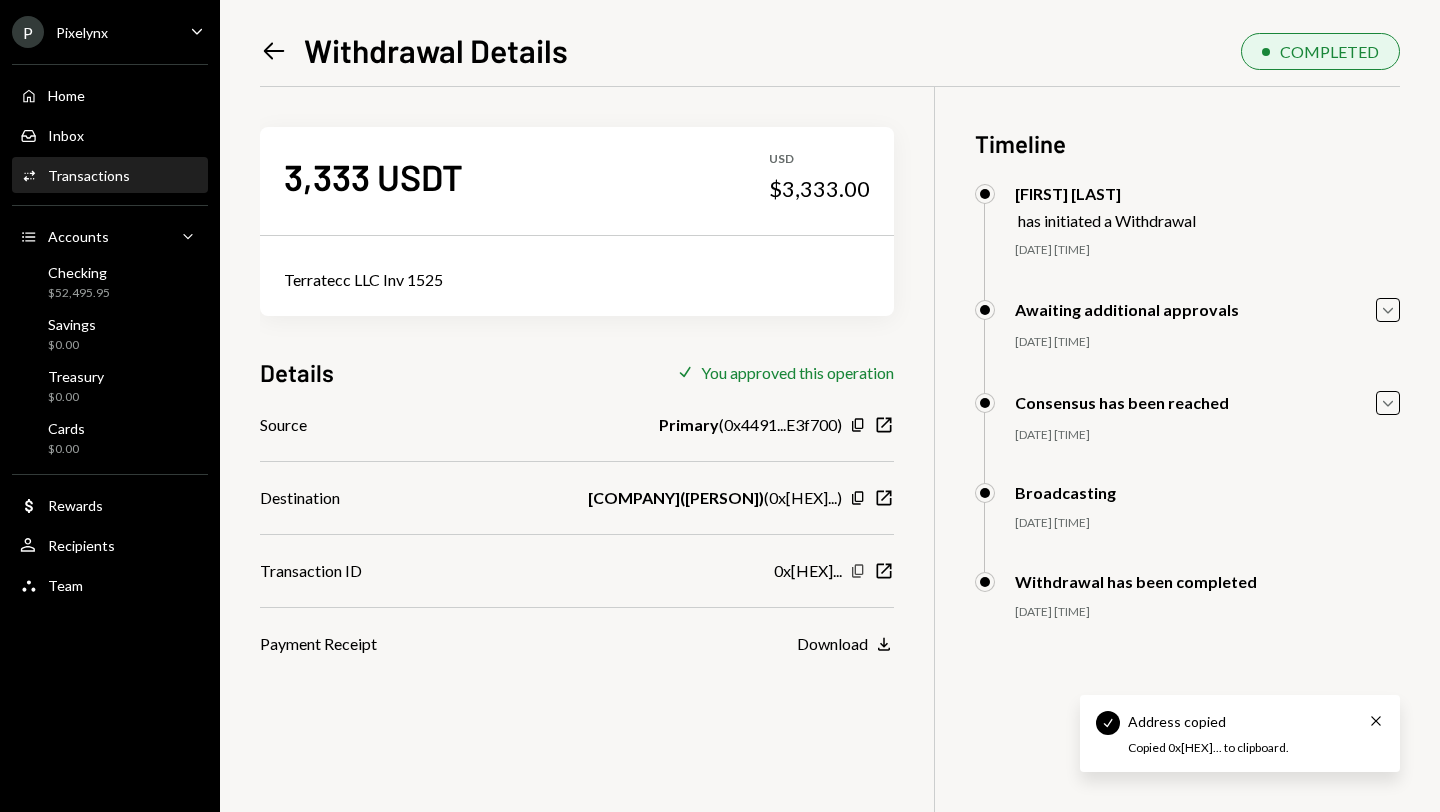 click on "Copy" 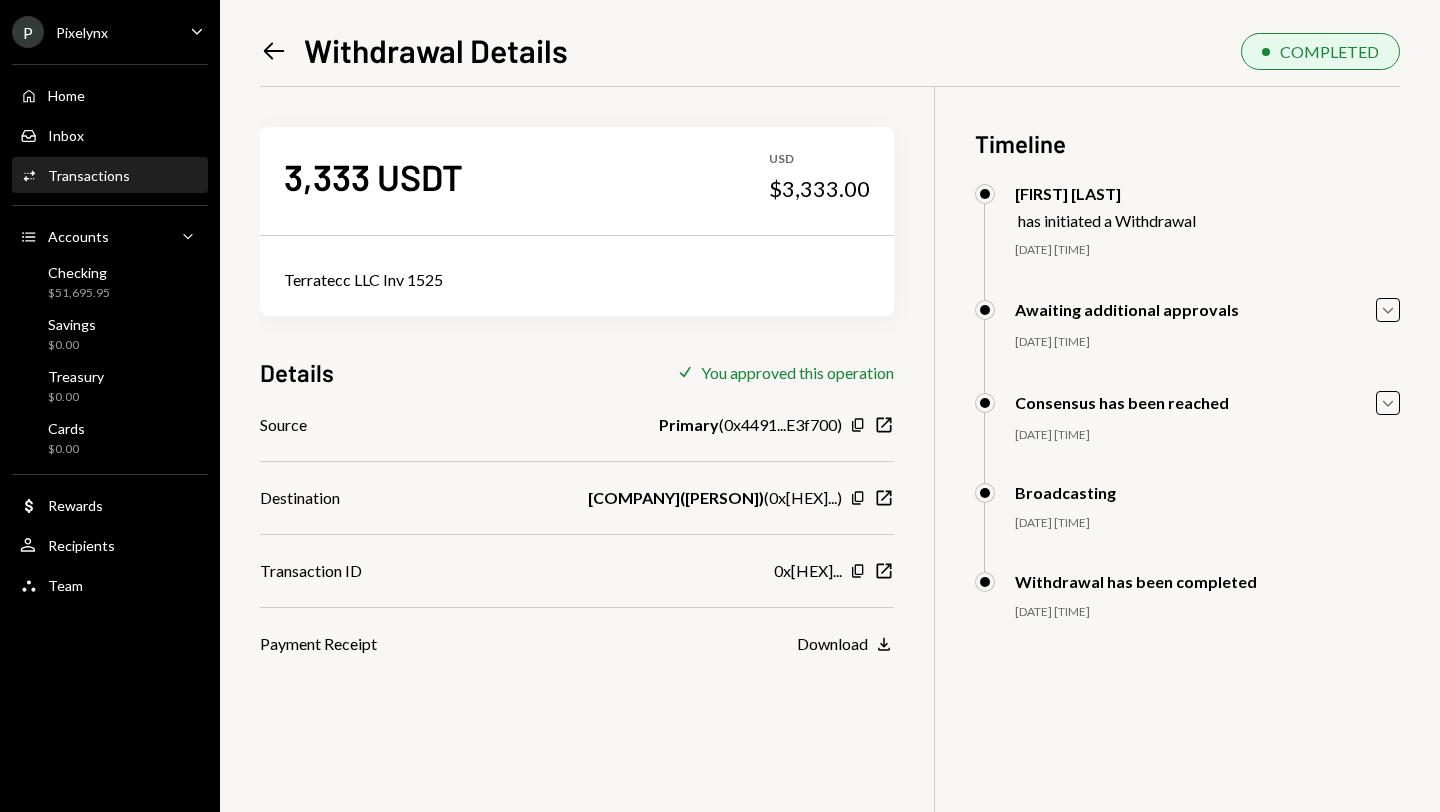 click on "Pixelynx" at bounding box center [82, 32] 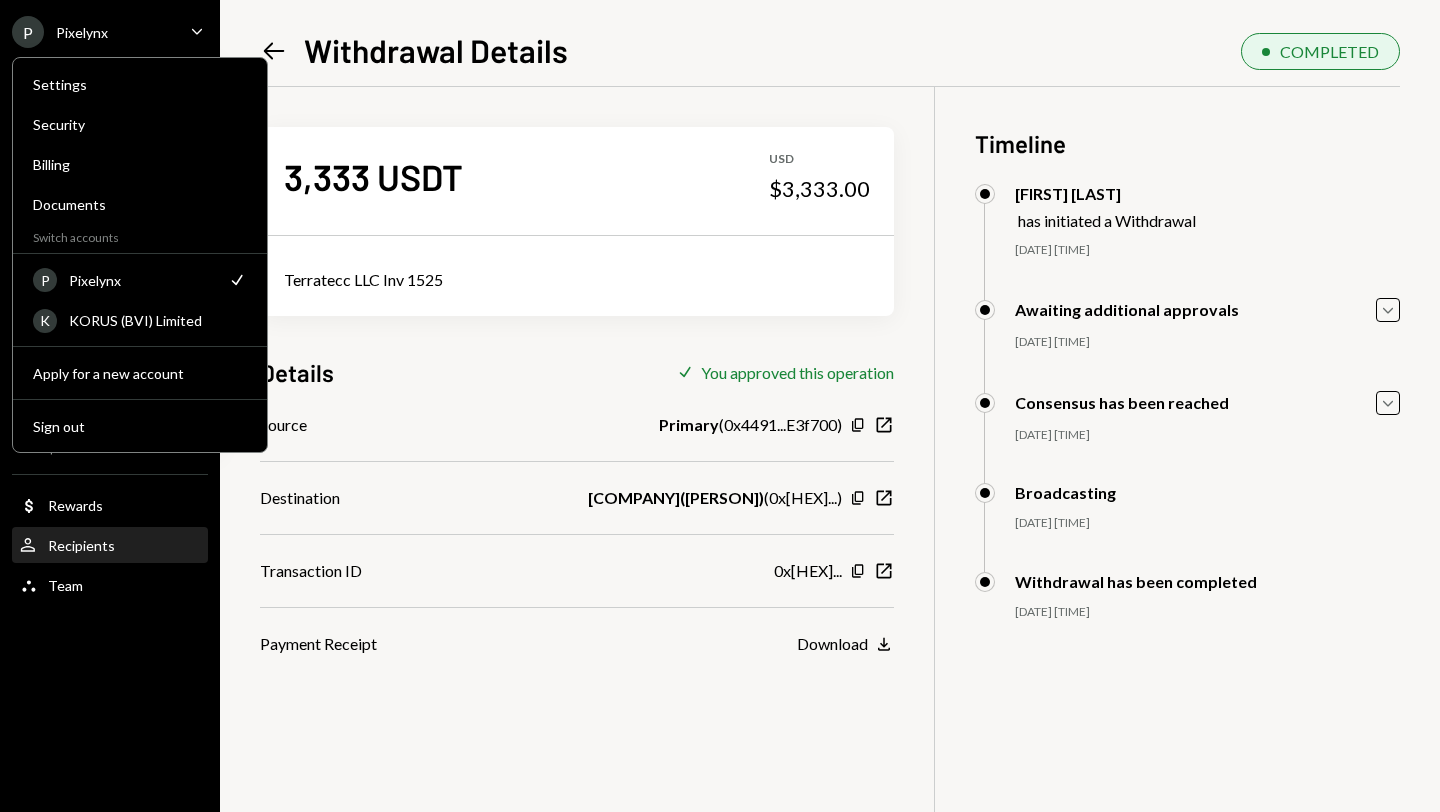 click on "Recipients" at bounding box center (81, 545) 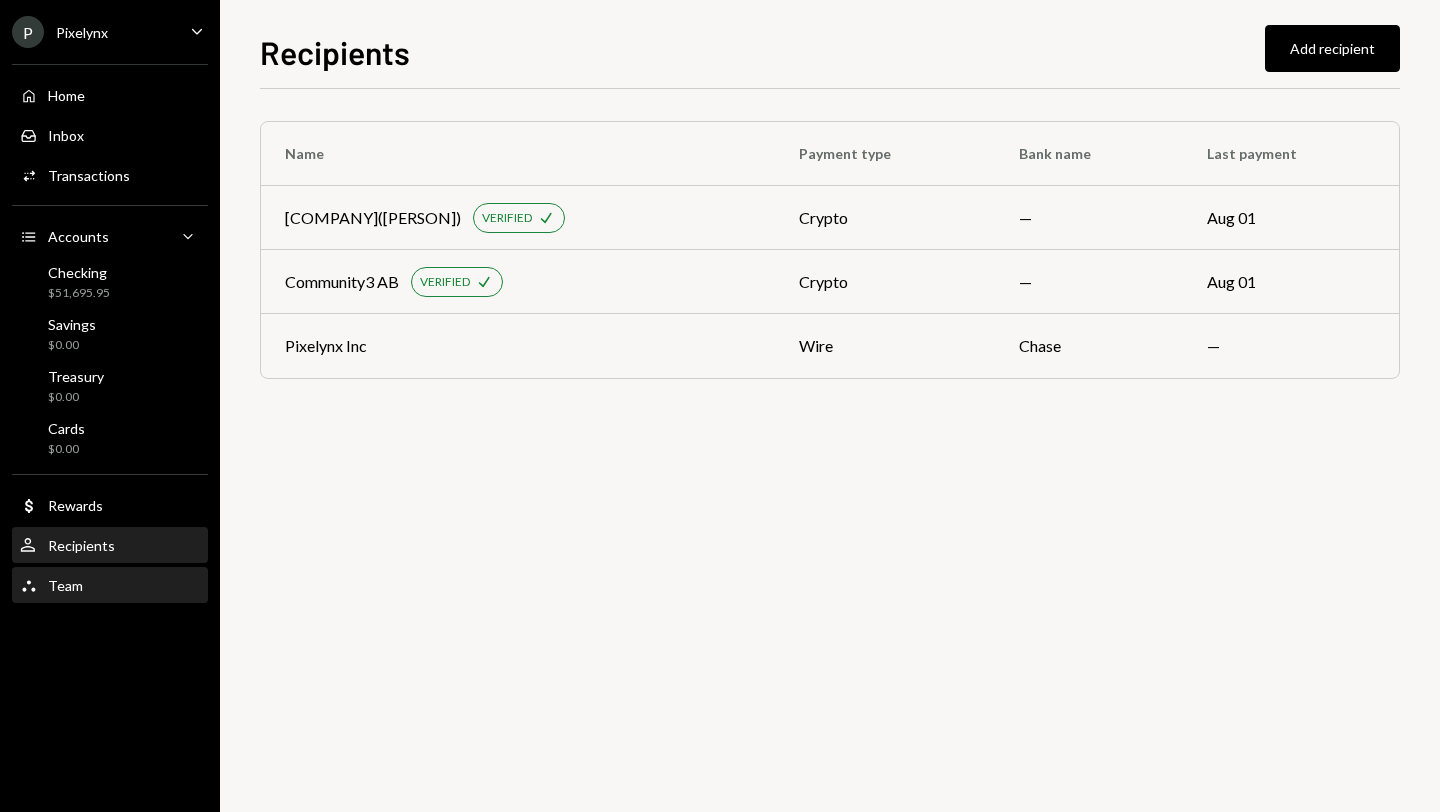 click on "Team Team" at bounding box center (110, 586) 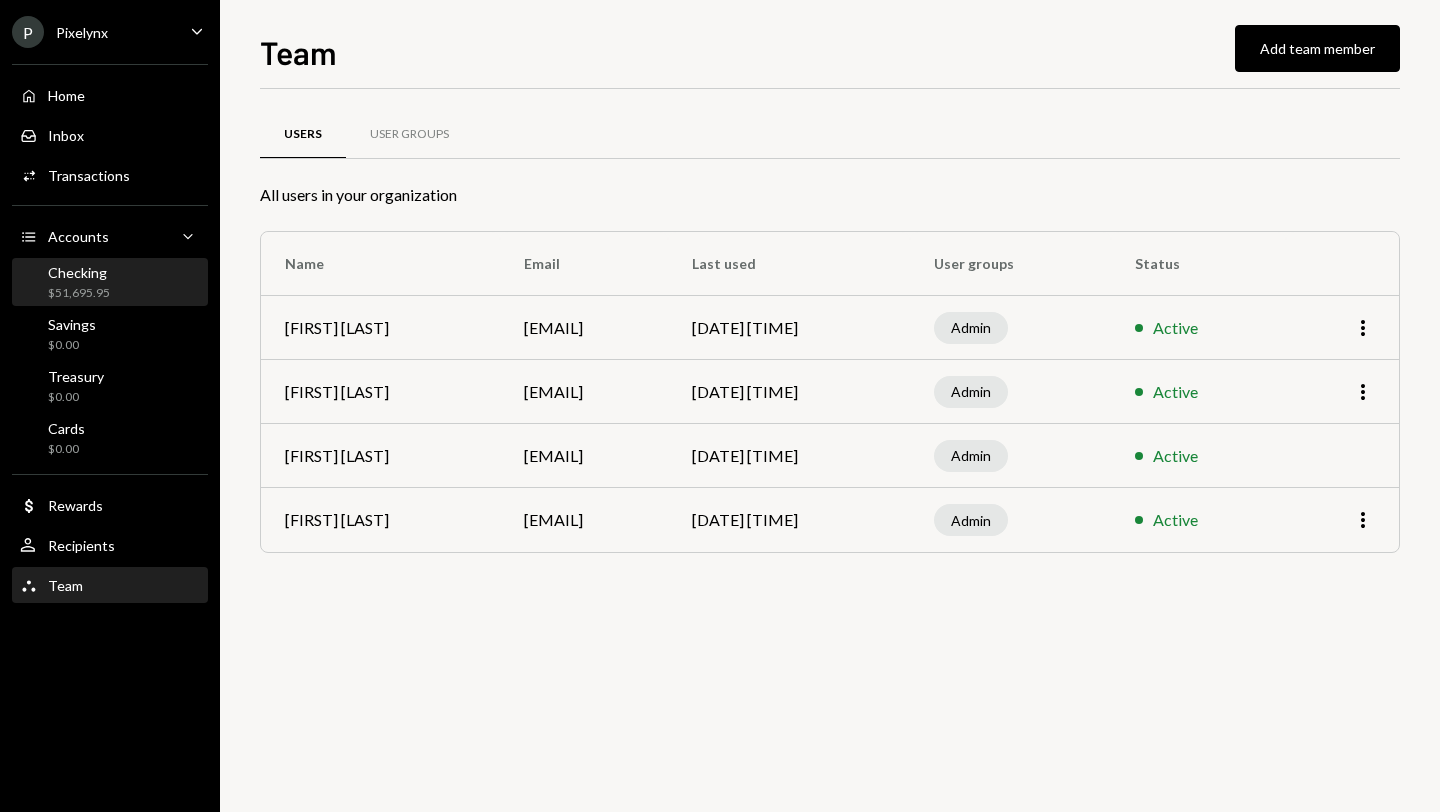 click on "Checking" at bounding box center [79, 272] 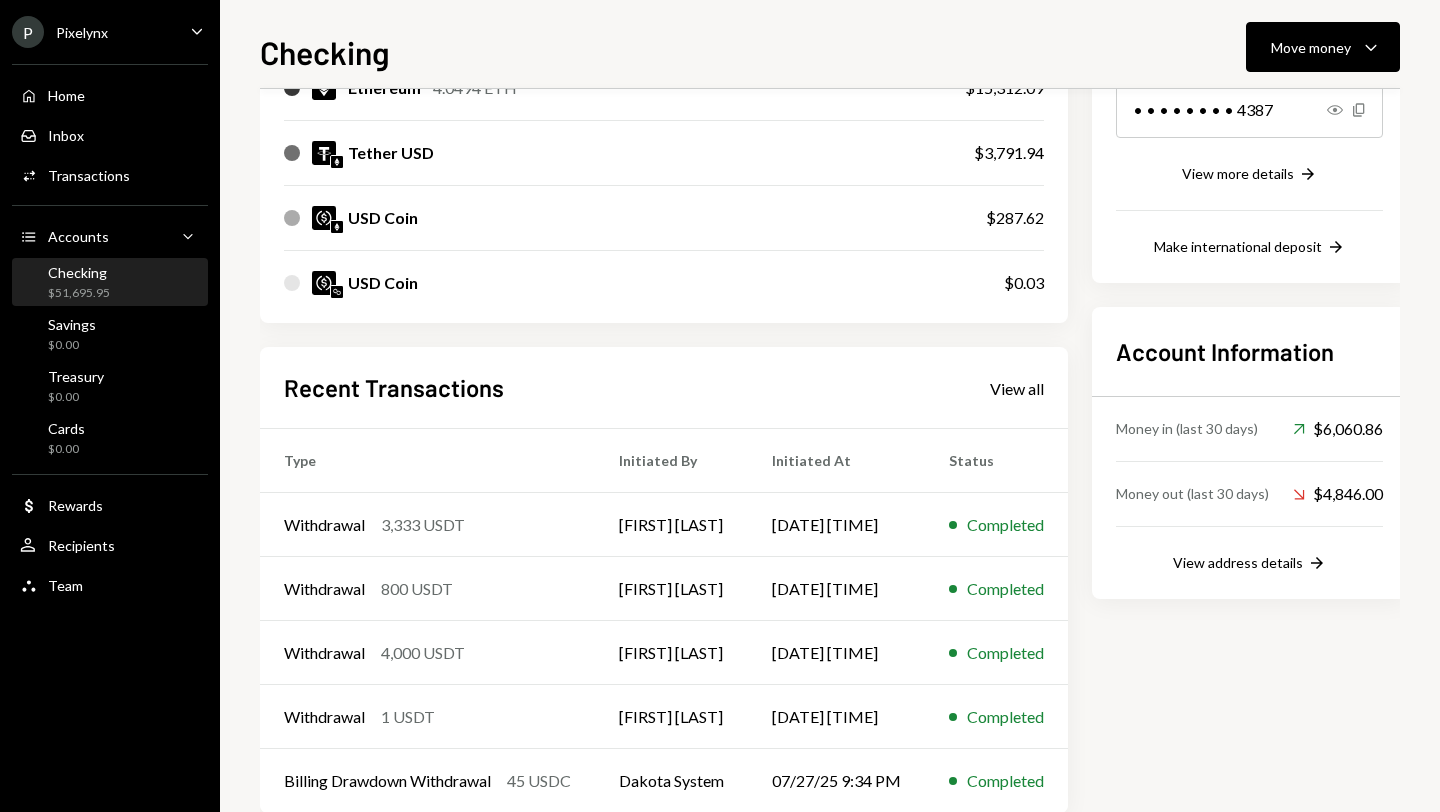 scroll, scrollTop: 394, scrollLeft: 0, axis: vertical 